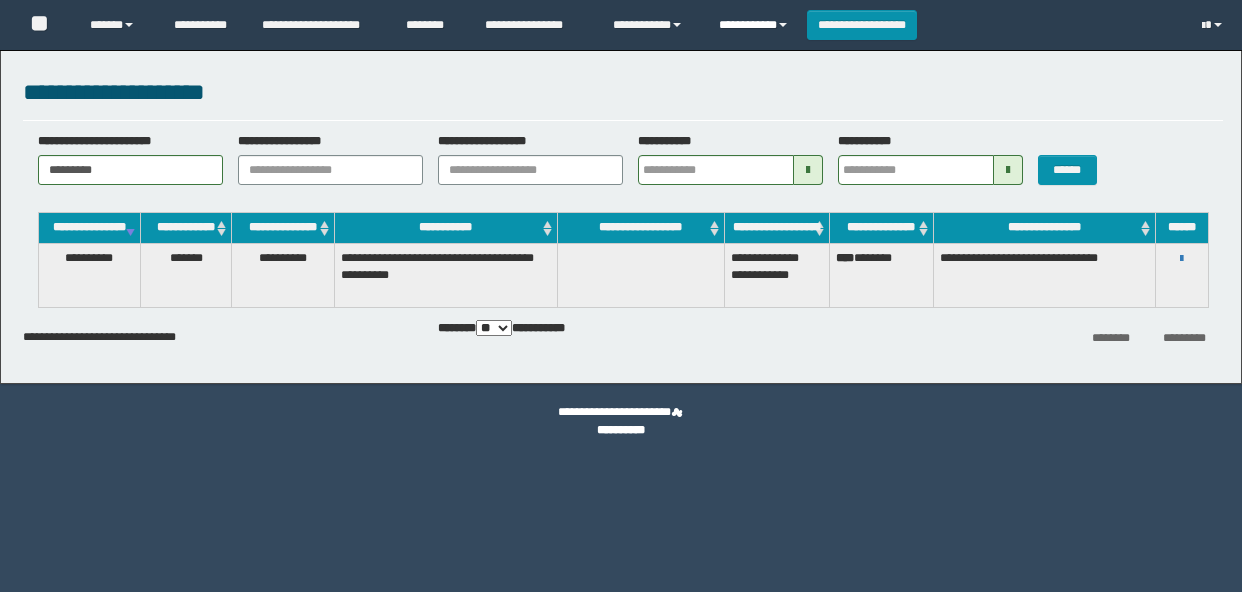 scroll, scrollTop: 0, scrollLeft: 0, axis: both 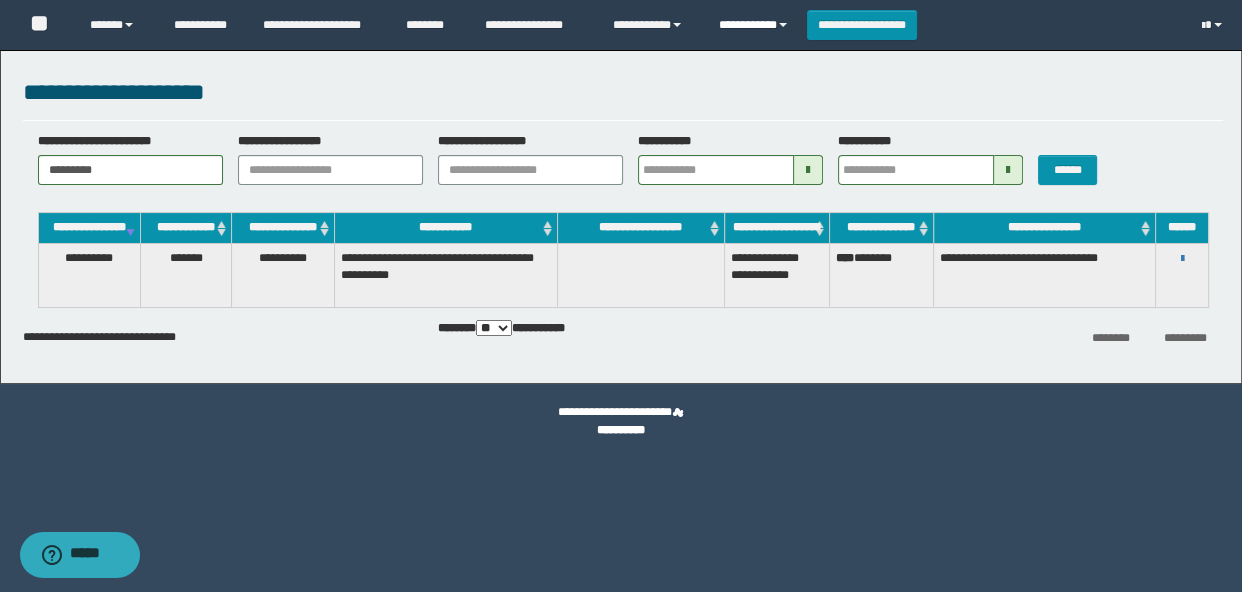 click on "**********" at bounding box center [755, 25] 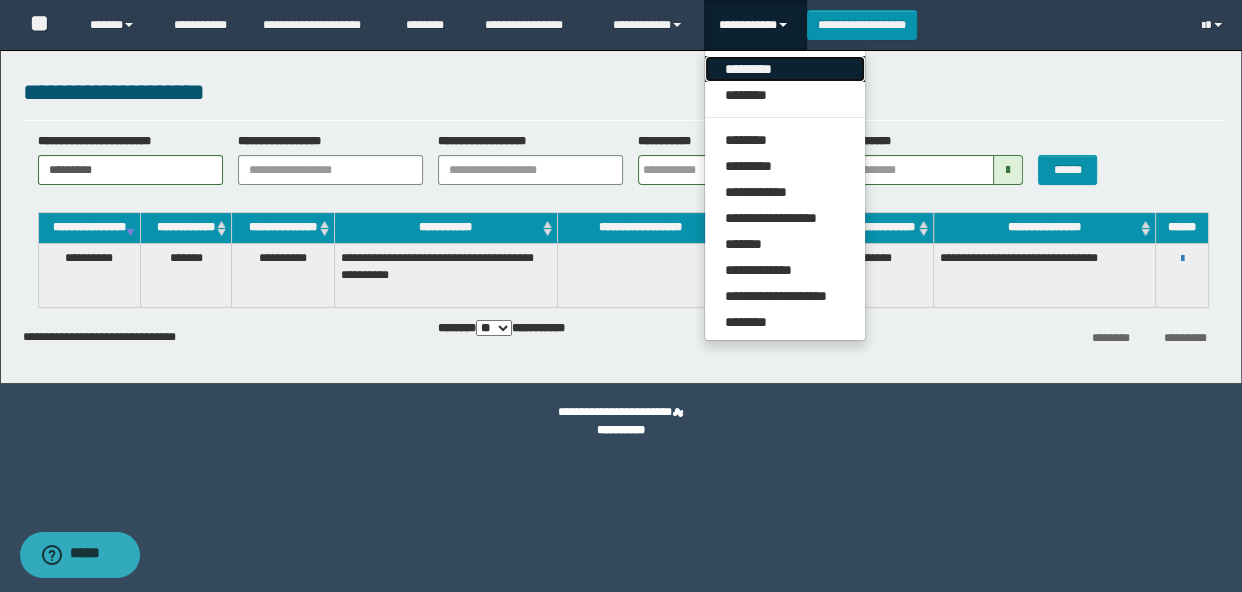 click on "*********" at bounding box center (785, 69) 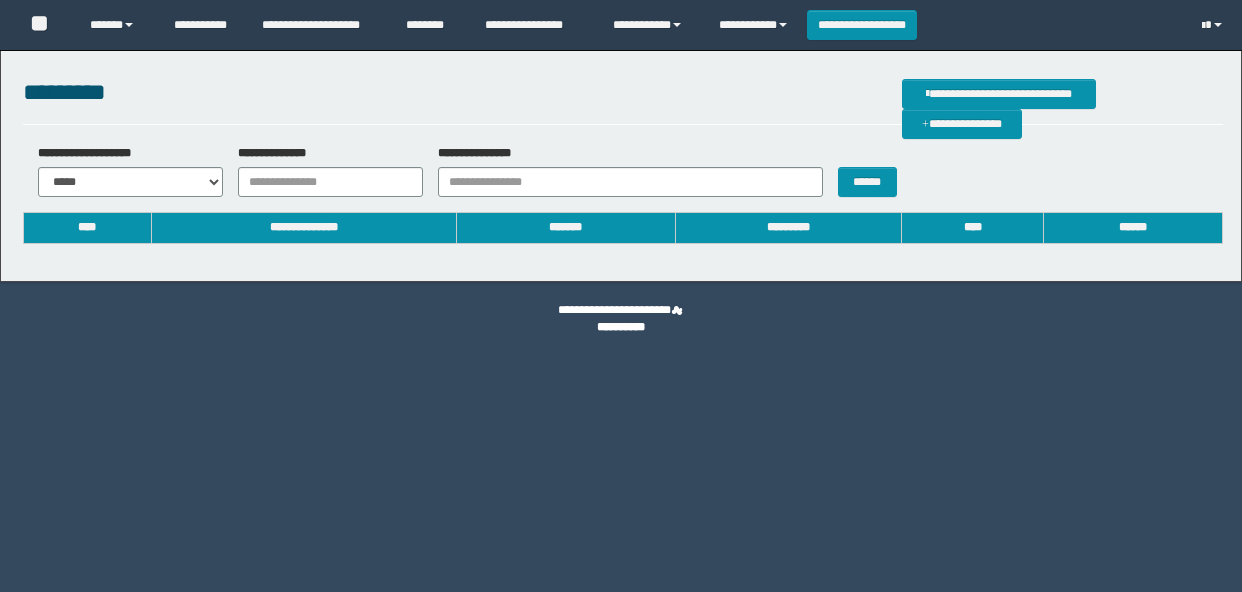 scroll, scrollTop: 0, scrollLeft: 0, axis: both 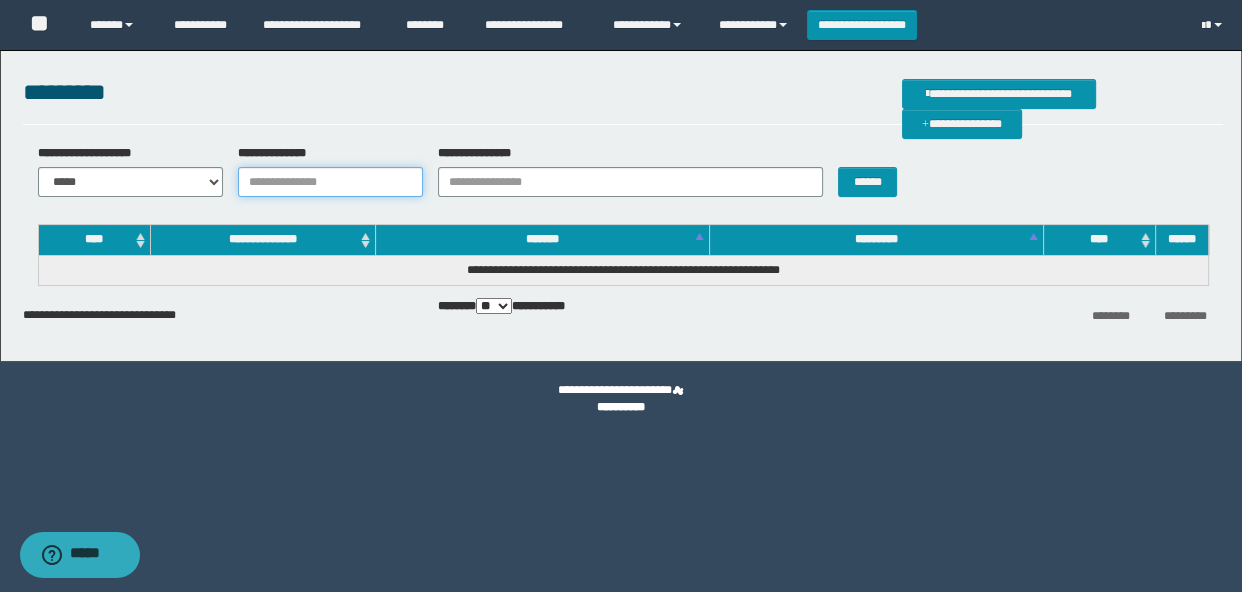 click on "**********" at bounding box center (330, 182) 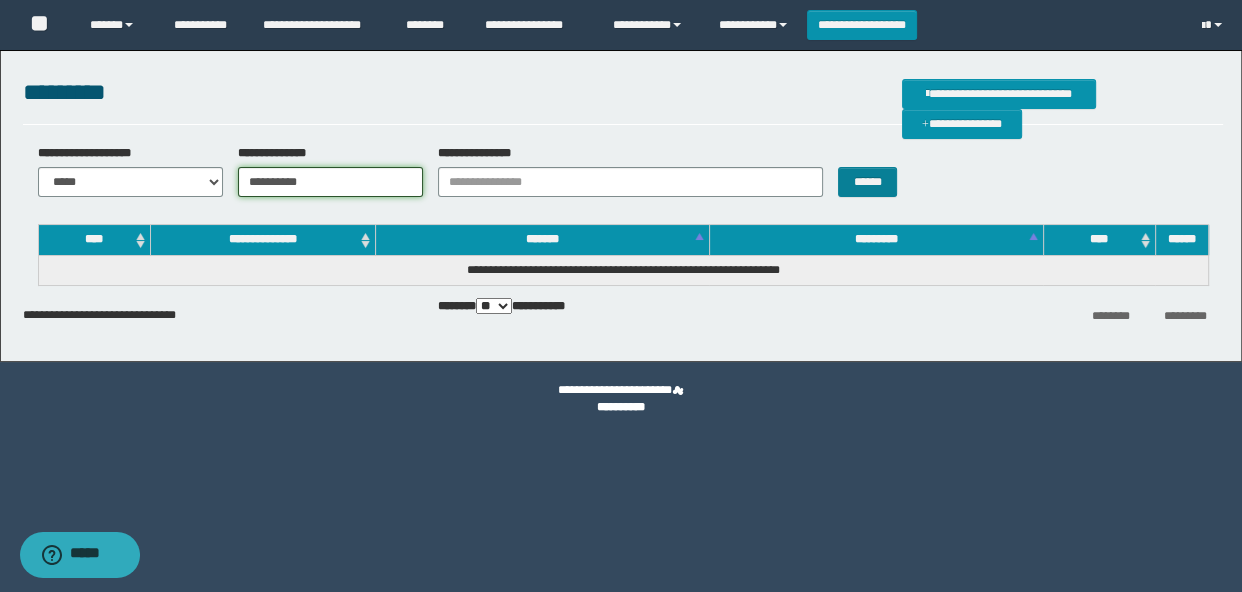 type on "**********" 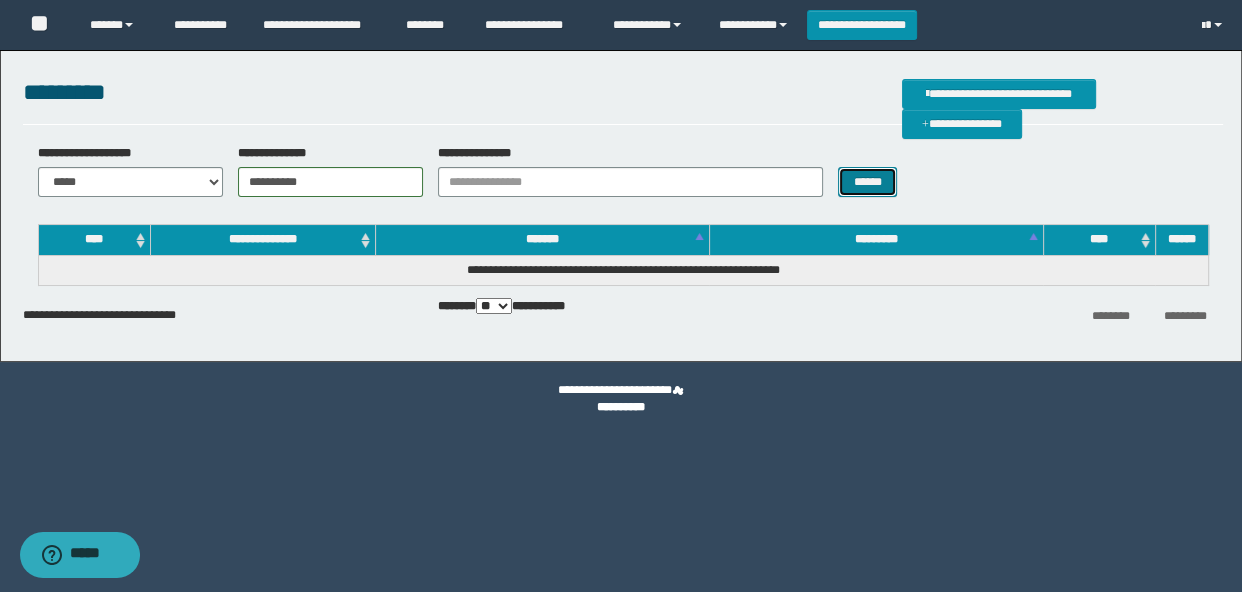 click on "******" at bounding box center [867, 182] 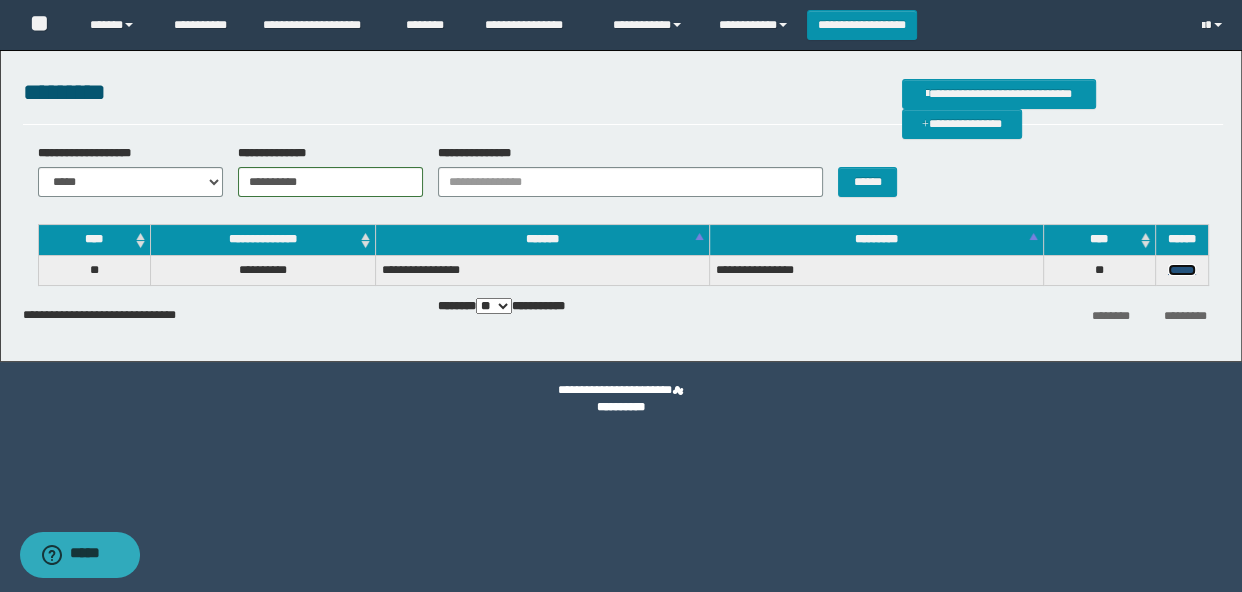 click on "******" at bounding box center (1182, 270) 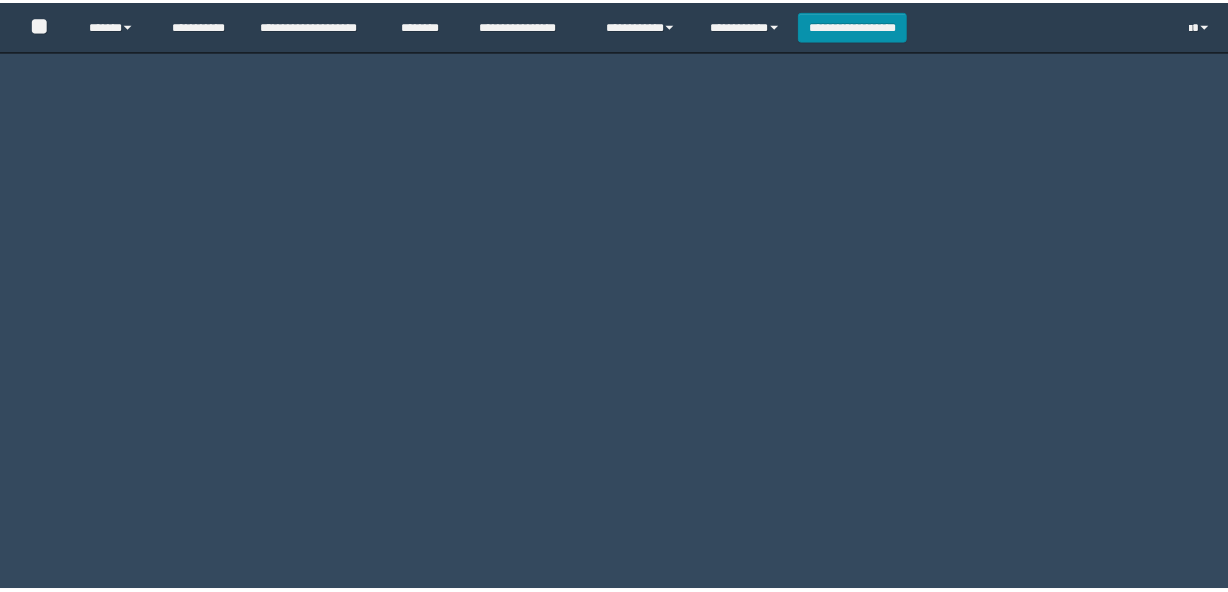 scroll, scrollTop: 0, scrollLeft: 0, axis: both 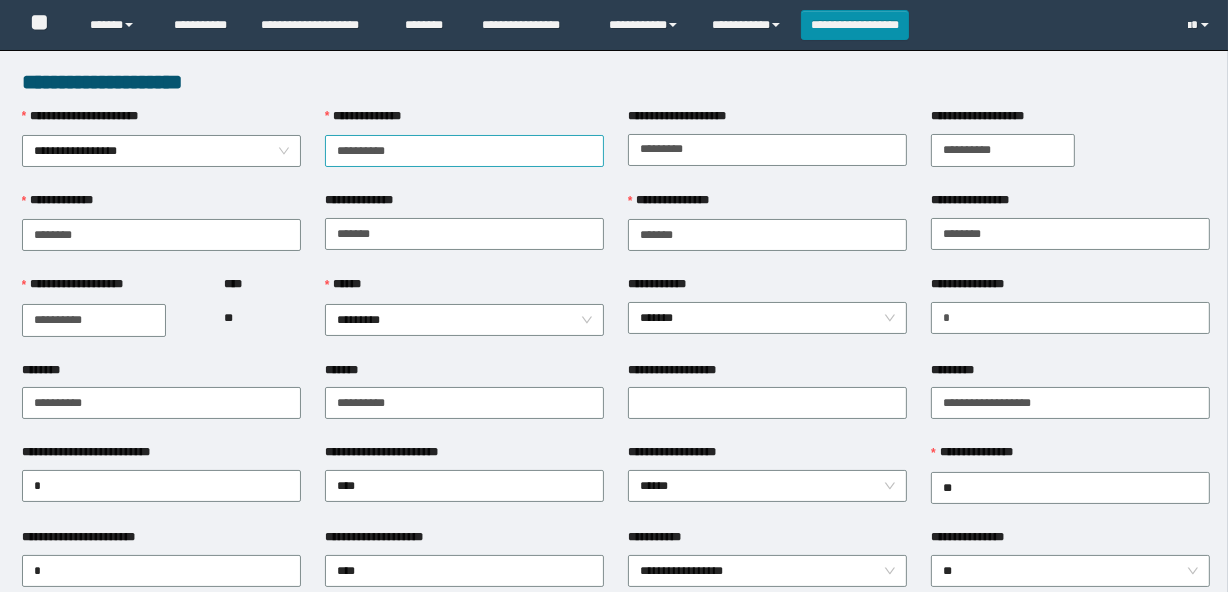 type on "**********" 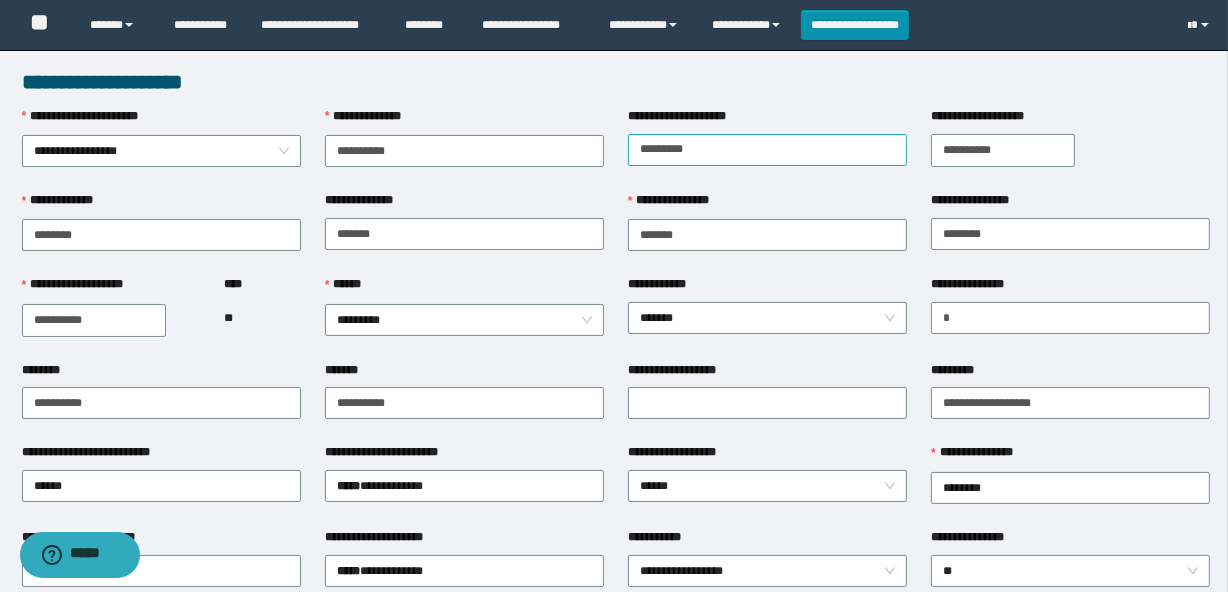 scroll, scrollTop: 0, scrollLeft: 0, axis: both 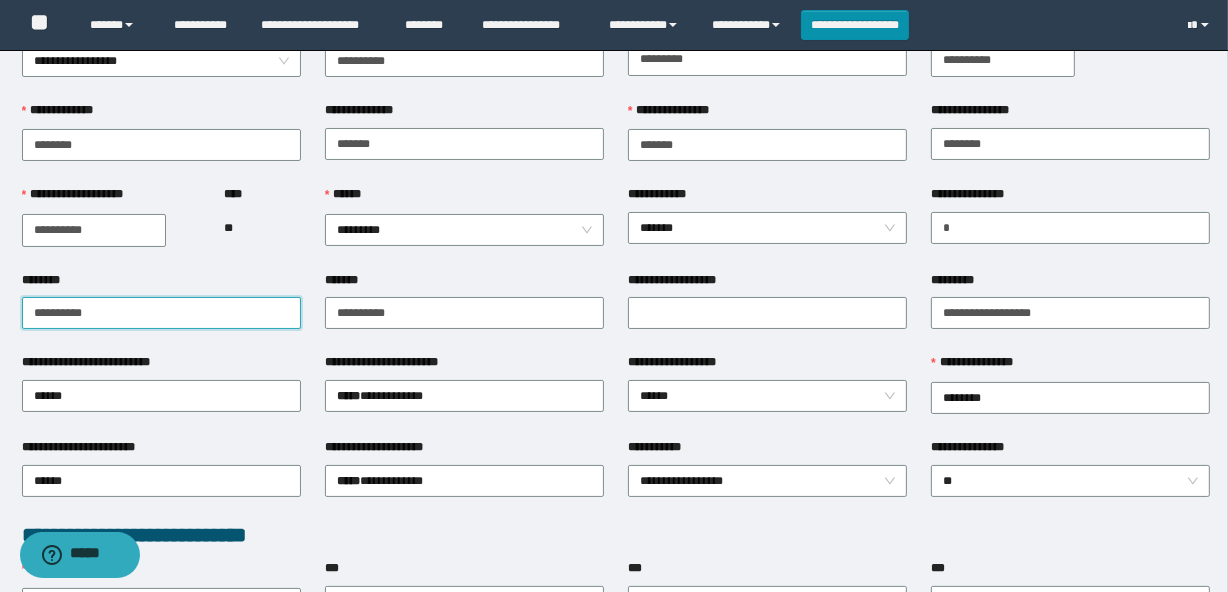 click on "**********" at bounding box center (161, 313) 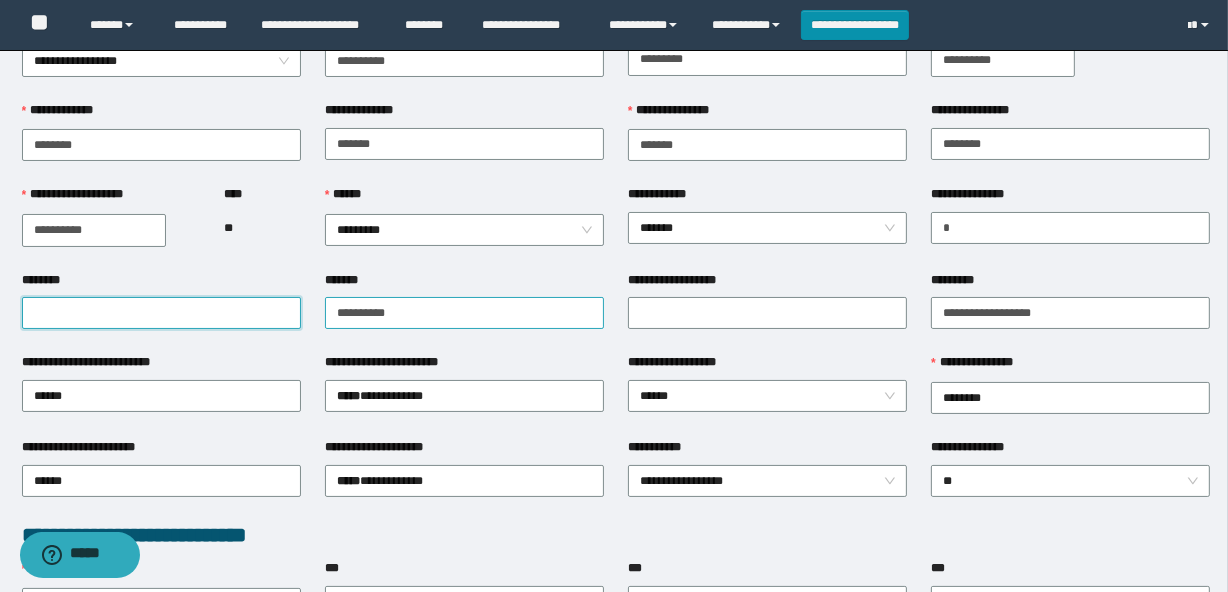 type 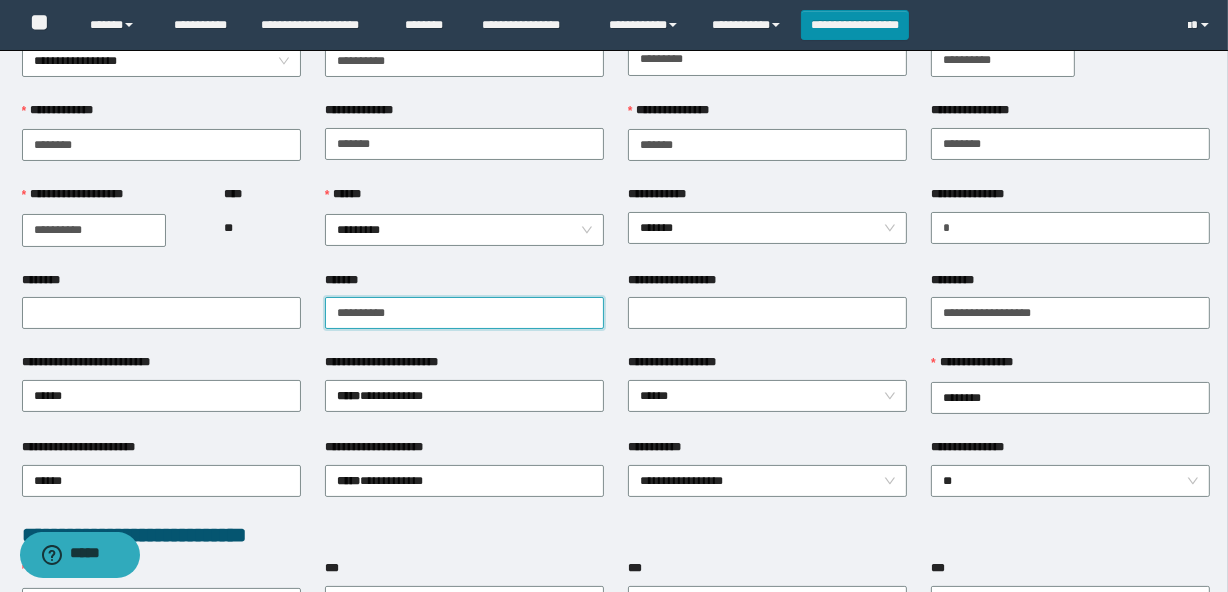 click on "**********" at bounding box center (464, 313) 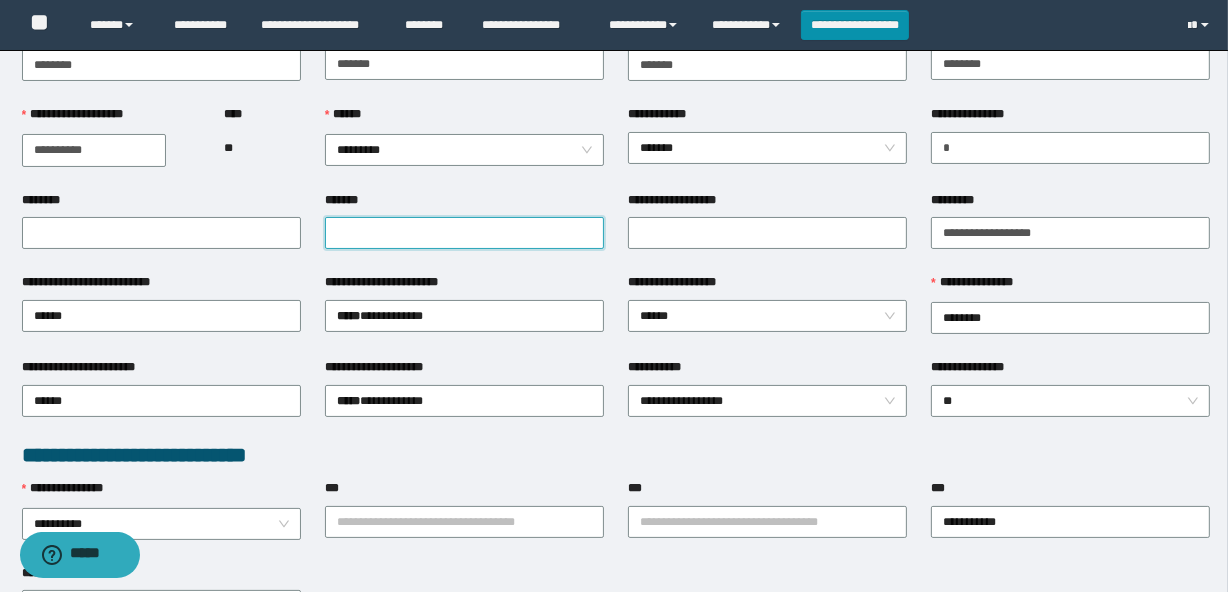 scroll, scrollTop: 181, scrollLeft: 0, axis: vertical 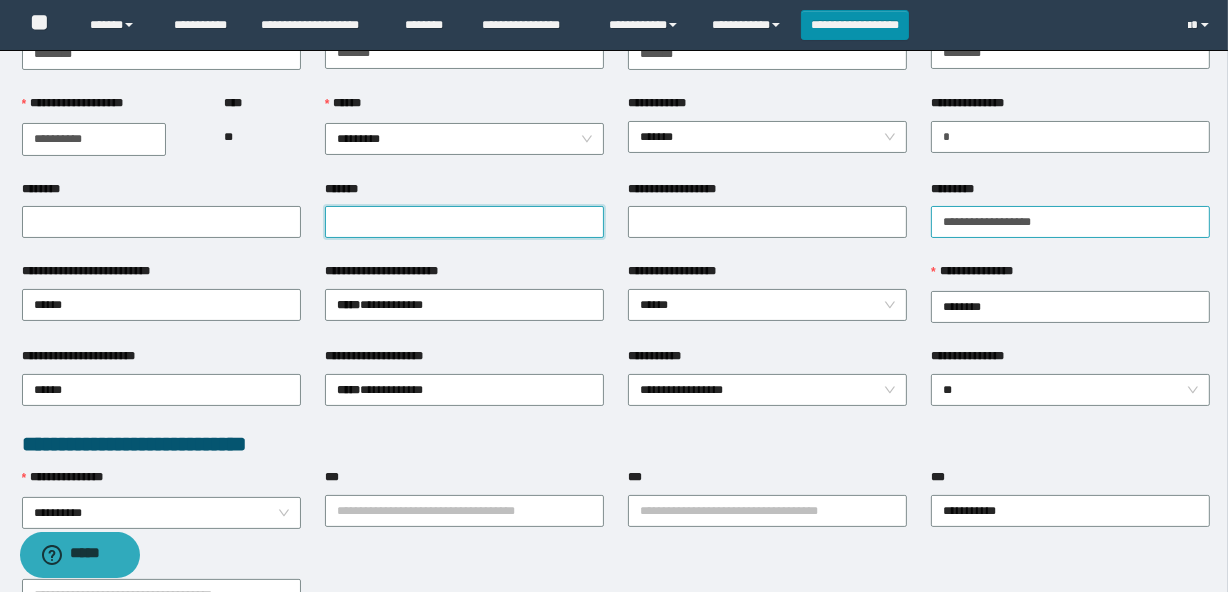 type 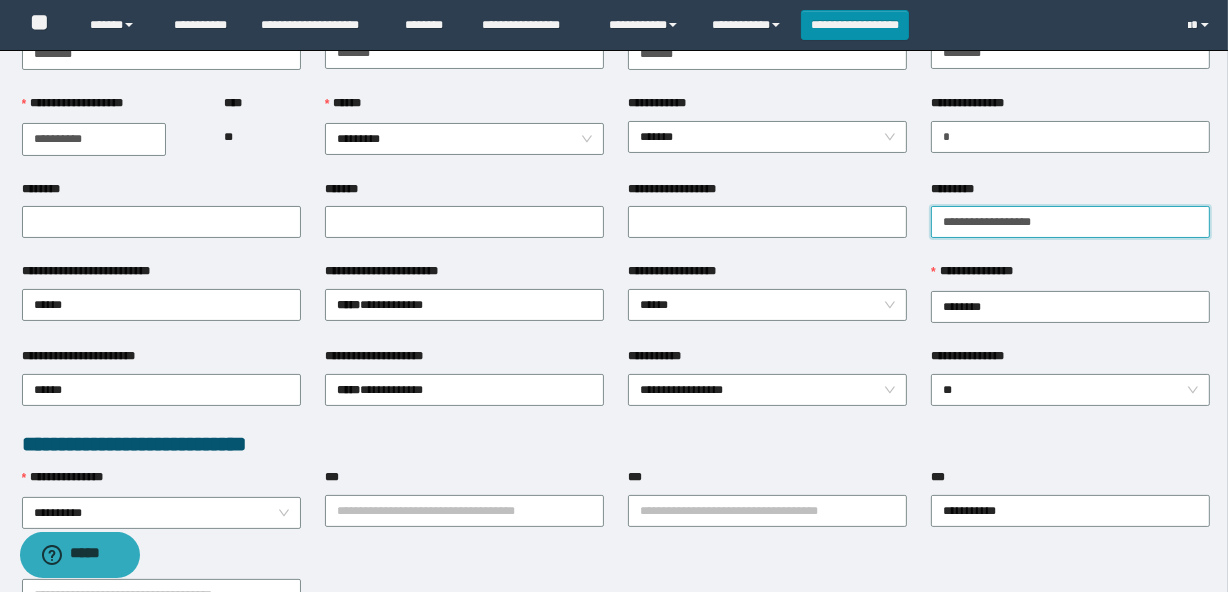 click on "**********" at bounding box center (1070, 222) 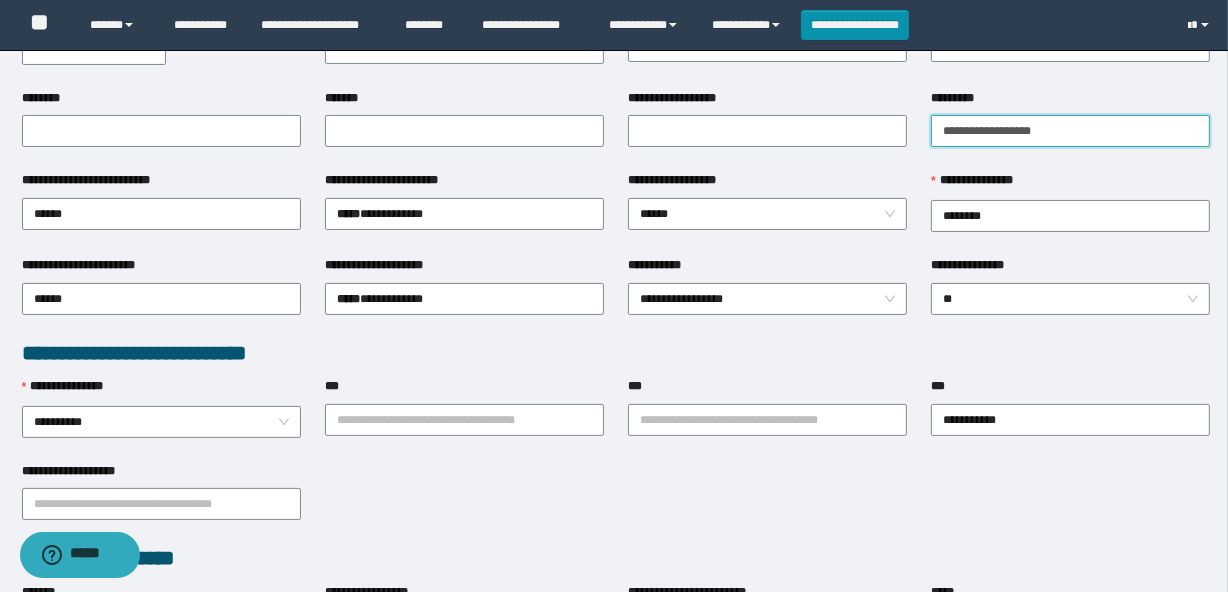 scroll, scrollTop: 363, scrollLeft: 0, axis: vertical 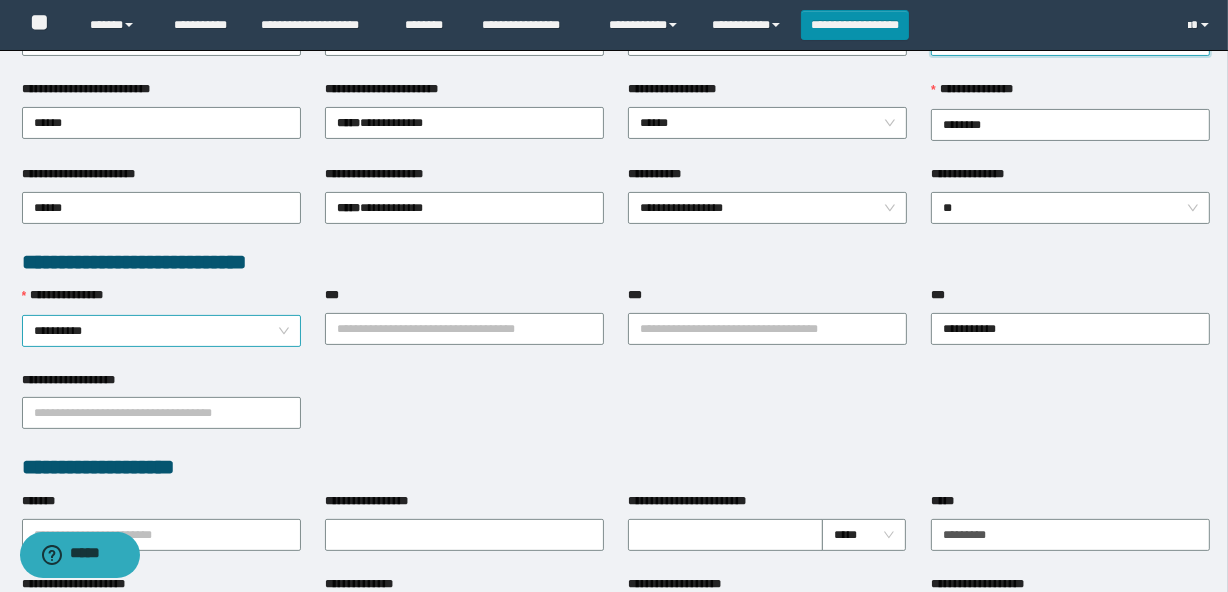 click on "**********" at bounding box center [161, 331] 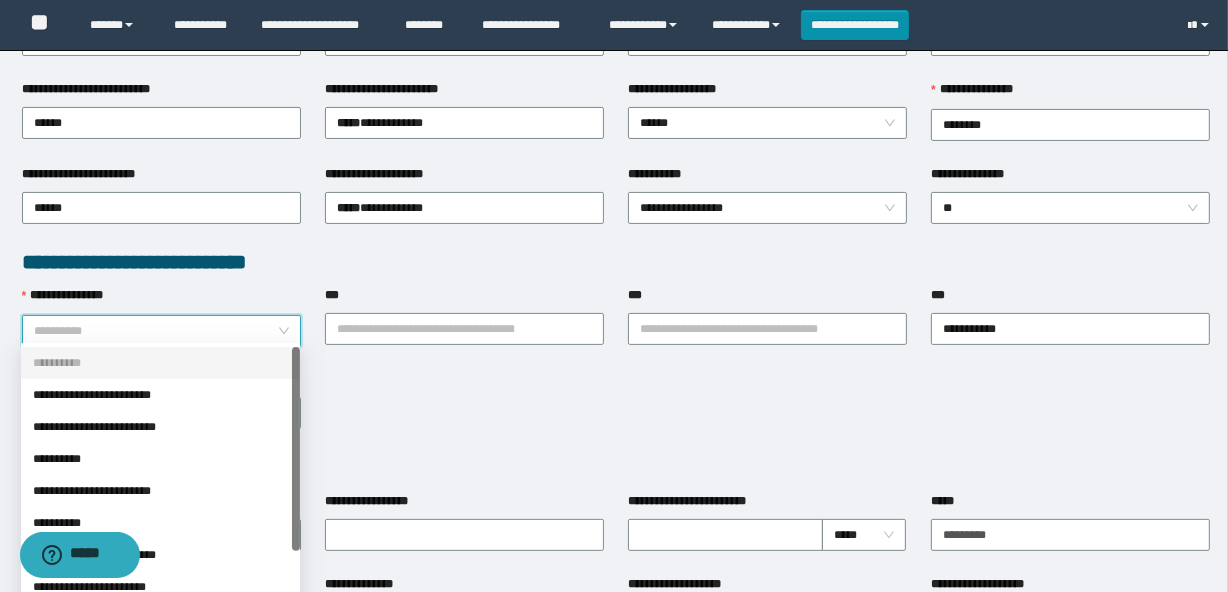 click on "**********" at bounding box center (161, 300) 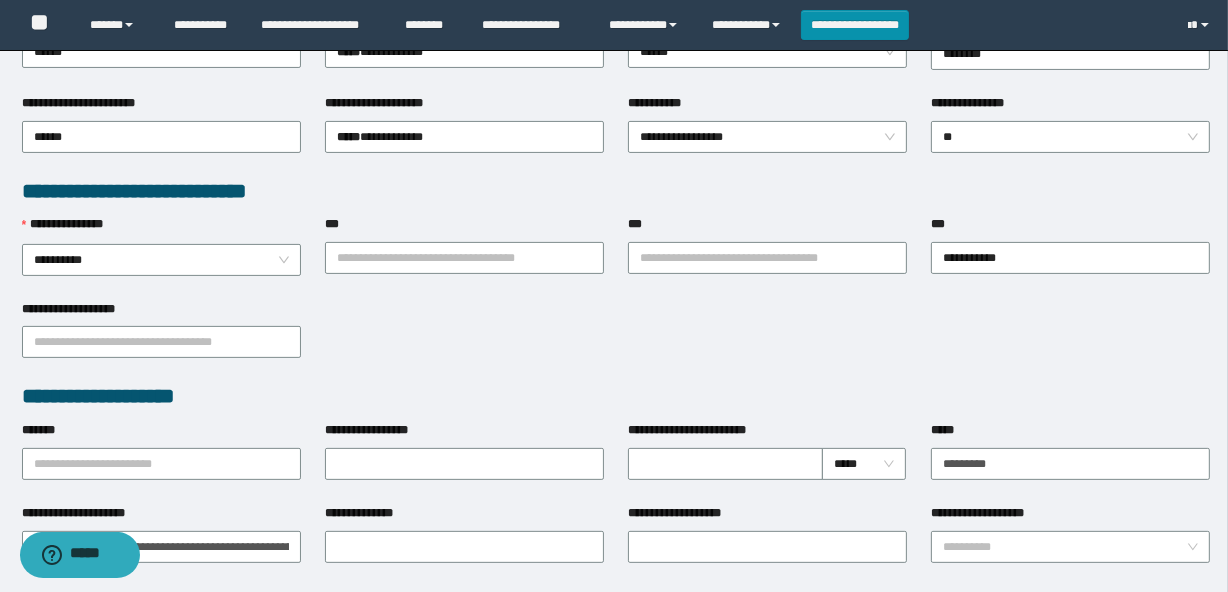scroll, scrollTop: 454, scrollLeft: 0, axis: vertical 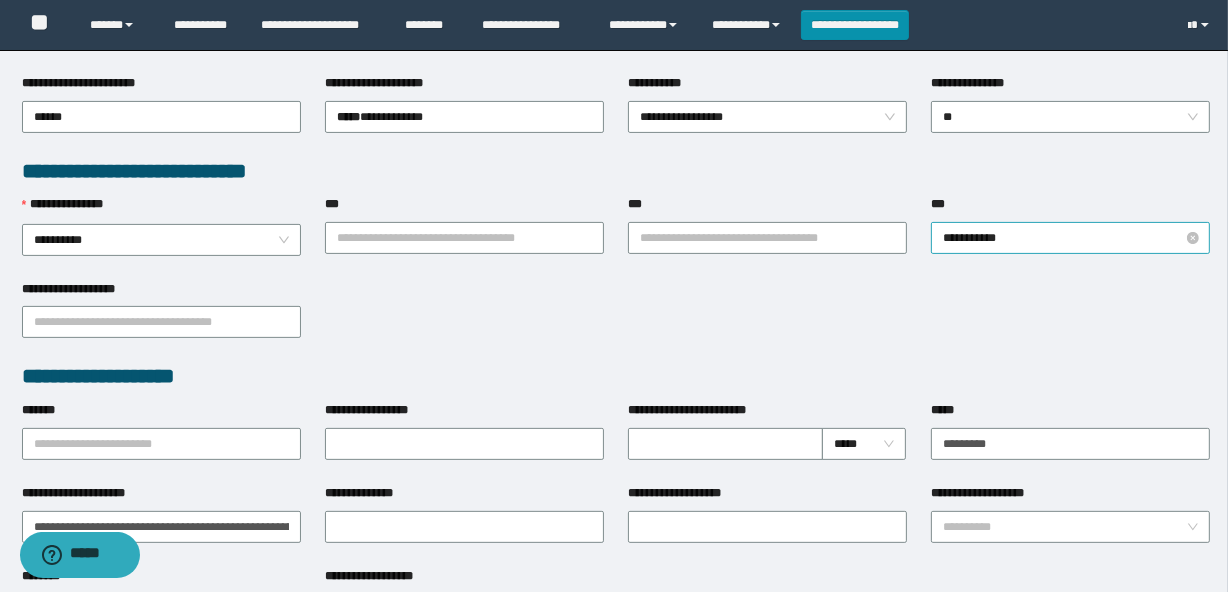 click on "**********" at bounding box center (1070, 238) 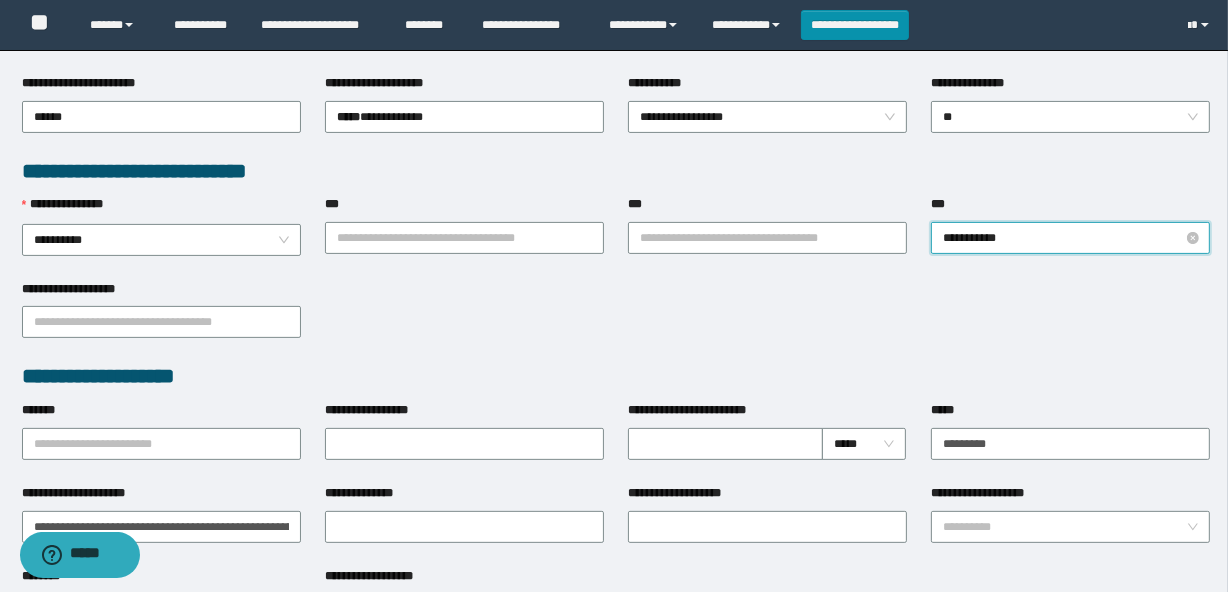 click on "**********" at bounding box center [1070, 238] 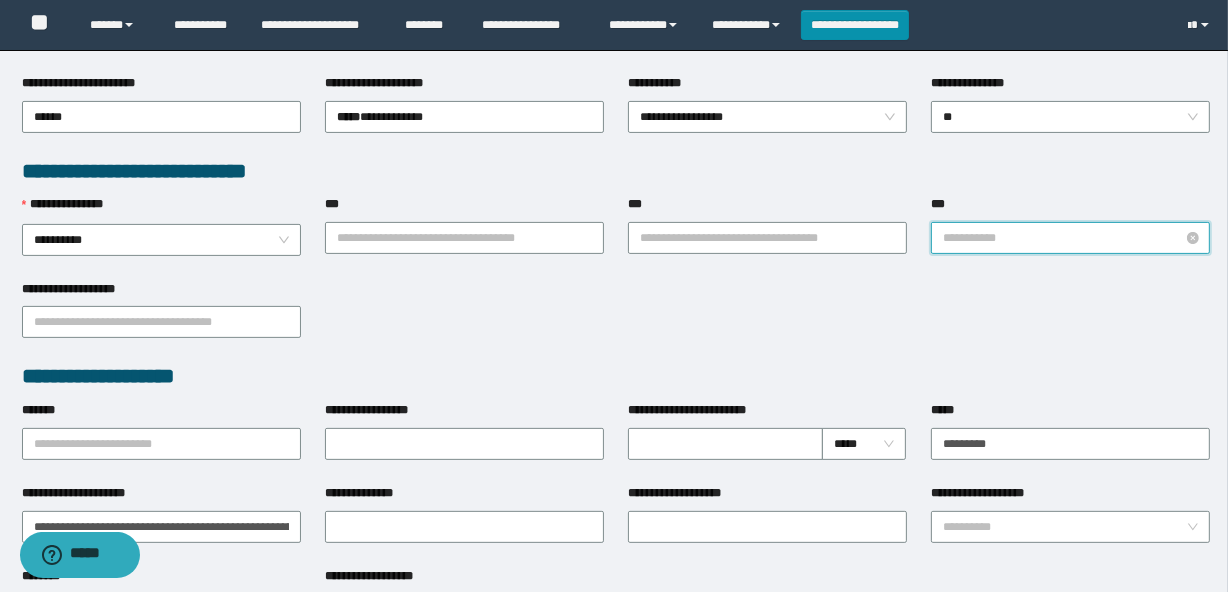 click on "**********" at bounding box center (1070, 238) 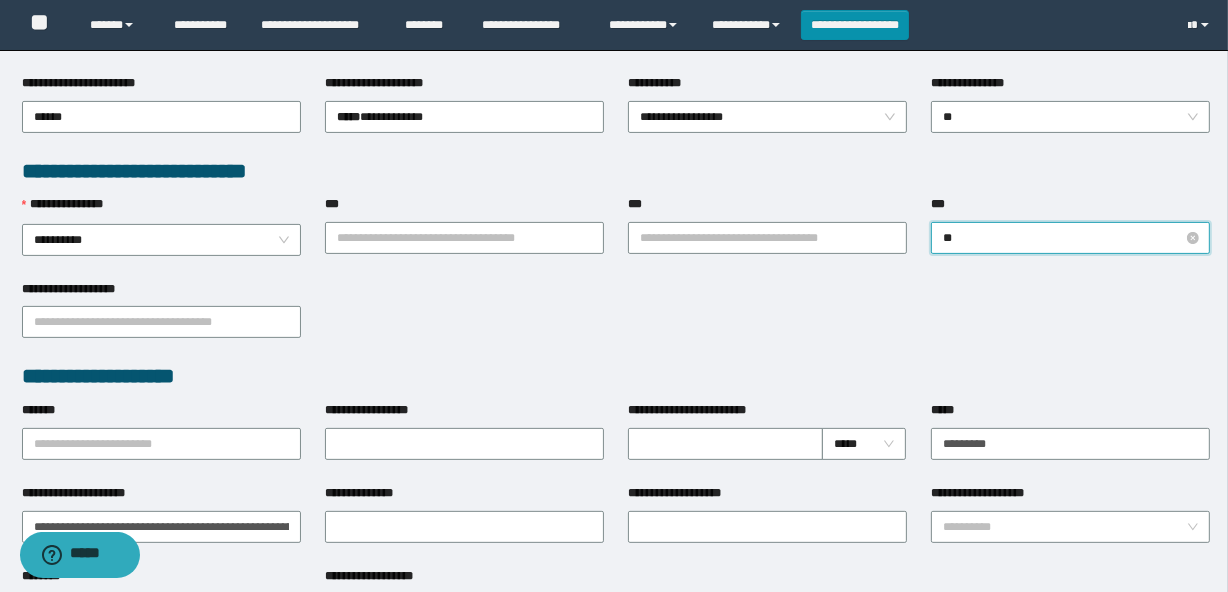 type on "*" 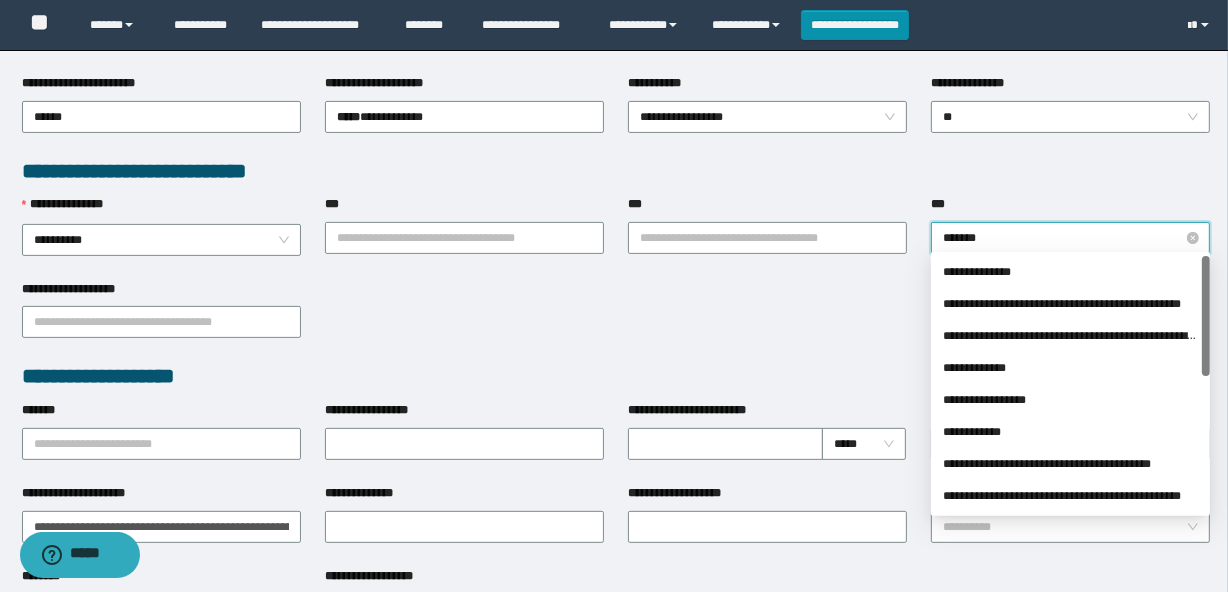 type on "********" 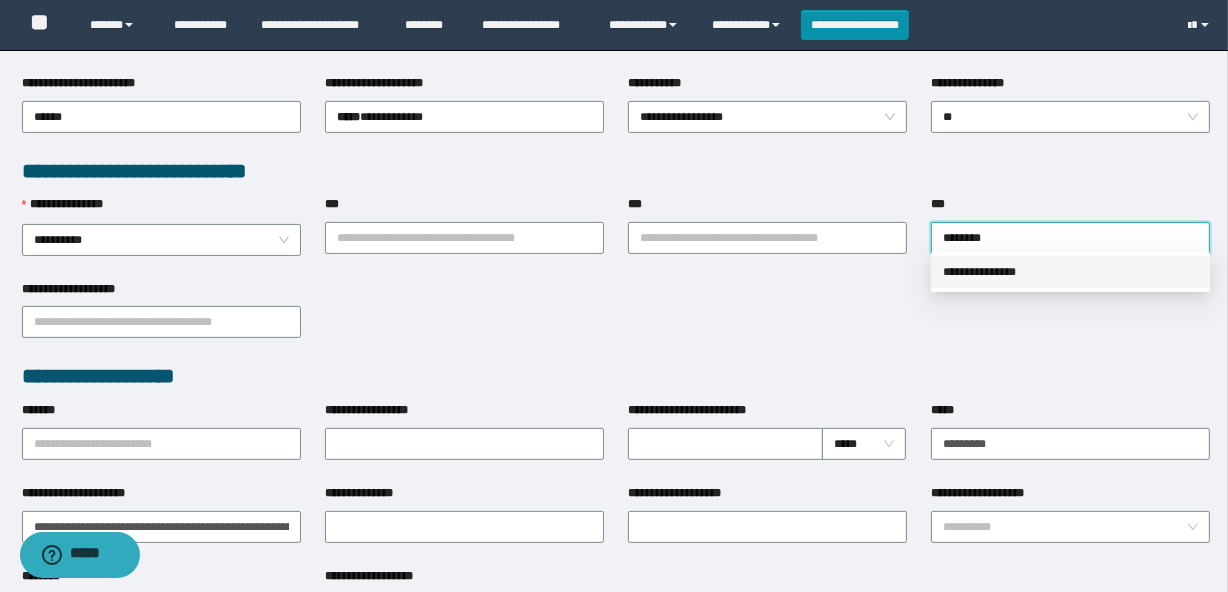 click on "**********" at bounding box center [1070, 272] 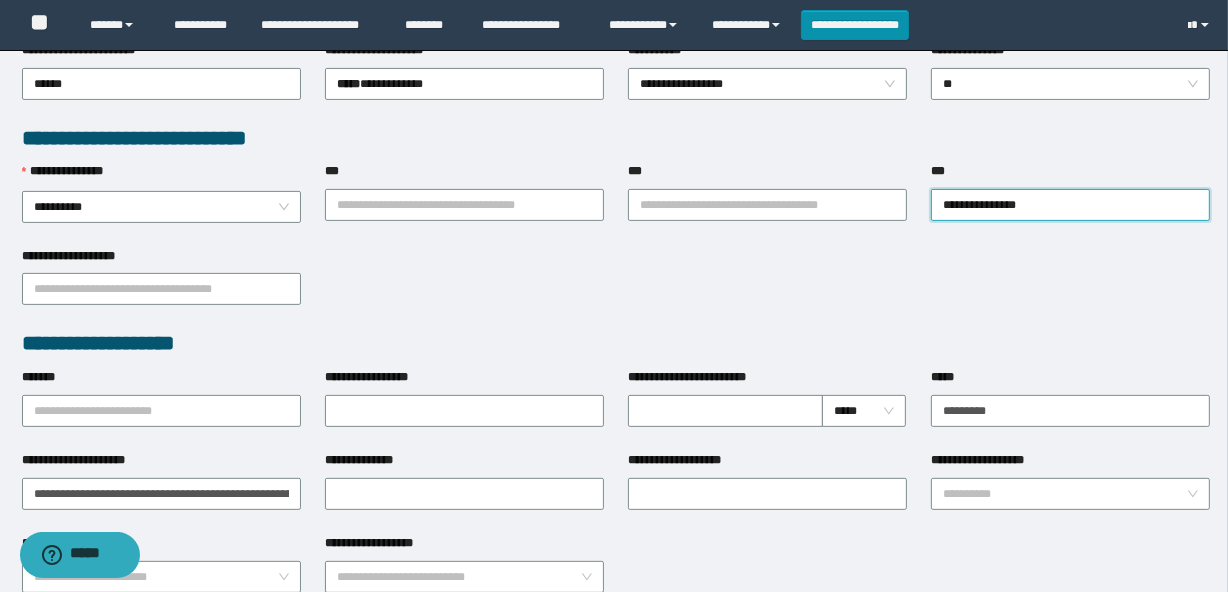 scroll, scrollTop: 454, scrollLeft: 0, axis: vertical 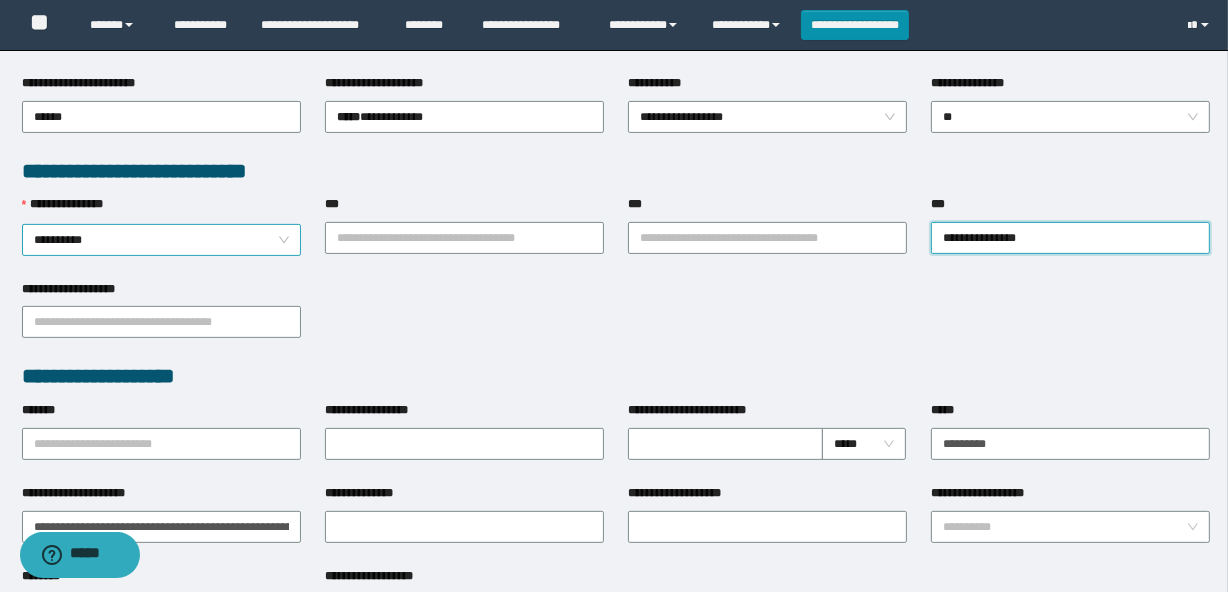 click on "**********" at bounding box center (161, 240) 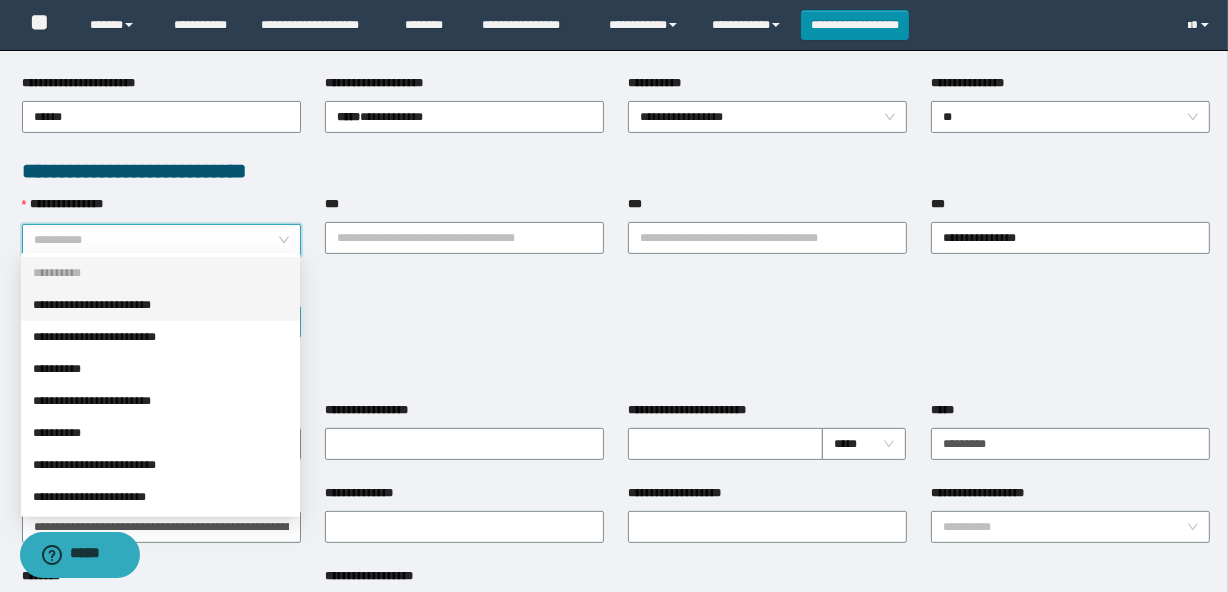 drag, startPoint x: 119, startPoint y: 307, endPoint x: 237, endPoint y: 311, distance: 118.06778 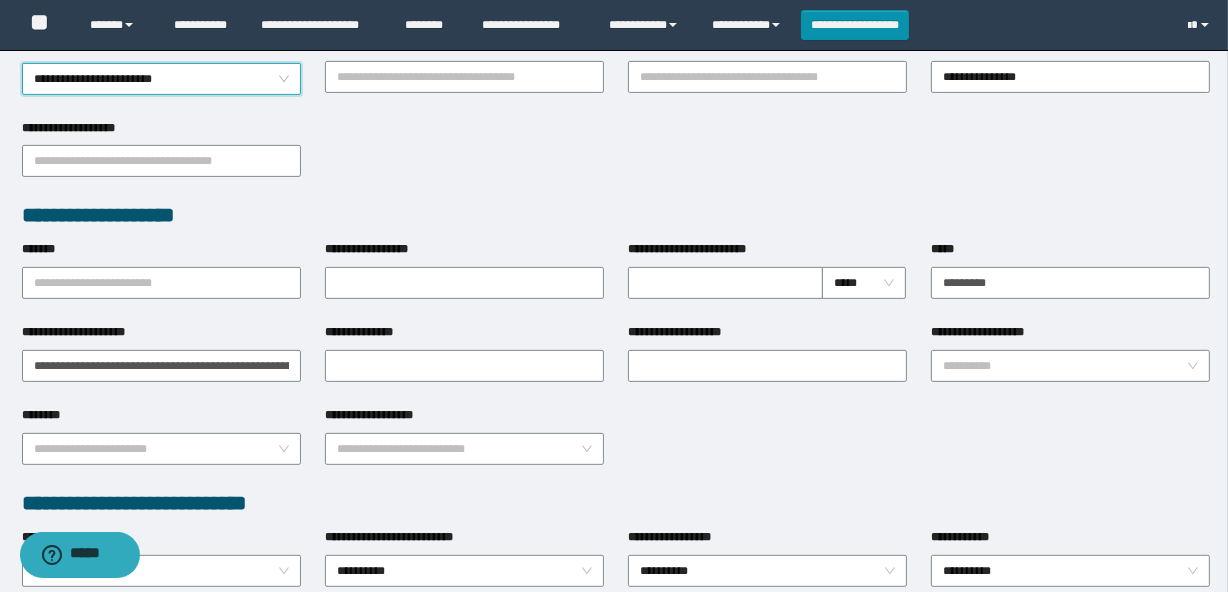 scroll, scrollTop: 636, scrollLeft: 0, axis: vertical 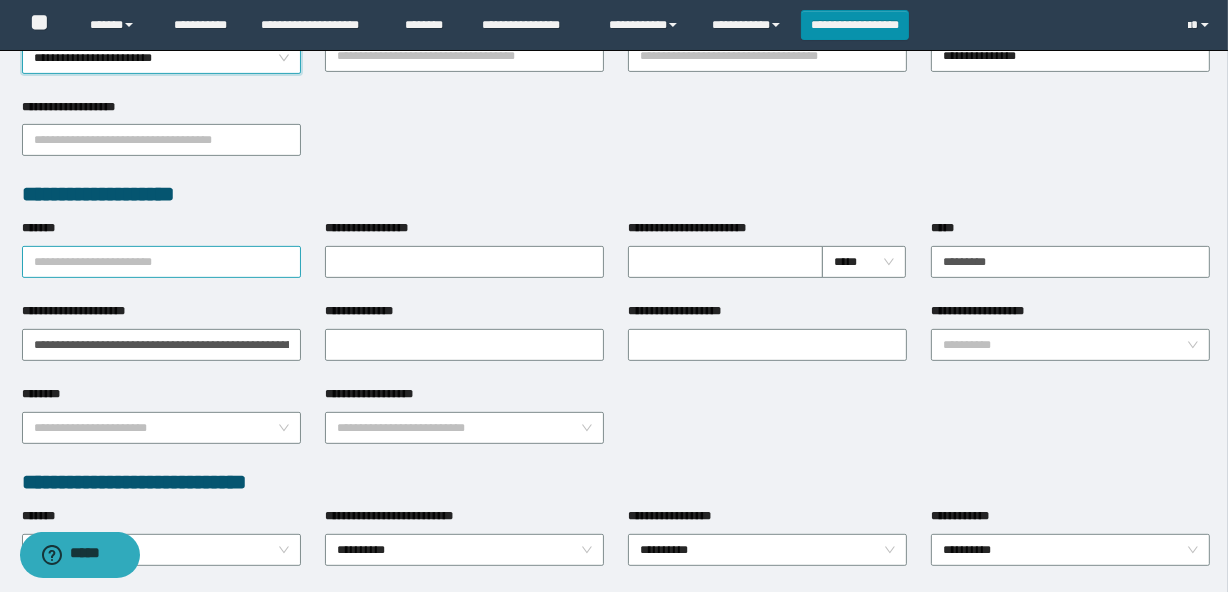 click on "*******" at bounding box center (161, 262) 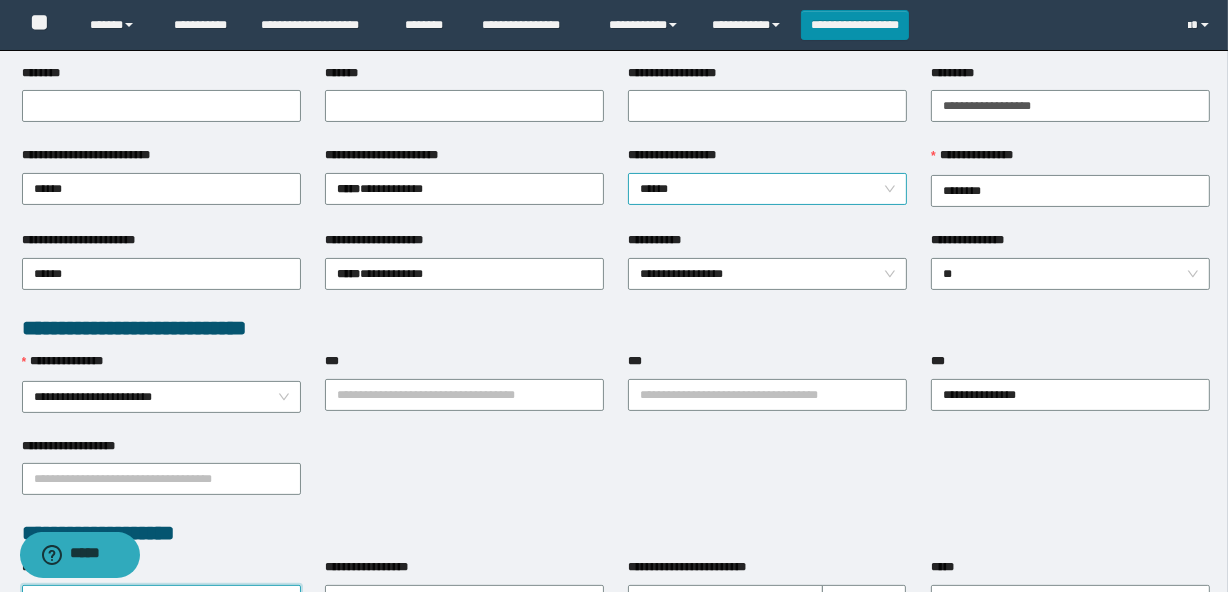 scroll, scrollTop: 363, scrollLeft: 0, axis: vertical 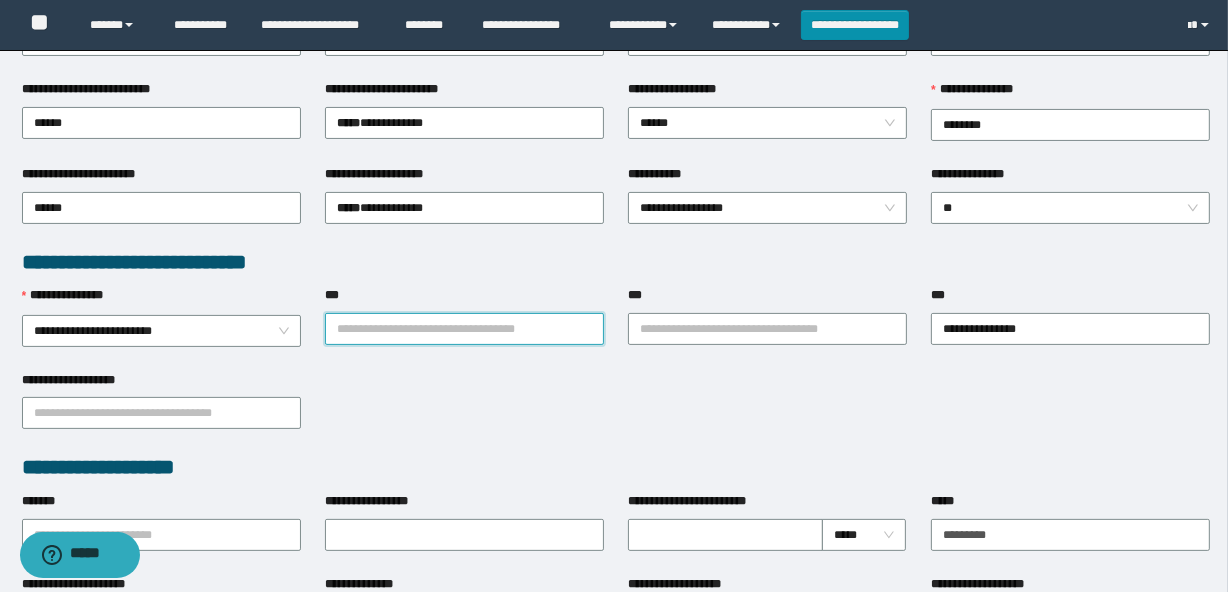 click on "***" at bounding box center (464, 329) 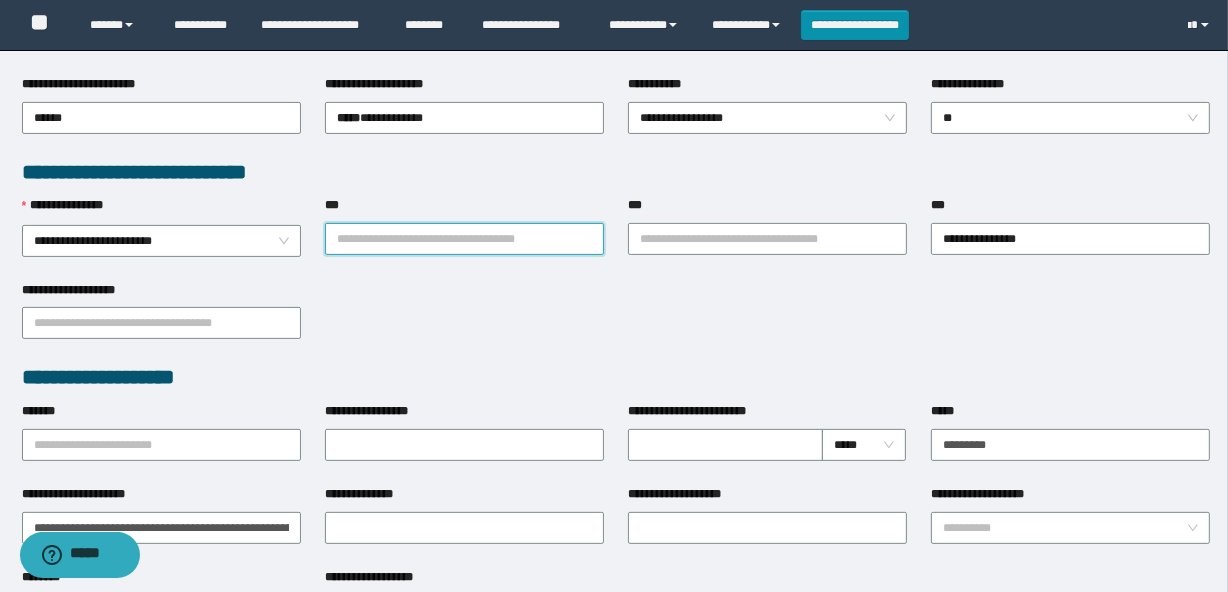 scroll, scrollTop: 454, scrollLeft: 0, axis: vertical 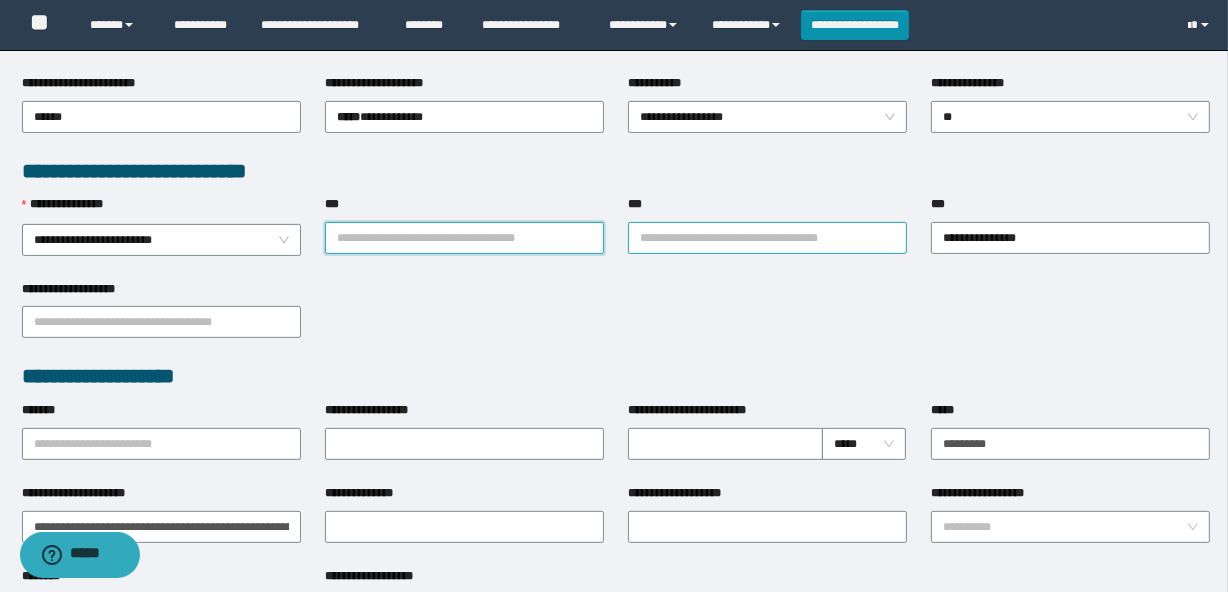 click on "***" at bounding box center (767, 238) 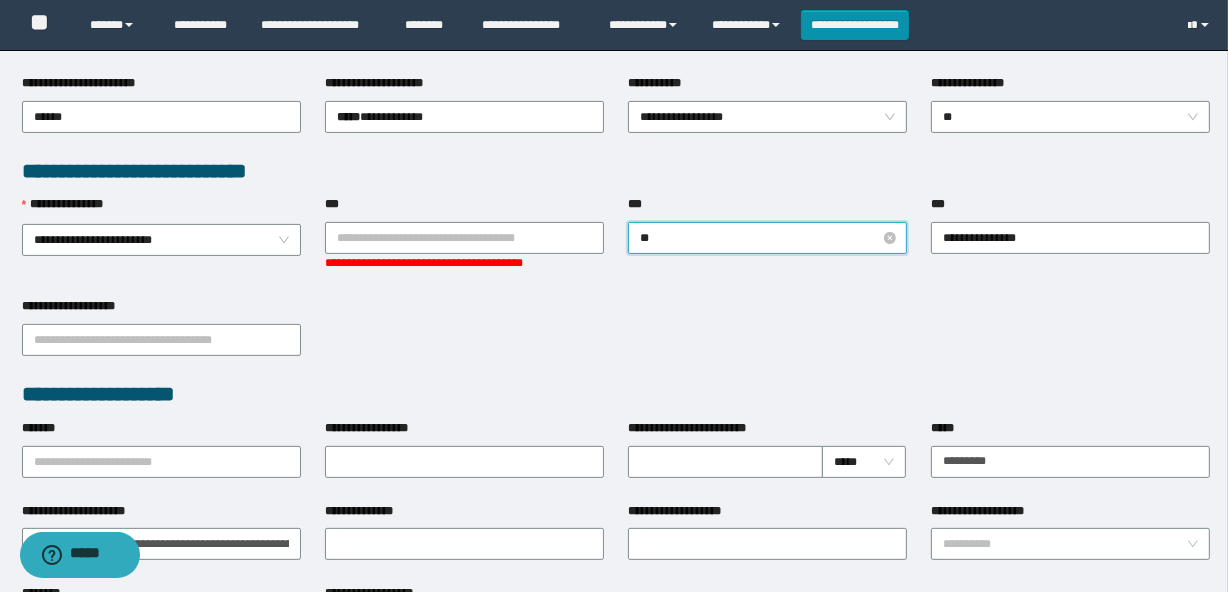 type on "***" 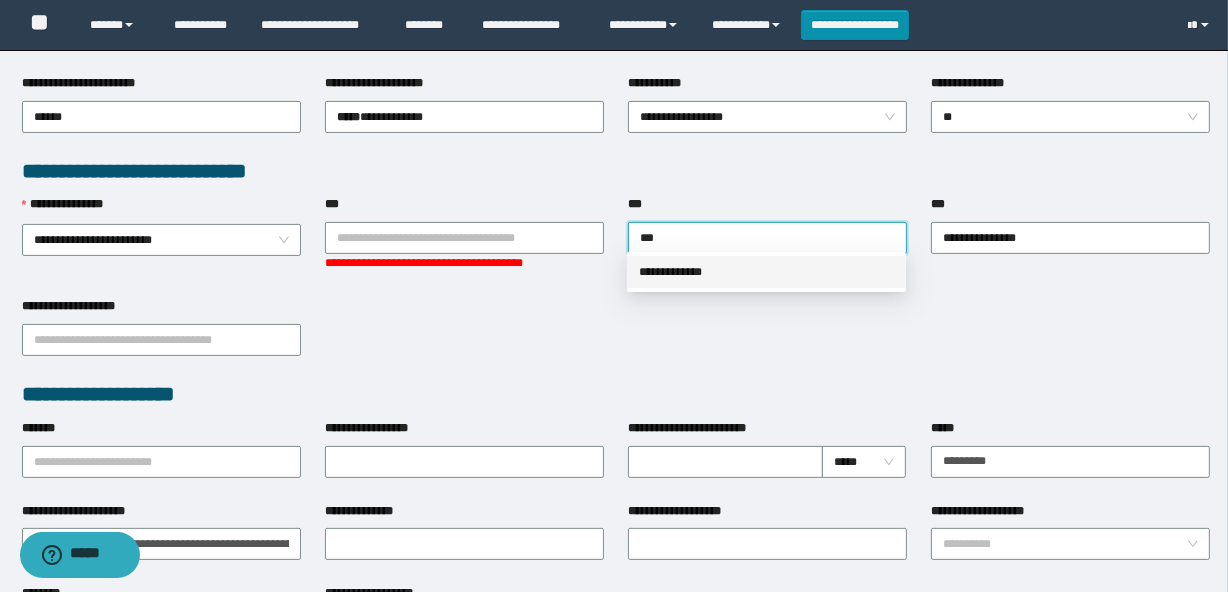 click on "**********" at bounding box center [766, 272] 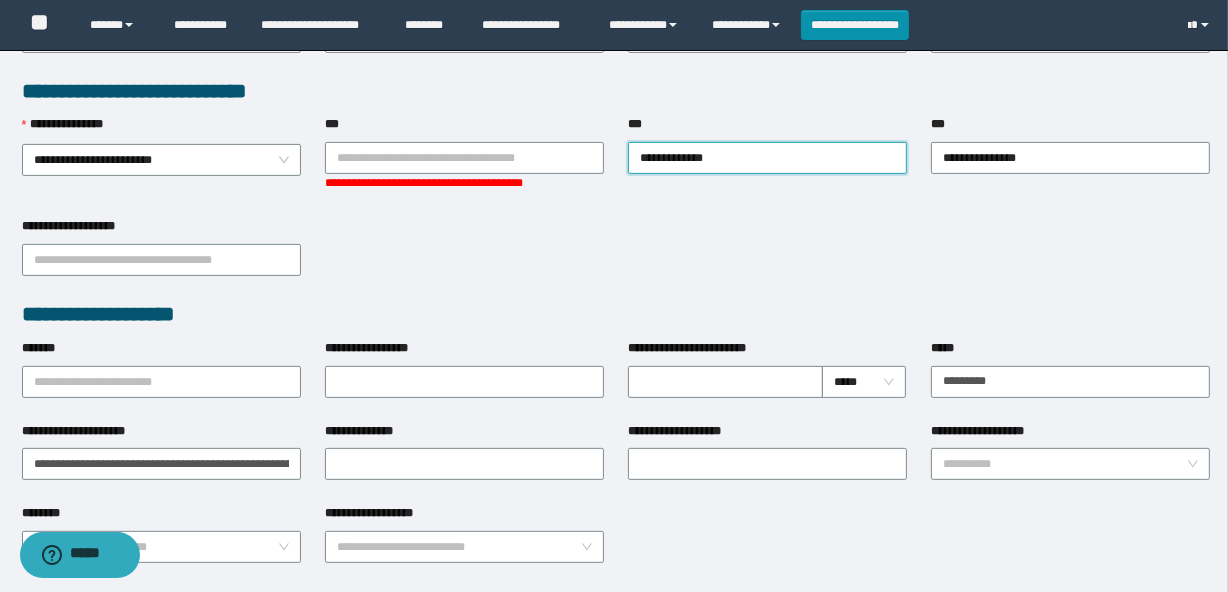 scroll, scrollTop: 545, scrollLeft: 0, axis: vertical 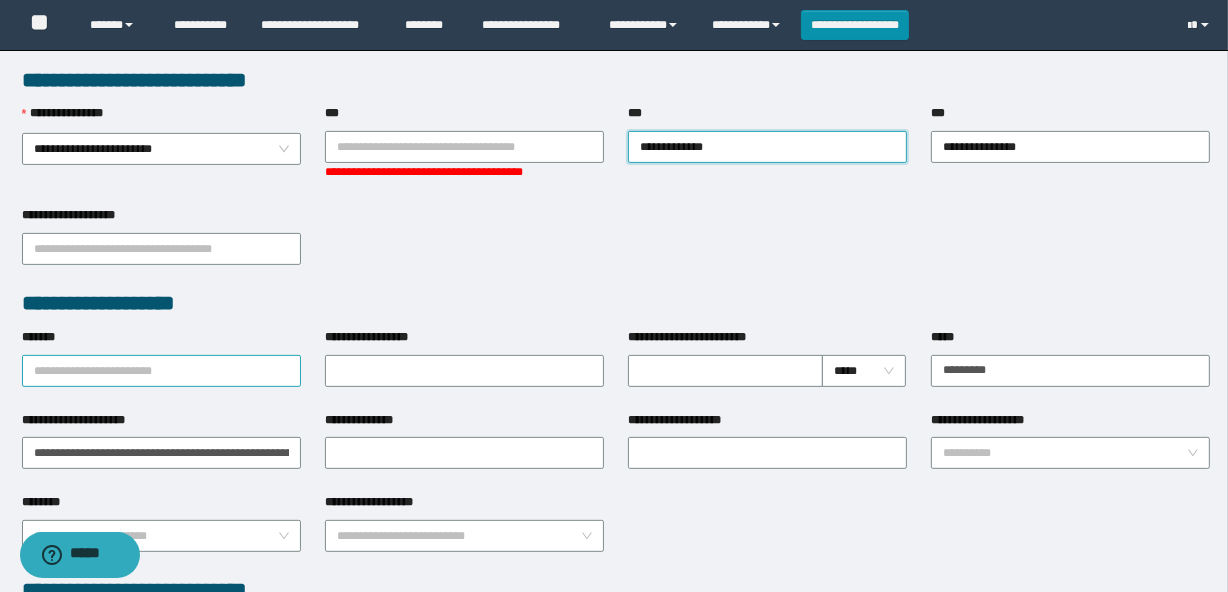 click on "*******" at bounding box center [161, 371] 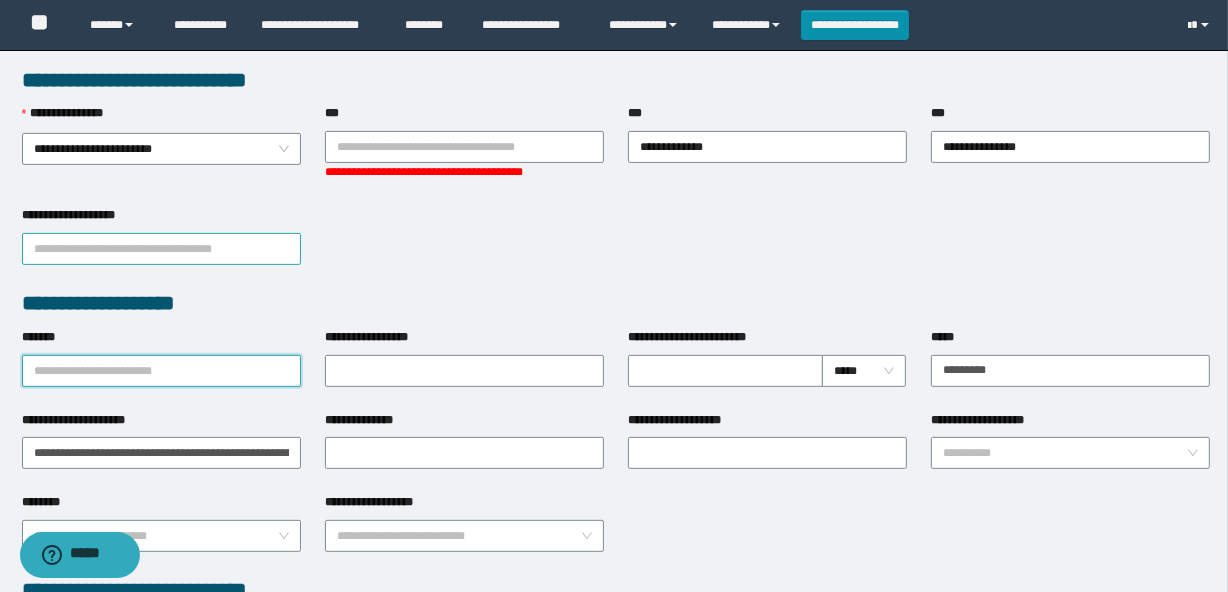 click on "**********" at bounding box center [161, 249] 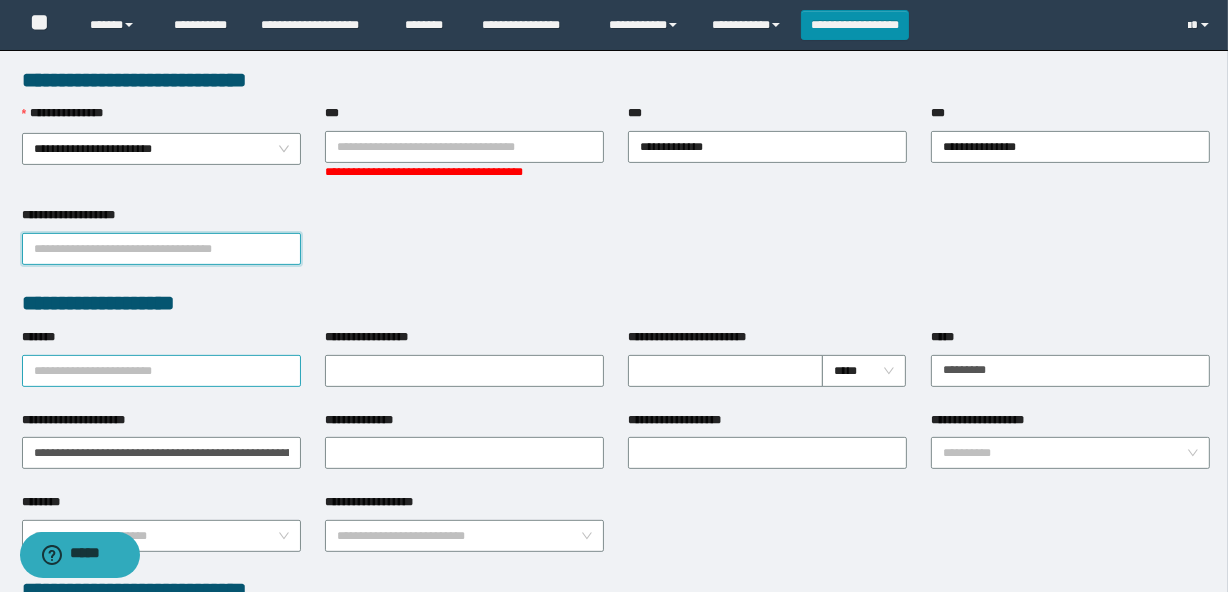 click on "*******" at bounding box center [161, 371] 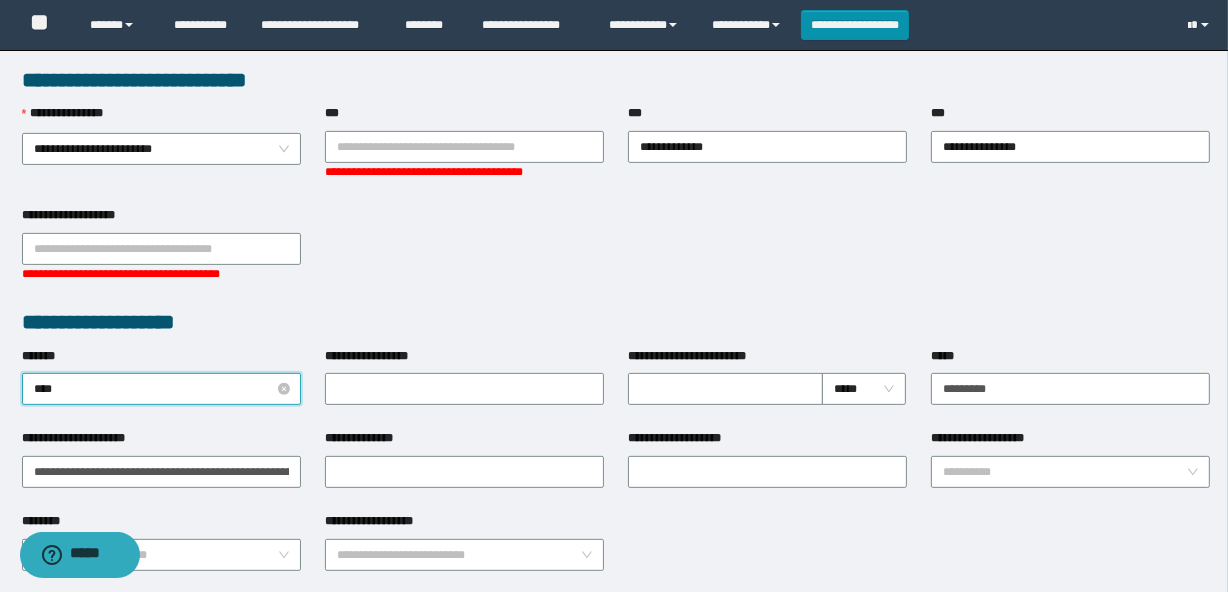 type on "*****" 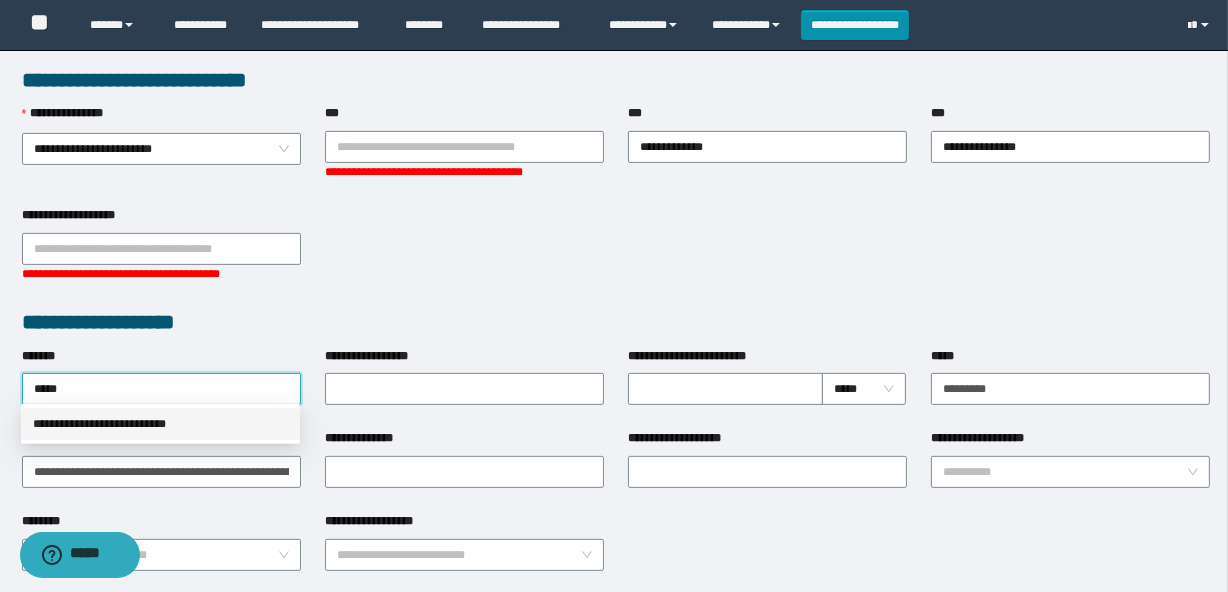 click on "**********" at bounding box center (160, 424) 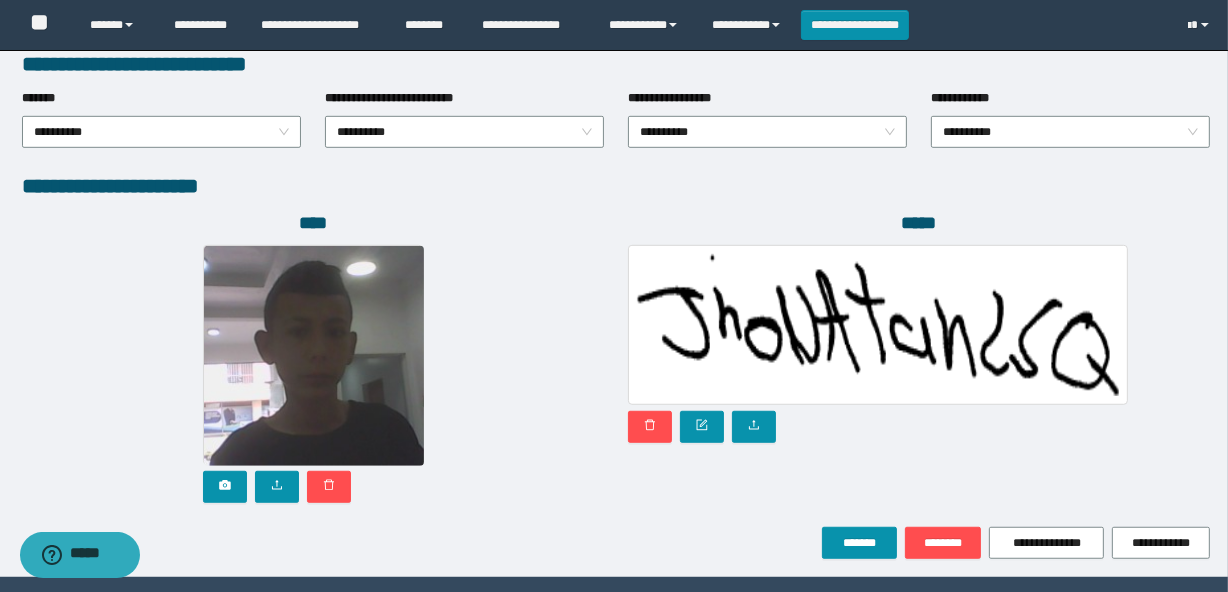 scroll, scrollTop: 1148, scrollLeft: 0, axis: vertical 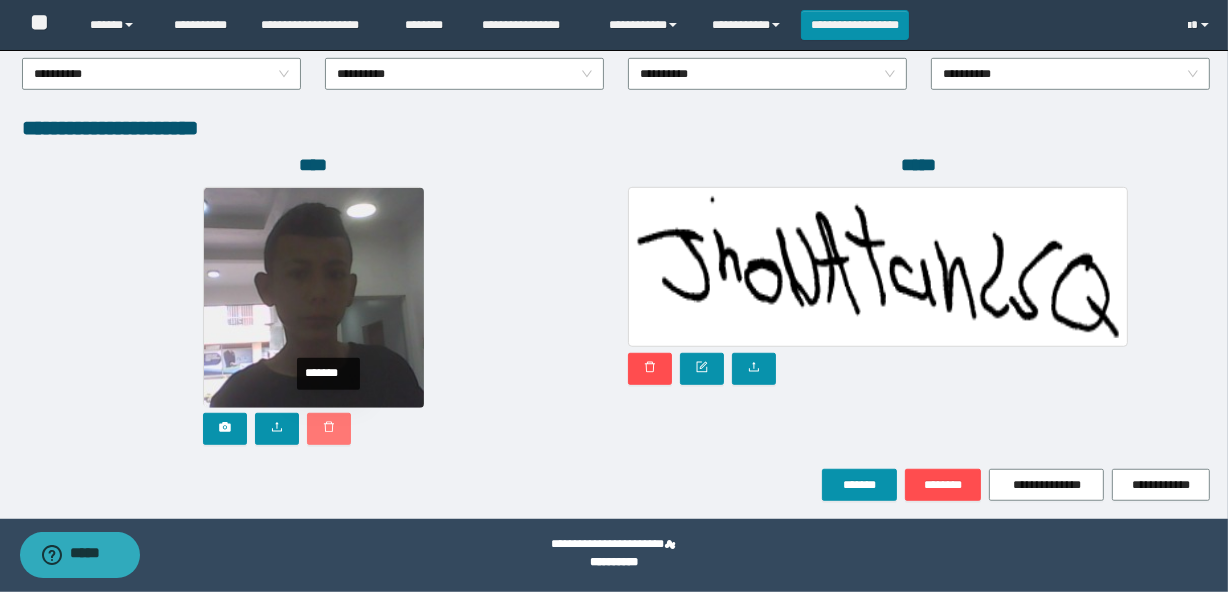 click 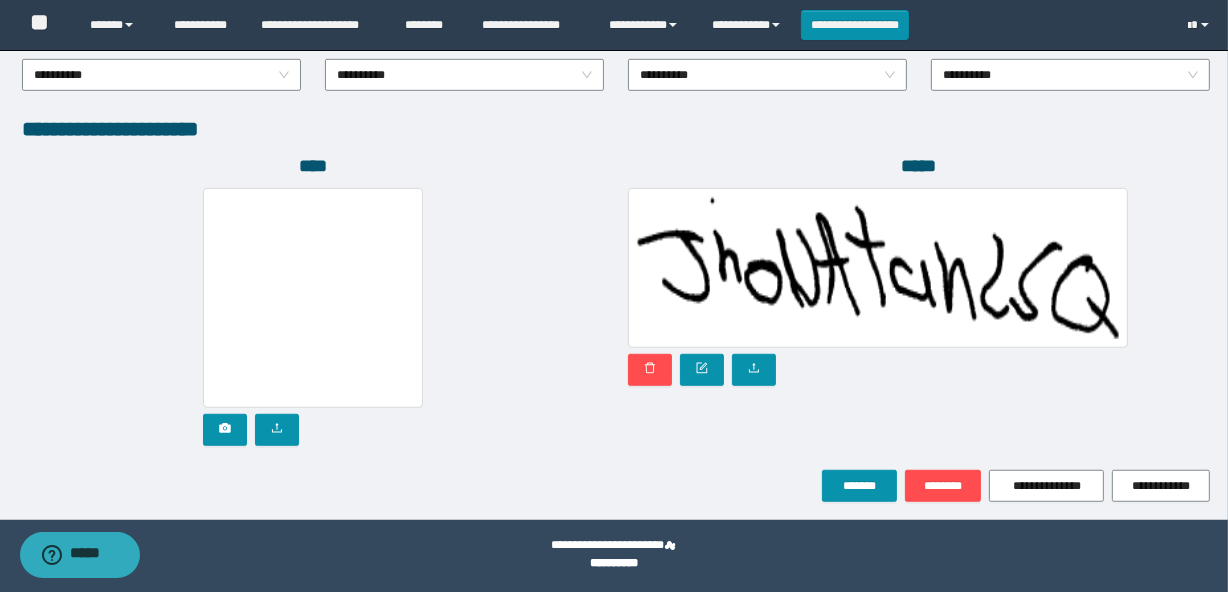 scroll, scrollTop: 1148, scrollLeft: 0, axis: vertical 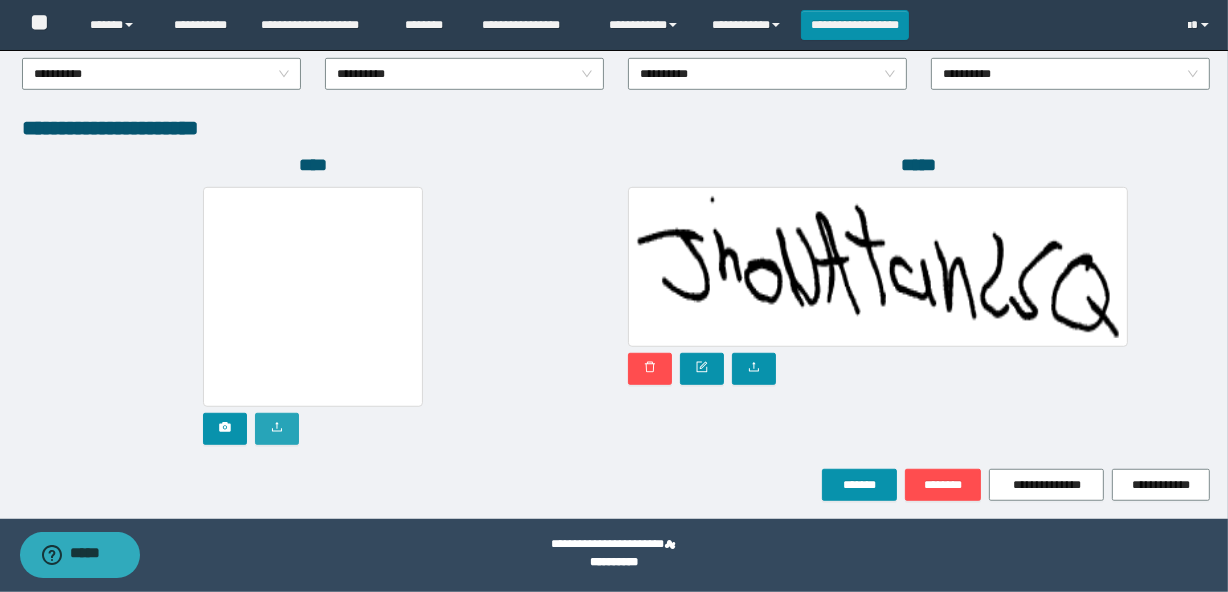 click at bounding box center [277, 429] 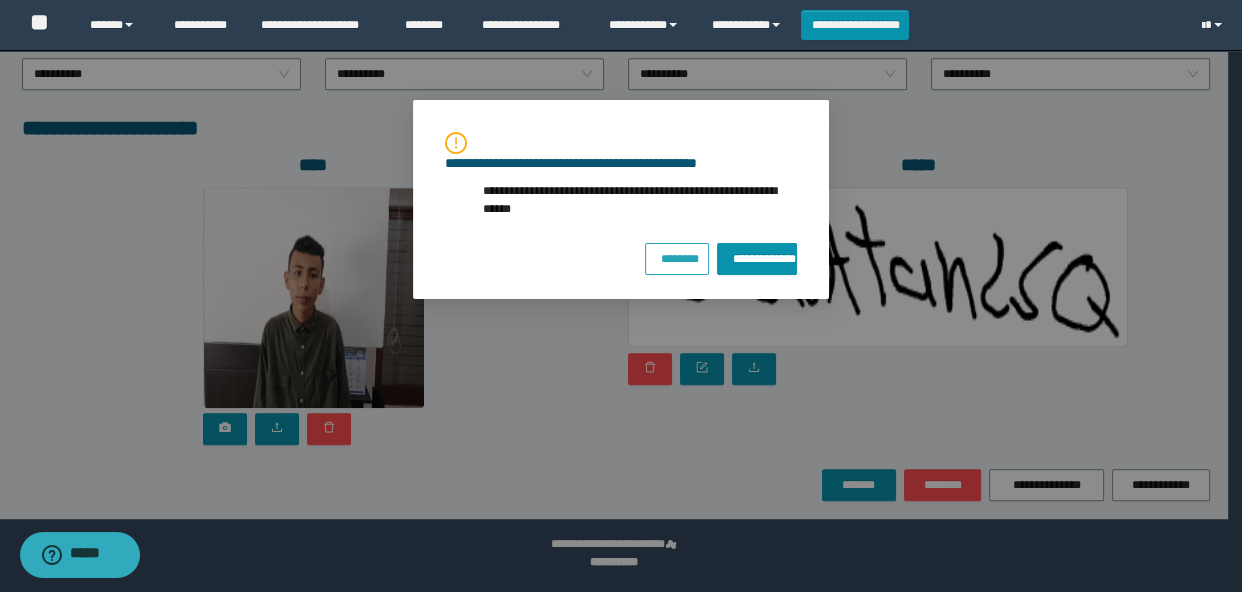 click on "********" at bounding box center (677, 256) 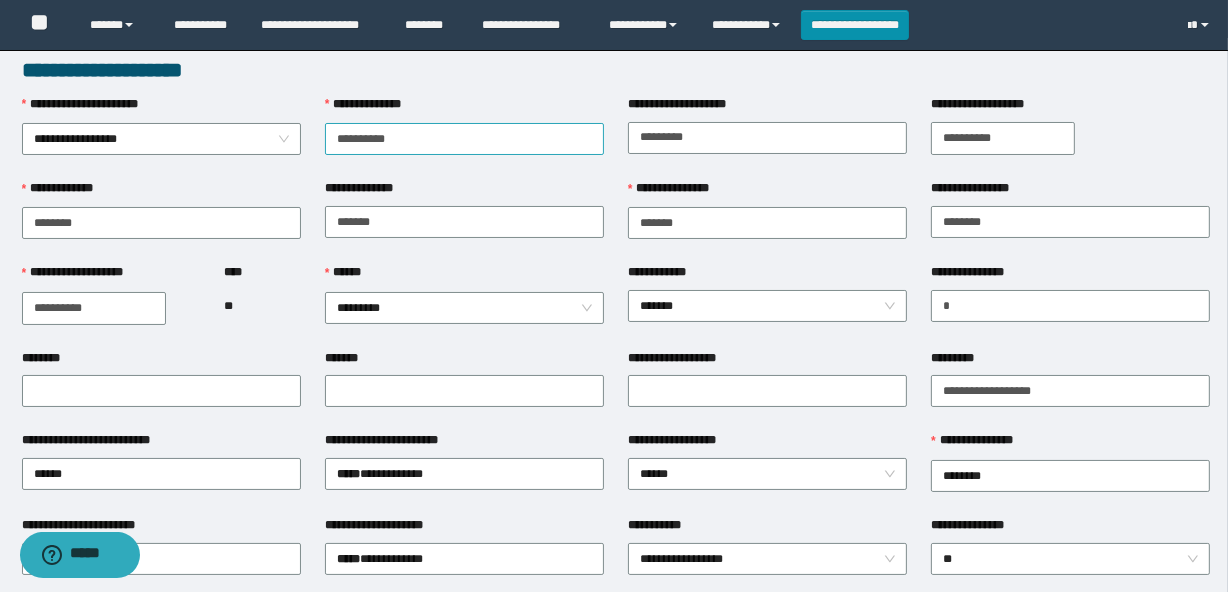 scroll, scrollTop: 0, scrollLeft: 0, axis: both 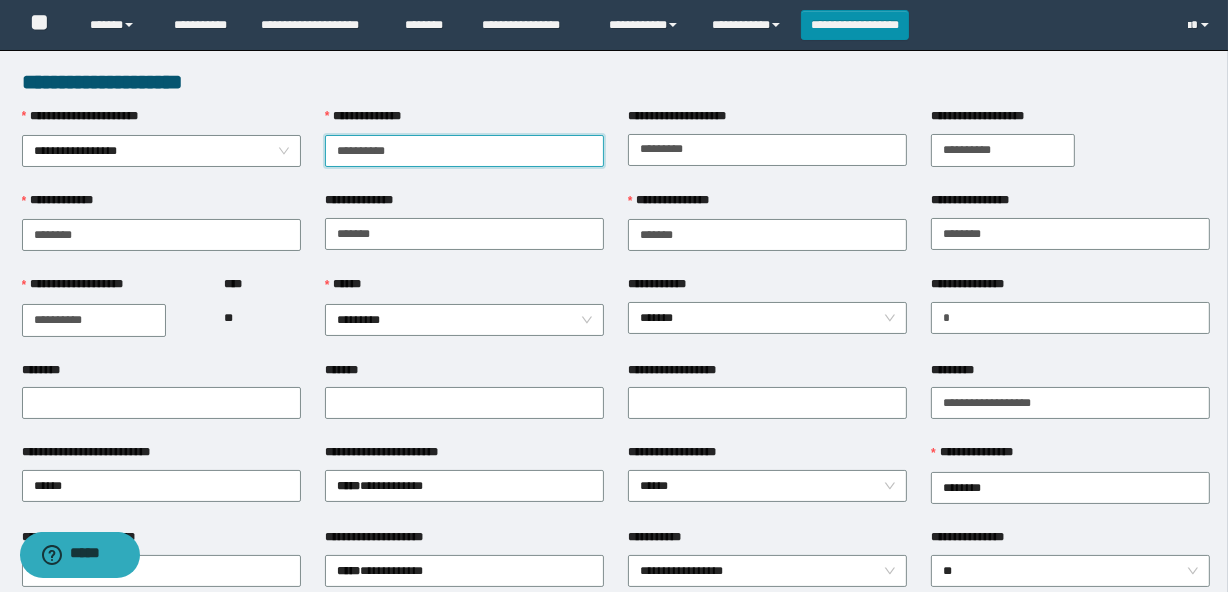 click on "**********" at bounding box center (464, 151) 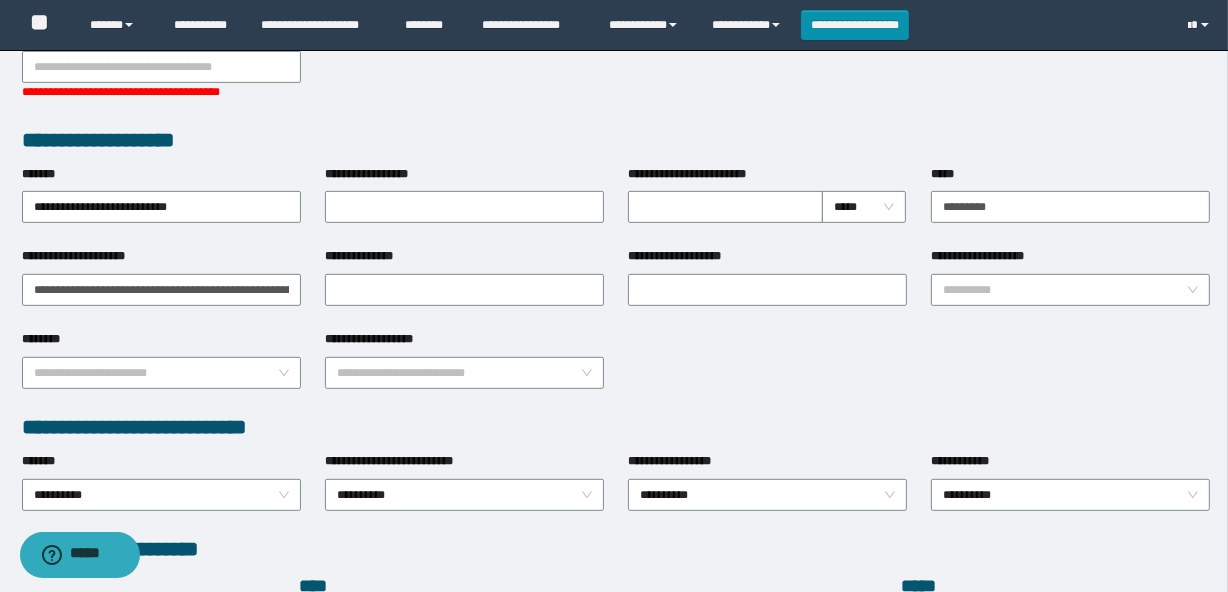 scroll, scrollTop: 1148, scrollLeft: 0, axis: vertical 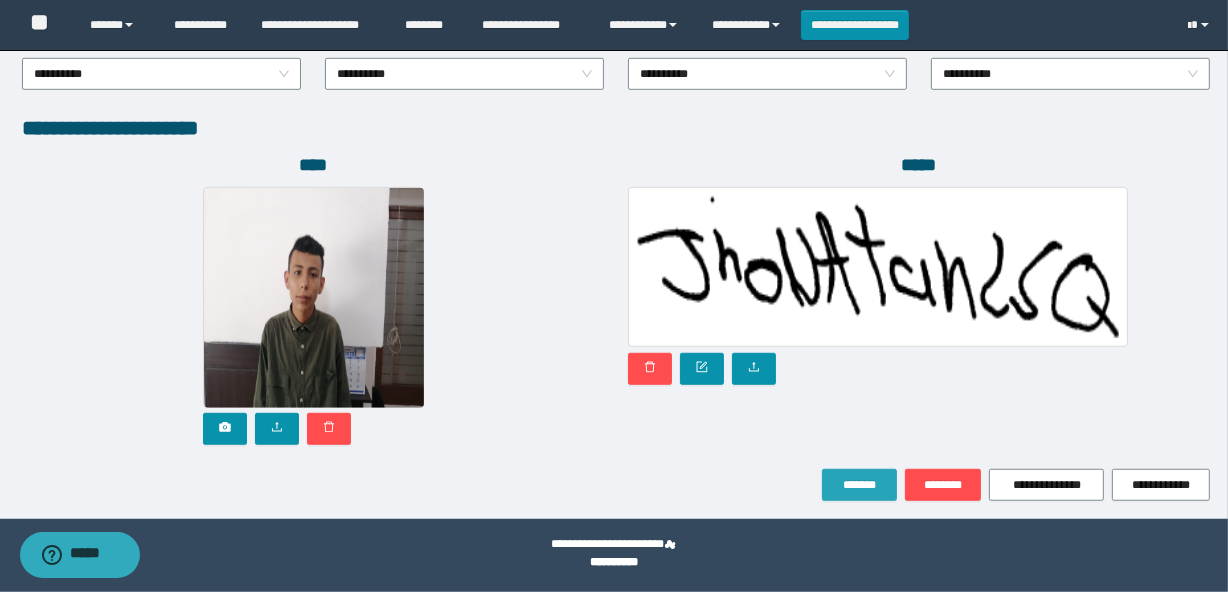 click on "*******" at bounding box center [859, 485] 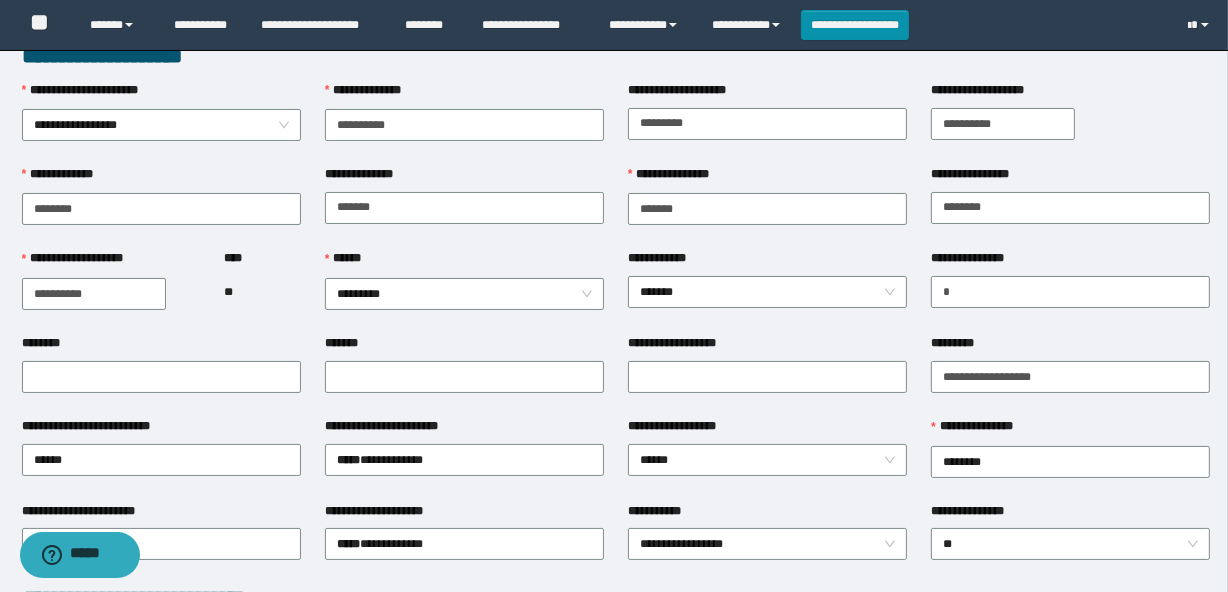scroll, scrollTop: 0, scrollLeft: 0, axis: both 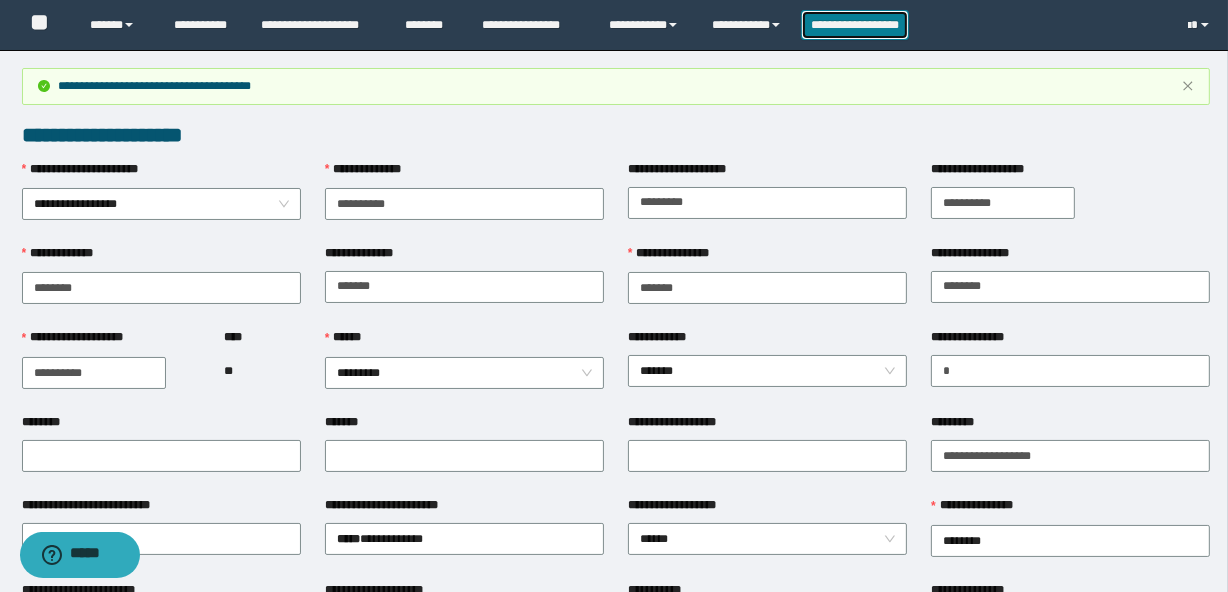 click on "**********" at bounding box center [855, 25] 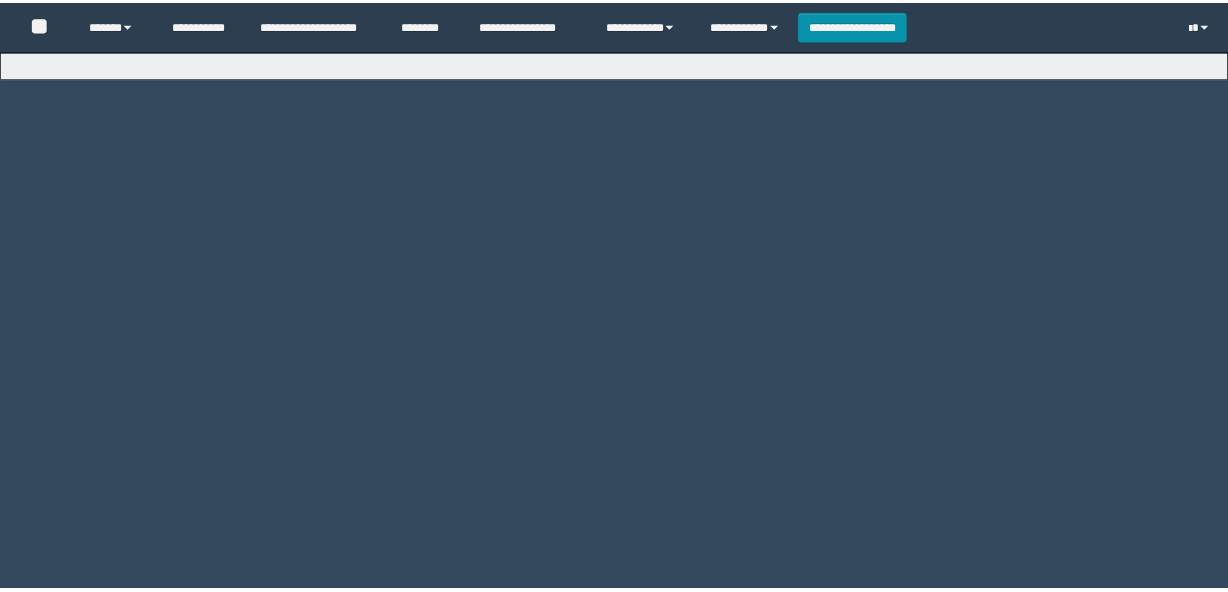 scroll, scrollTop: 0, scrollLeft: 0, axis: both 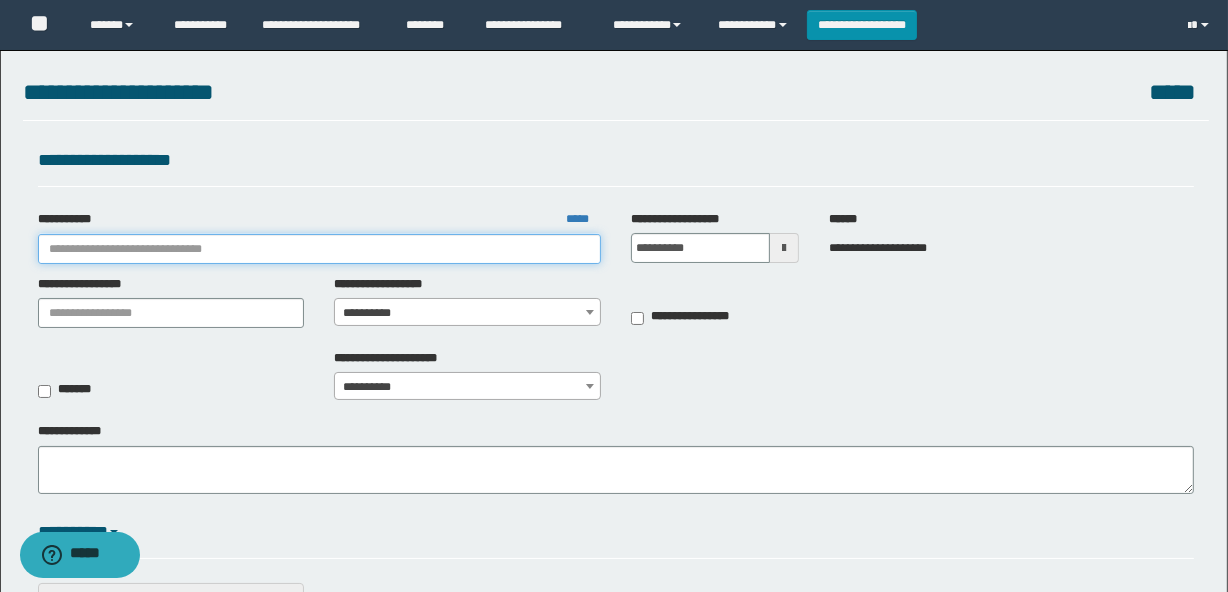 click on "**********" at bounding box center (319, 249) 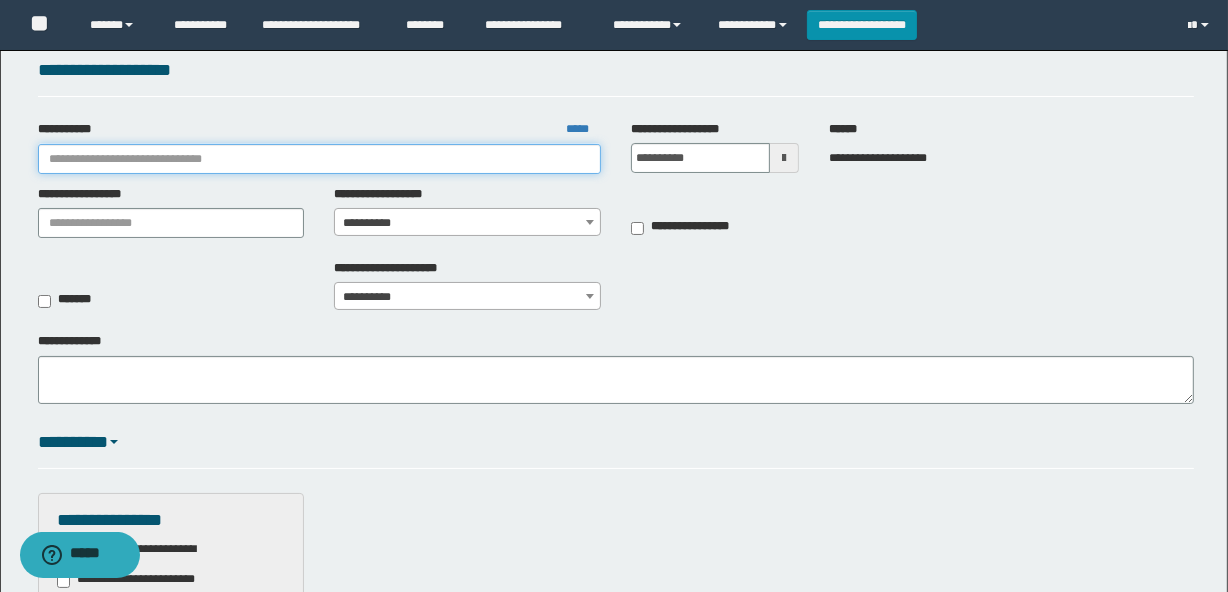 scroll, scrollTop: 0, scrollLeft: 0, axis: both 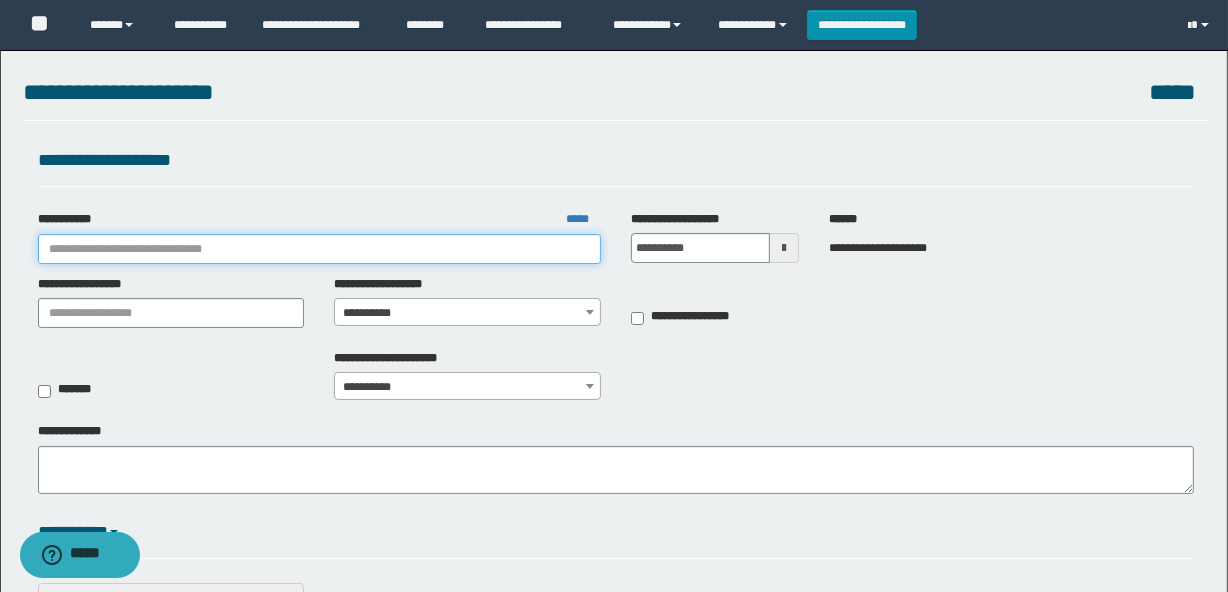 click on "**********" at bounding box center (319, 249) 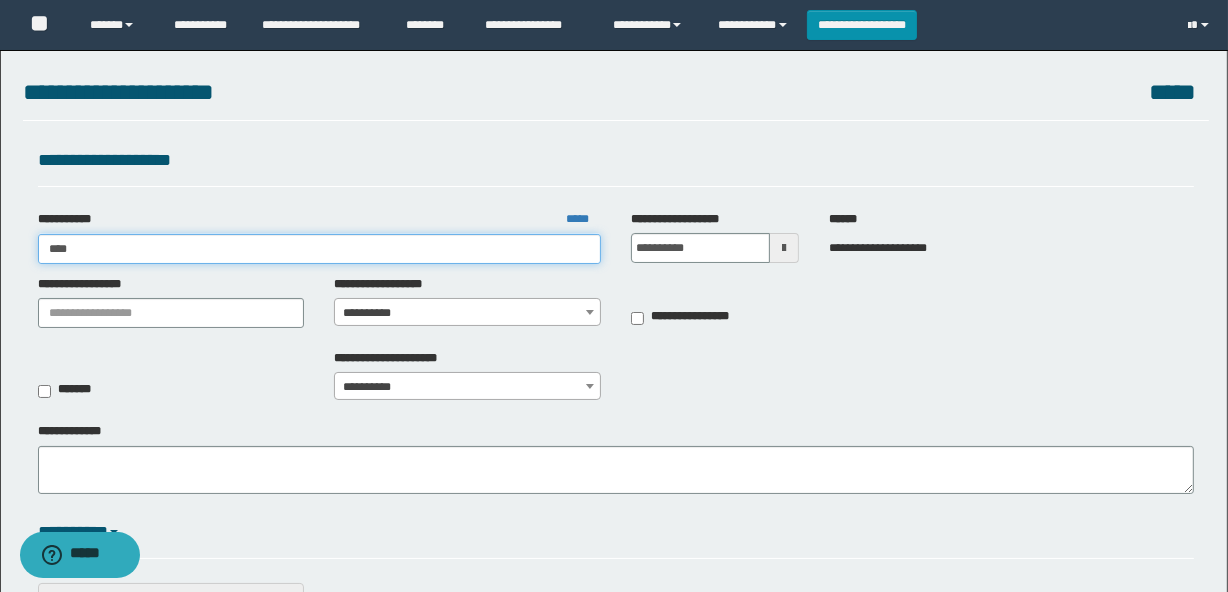 type on "*****" 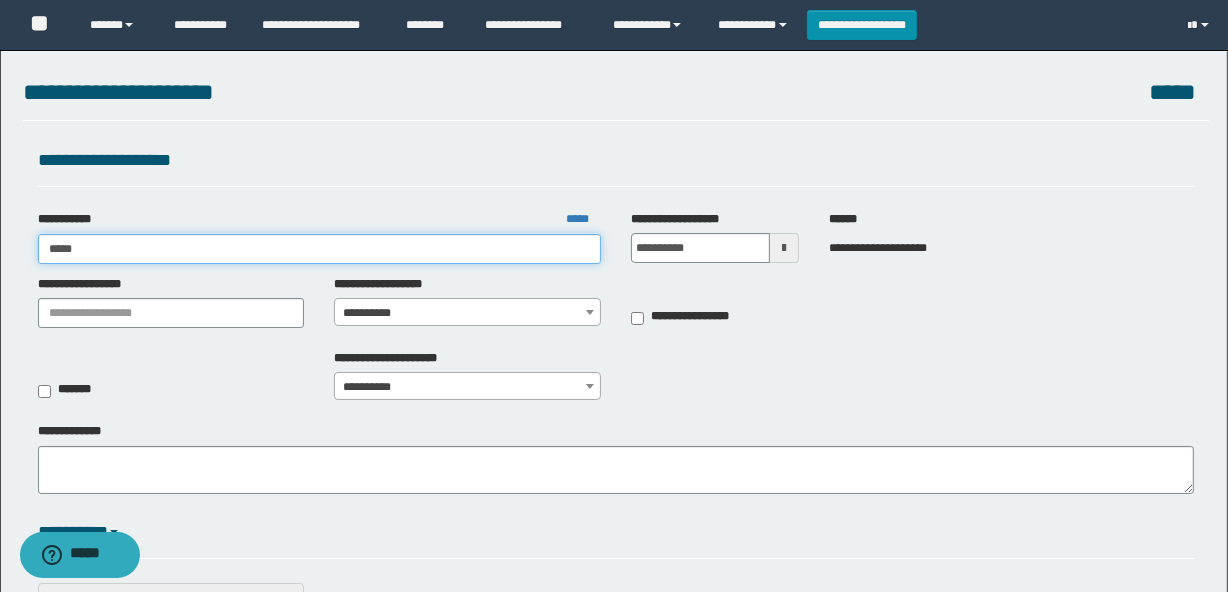 type on "*****" 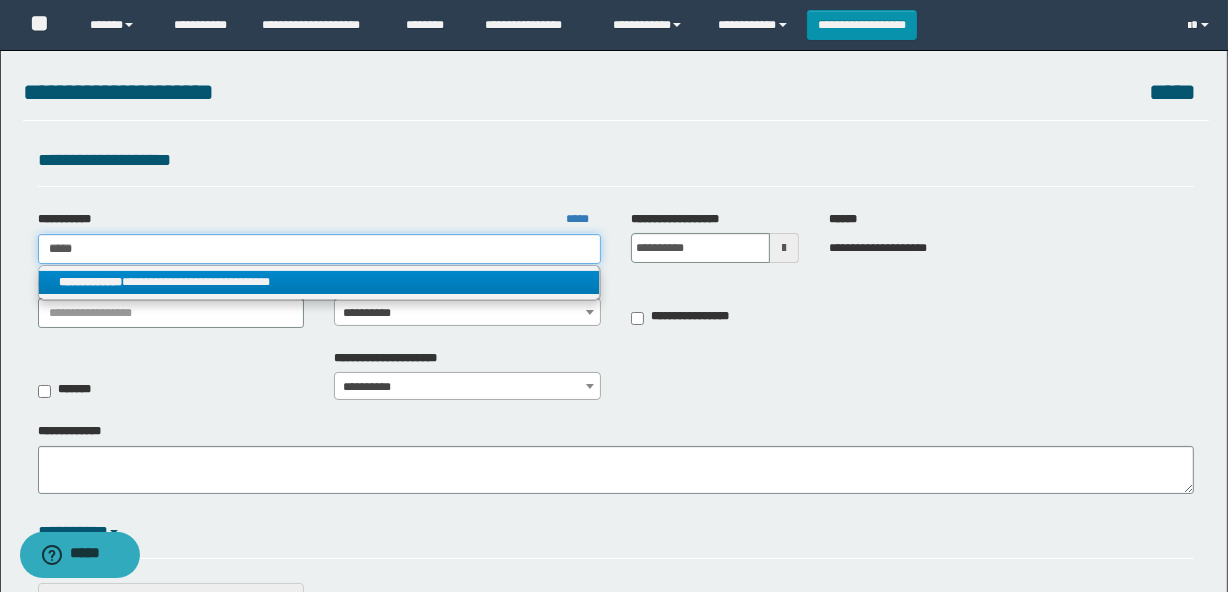 type on "*****" 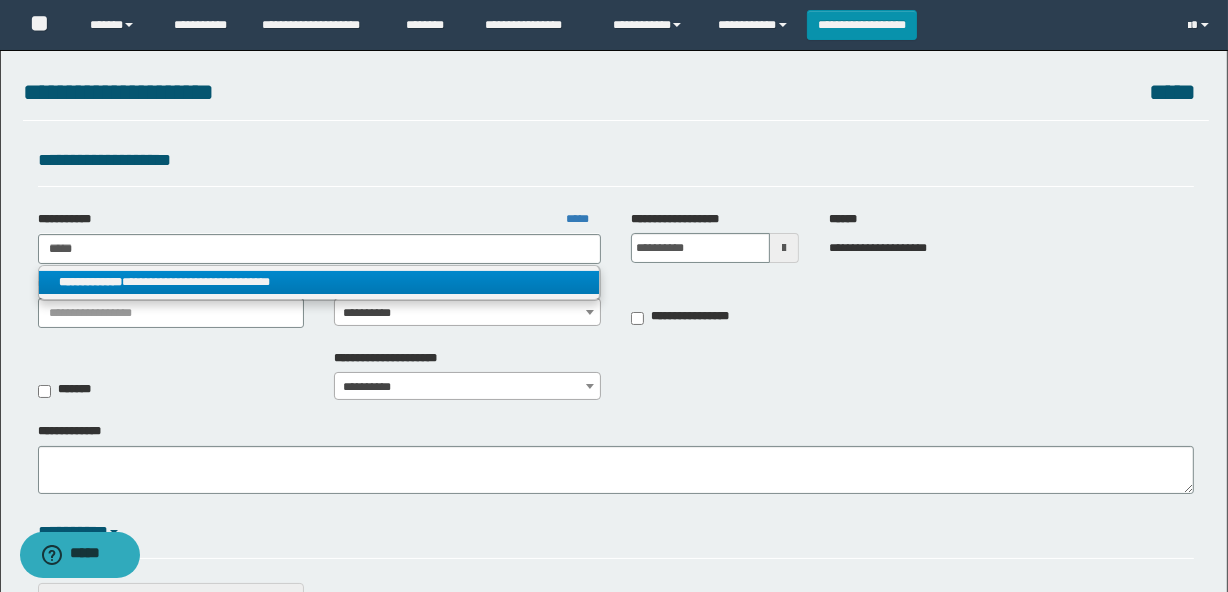click on "**********" at bounding box center (319, 282) 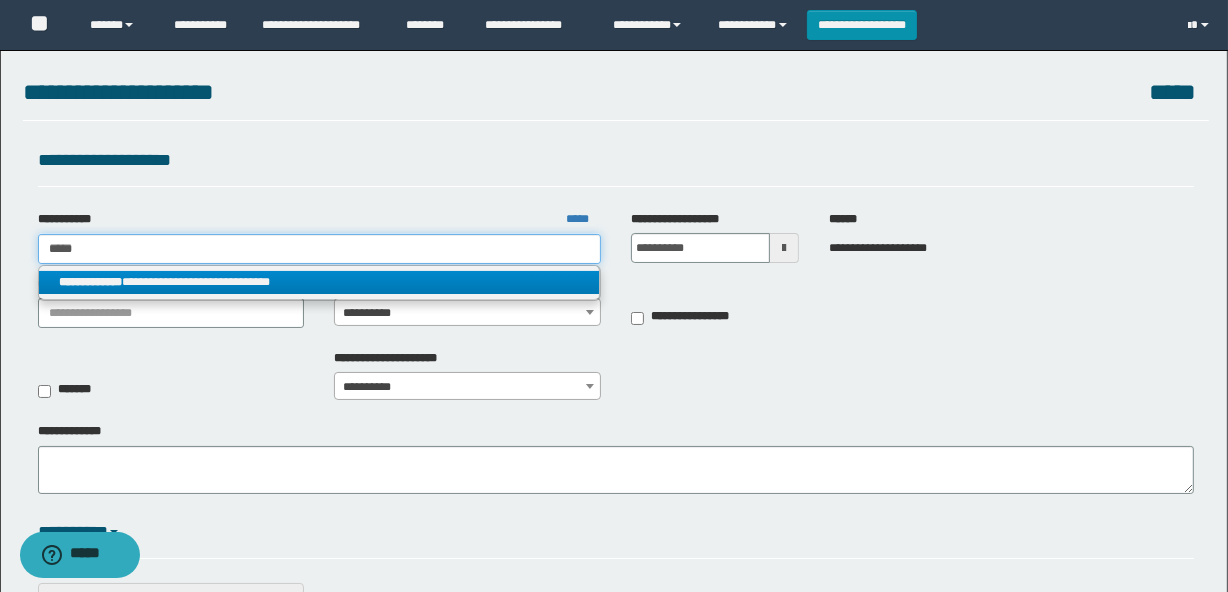 type 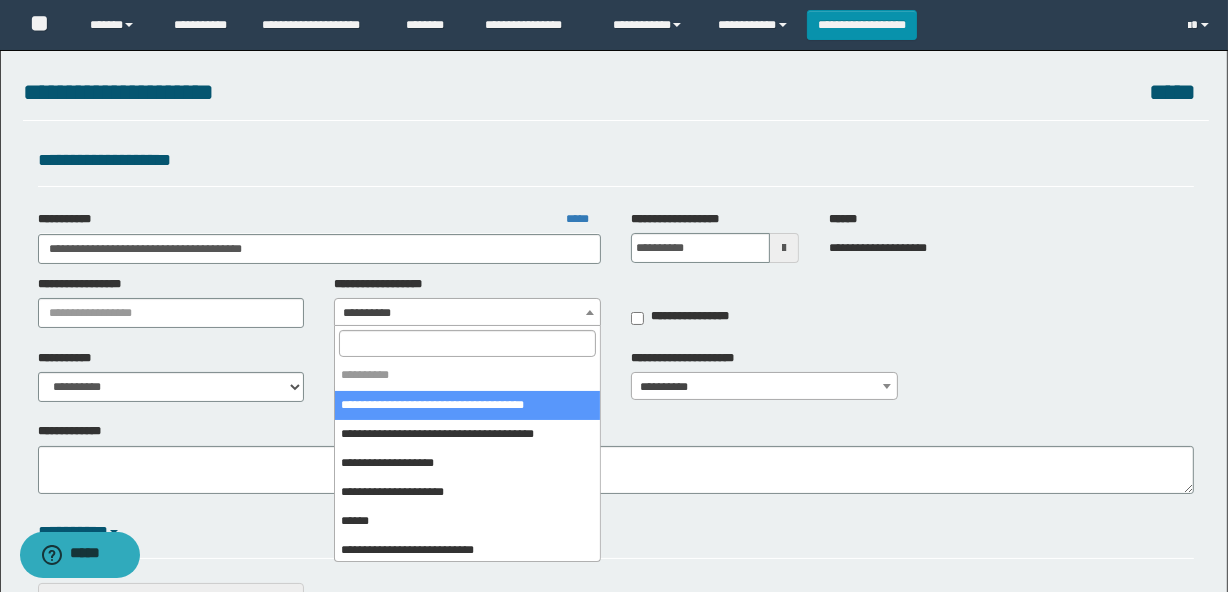 click on "**********" at bounding box center (467, 313) 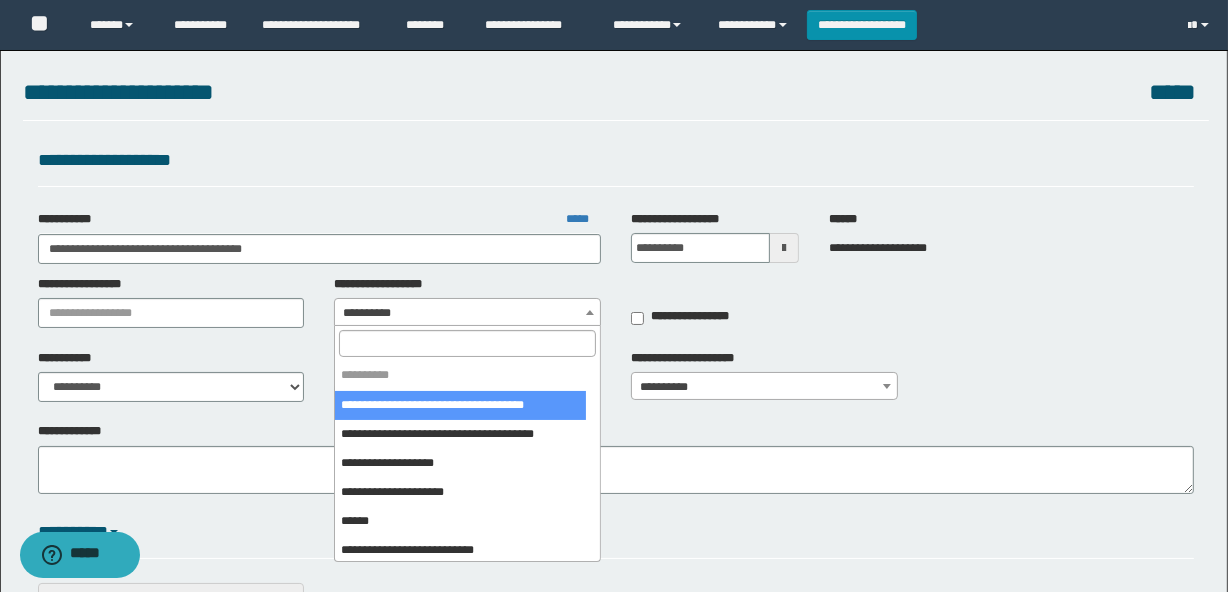 click at bounding box center [467, 343] 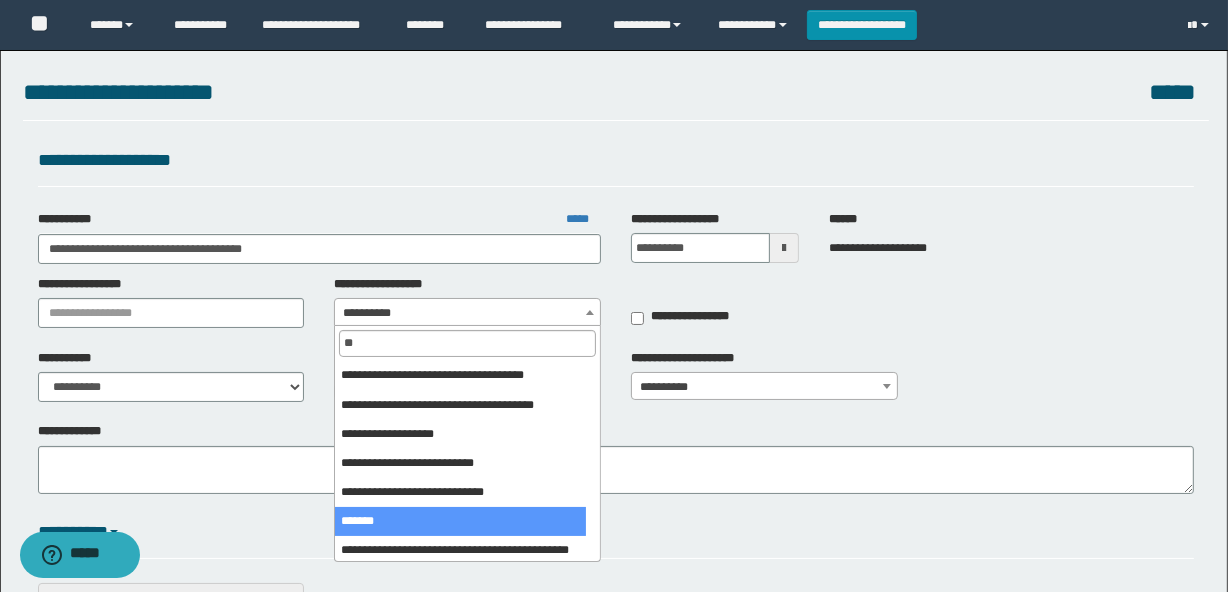 type on "**" 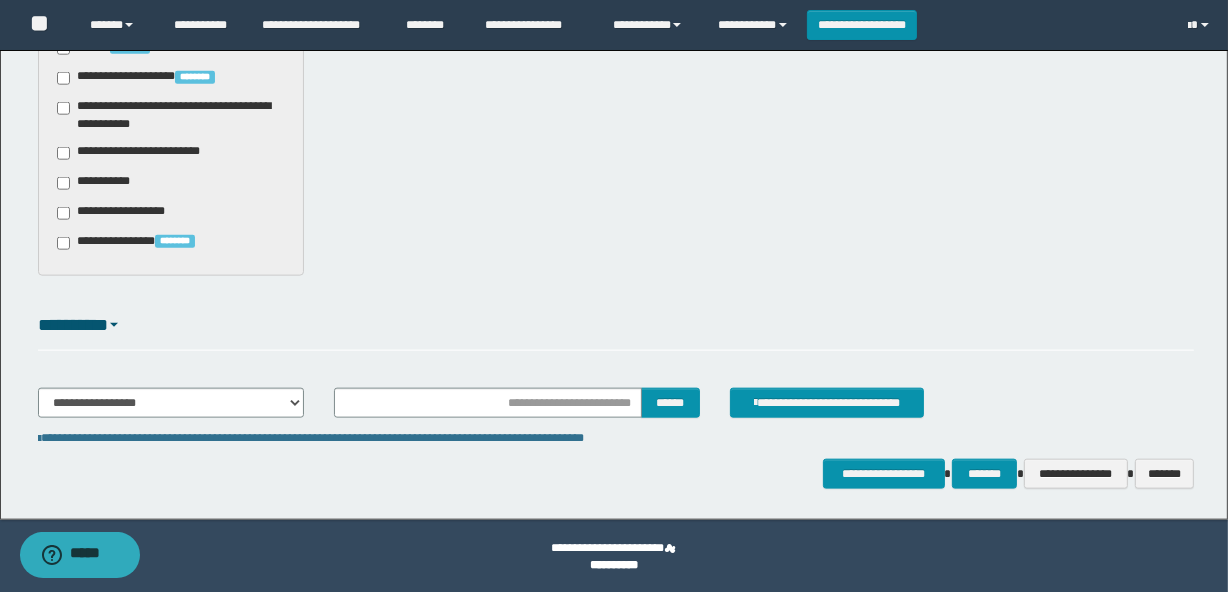scroll, scrollTop: 1878, scrollLeft: 0, axis: vertical 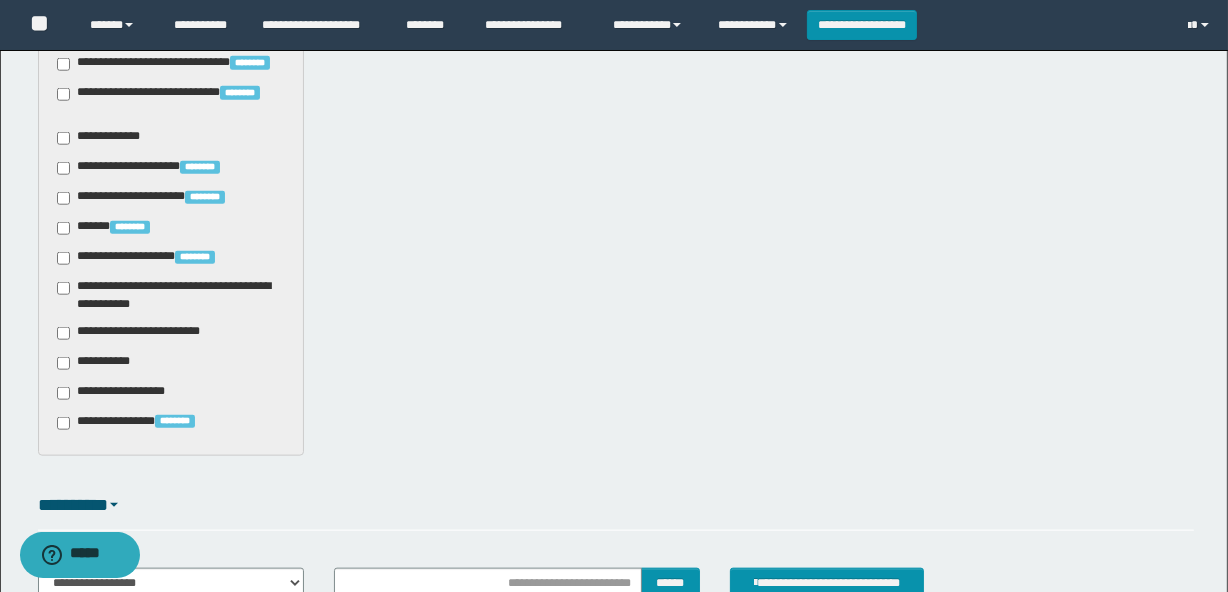 click on "**********" at bounding box center [143, 333] 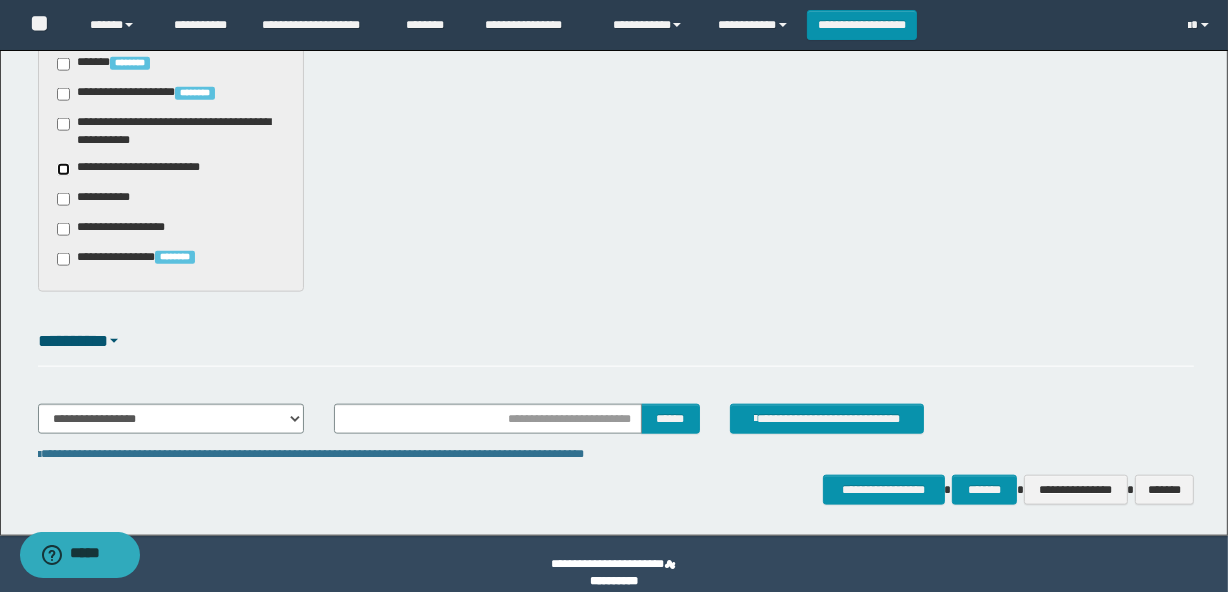 scroll, scrollTop: 2060, scrollLeft: 0, axis: vertical 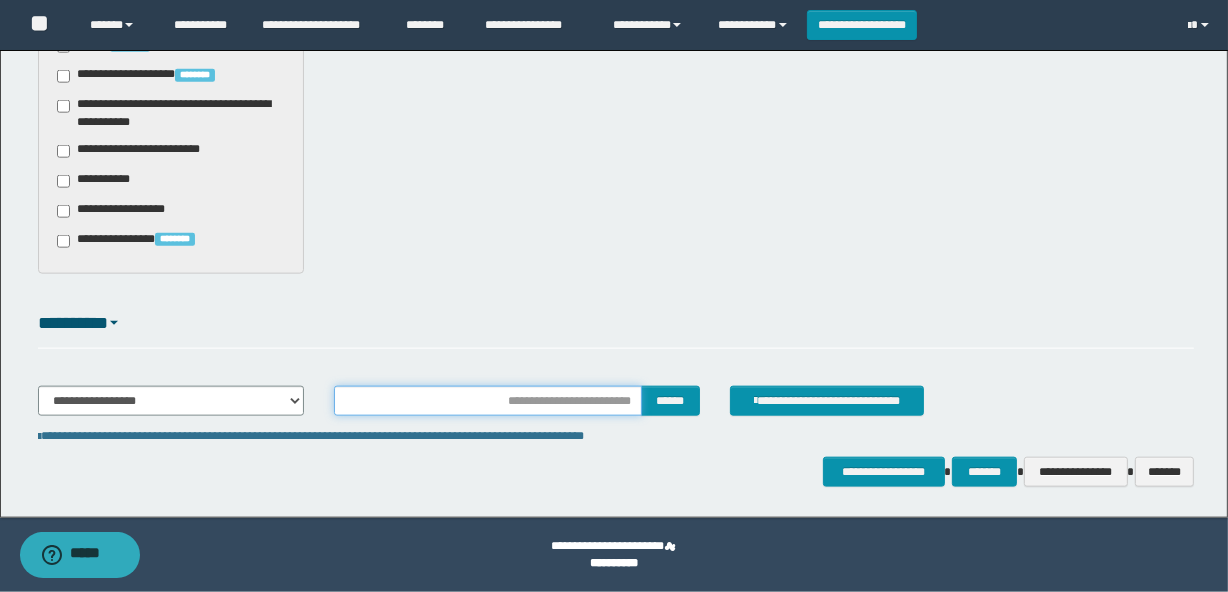 click at bounding box center [487, 401] 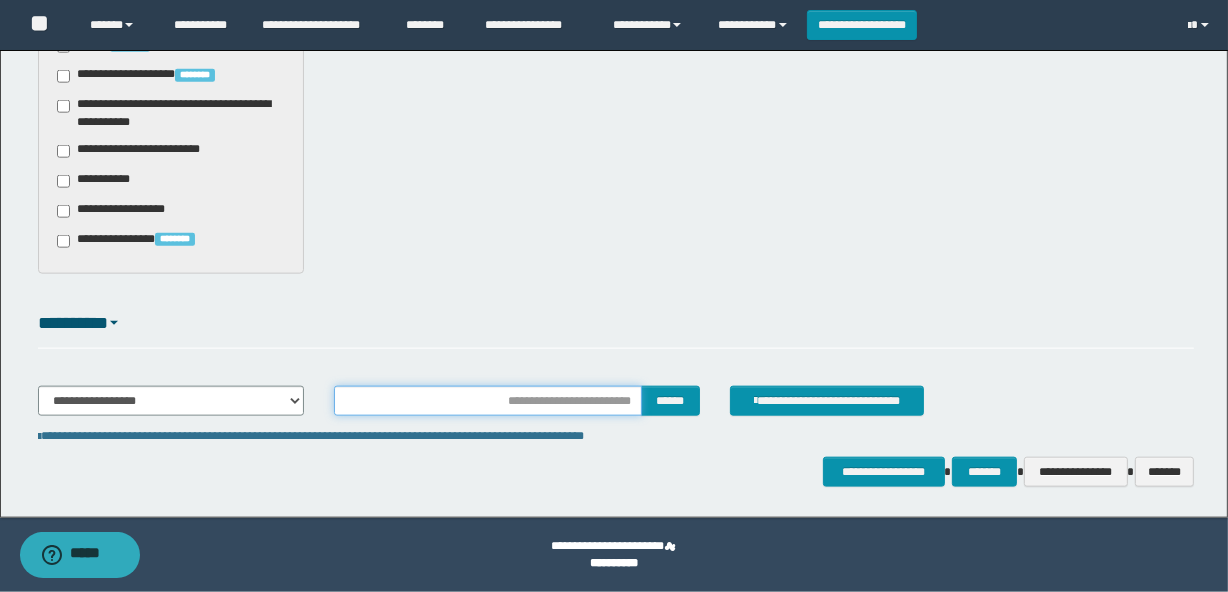 type on "**********" 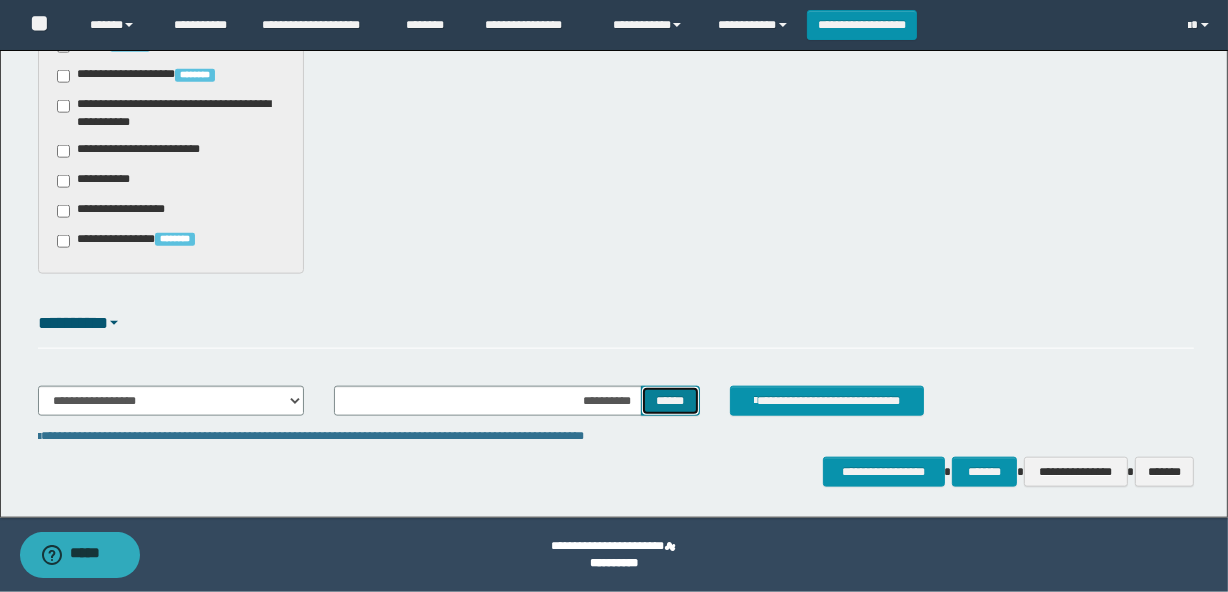click on "******" at bounding box center (670, 401) 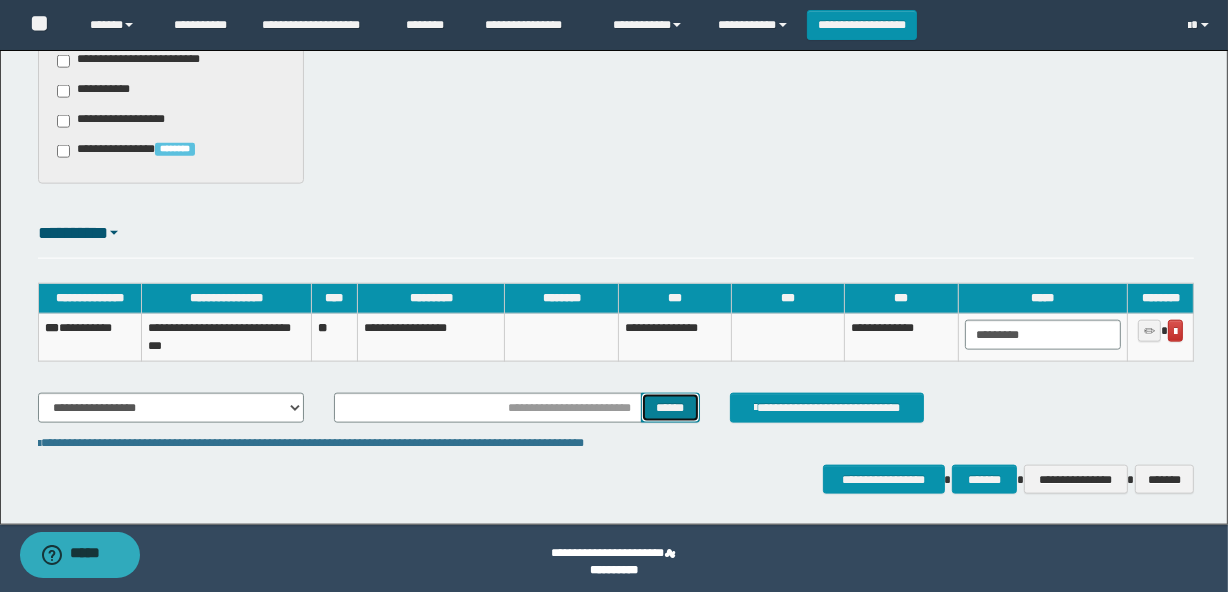 scroll, scrollTop: 2157, scrollLeft: 0, axis: vertical 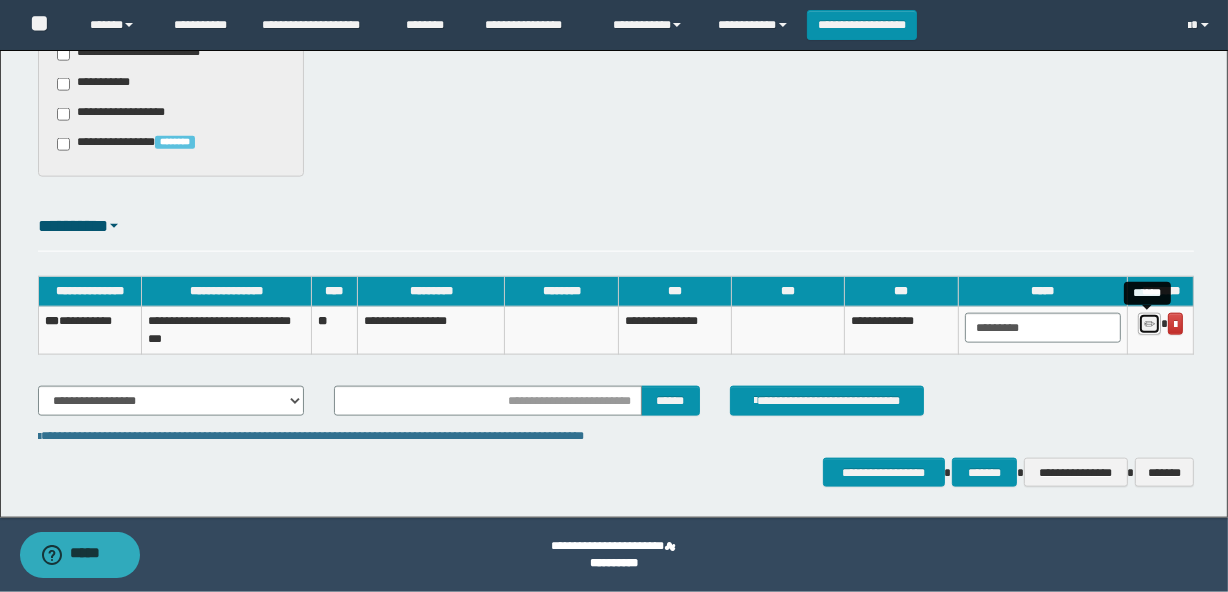 click at bounding box center (1149, 325) 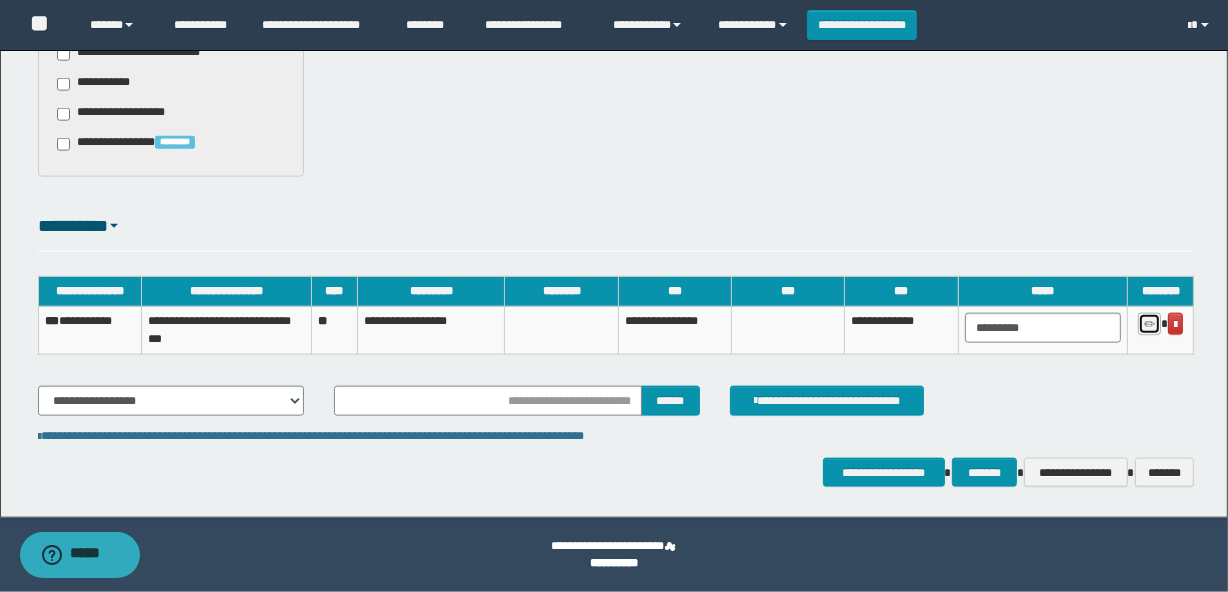 type on "**********" 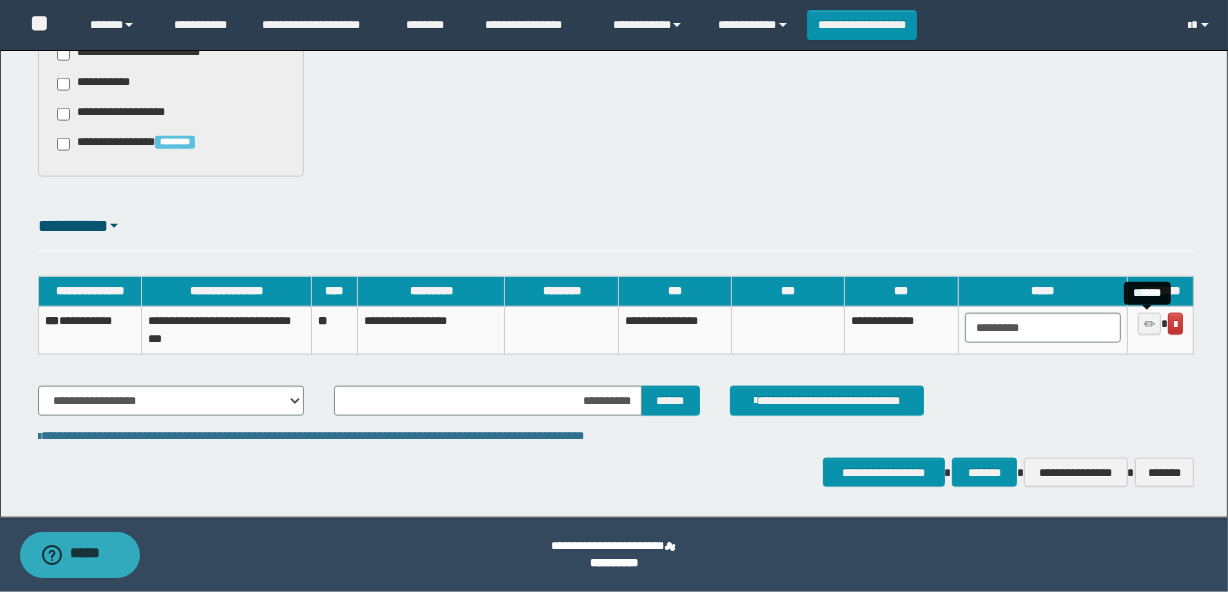 type 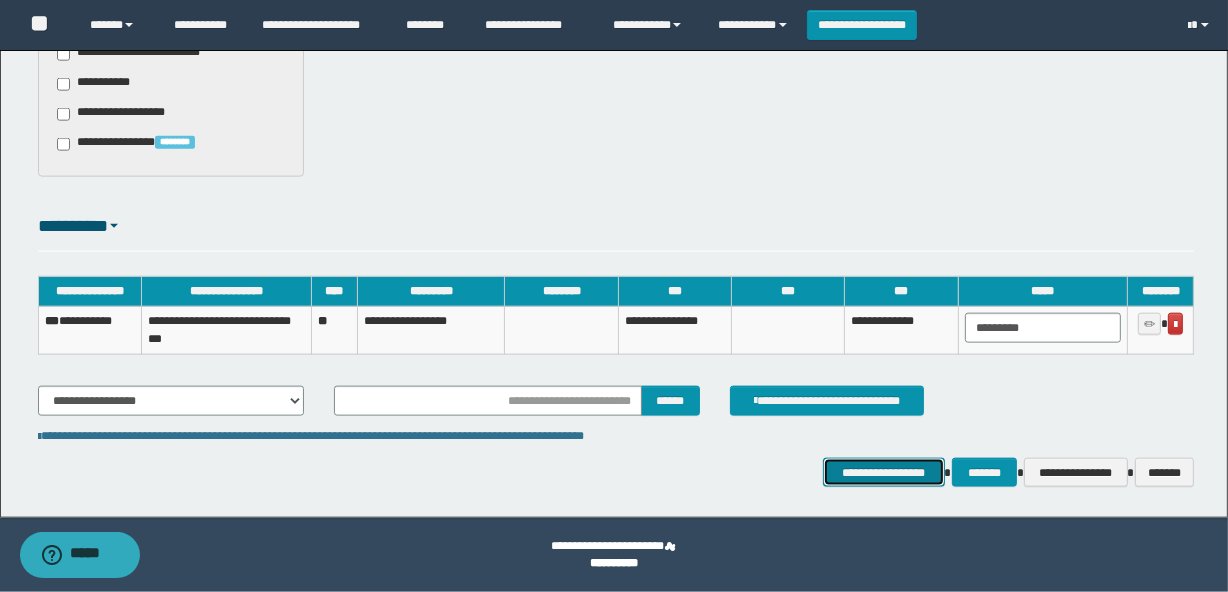click on "**********" at bounding box center (884, 473) 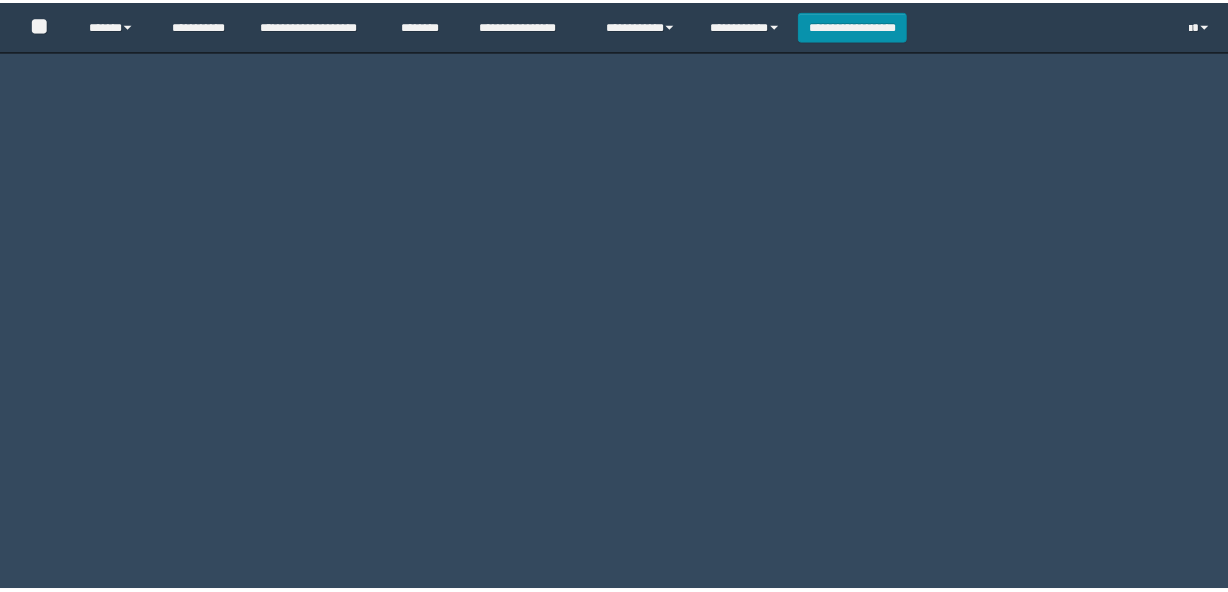 scroll, scrollTop: 0, scrollLeft: 0, axis: both 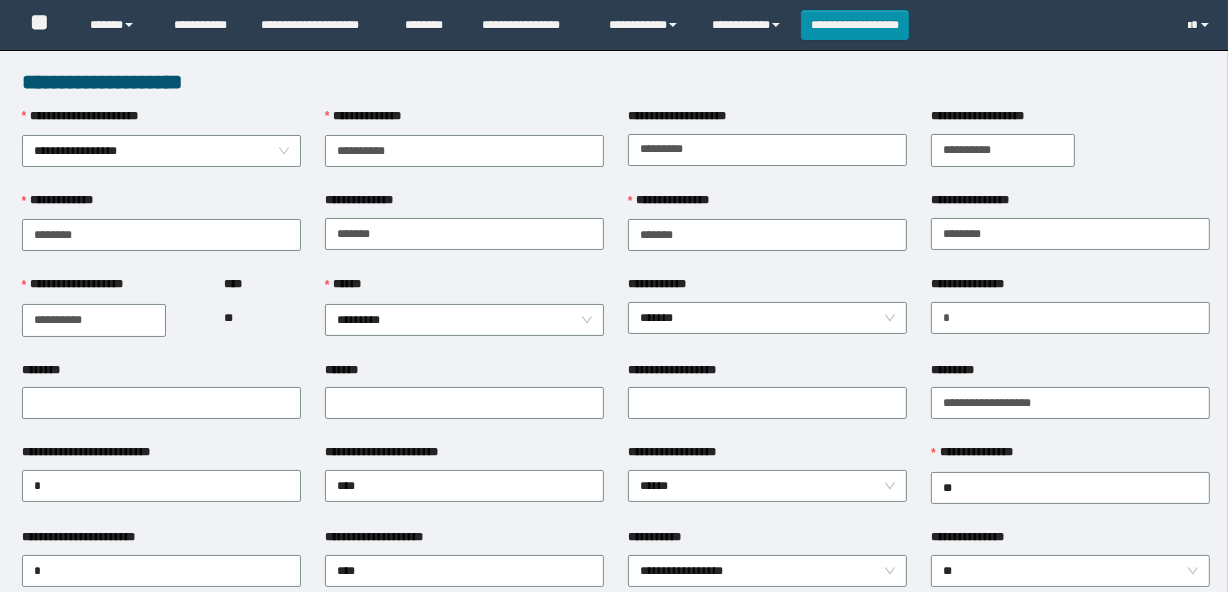 type on "**********" 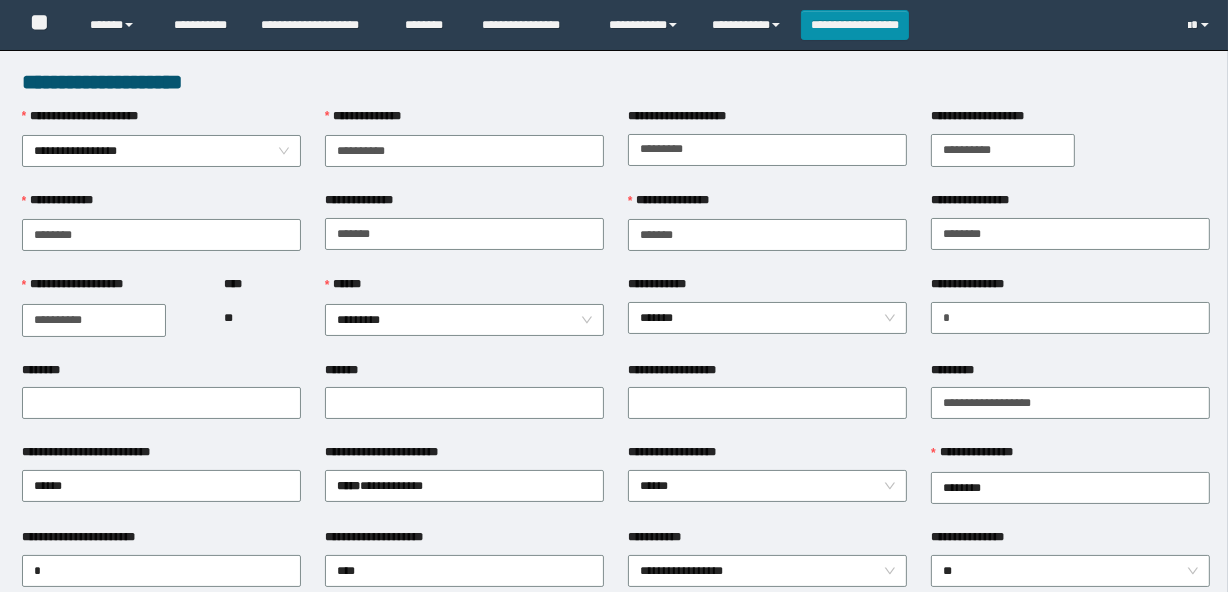 scroll, scrollTop: 181, scrollLeft: 0, axis: vertical 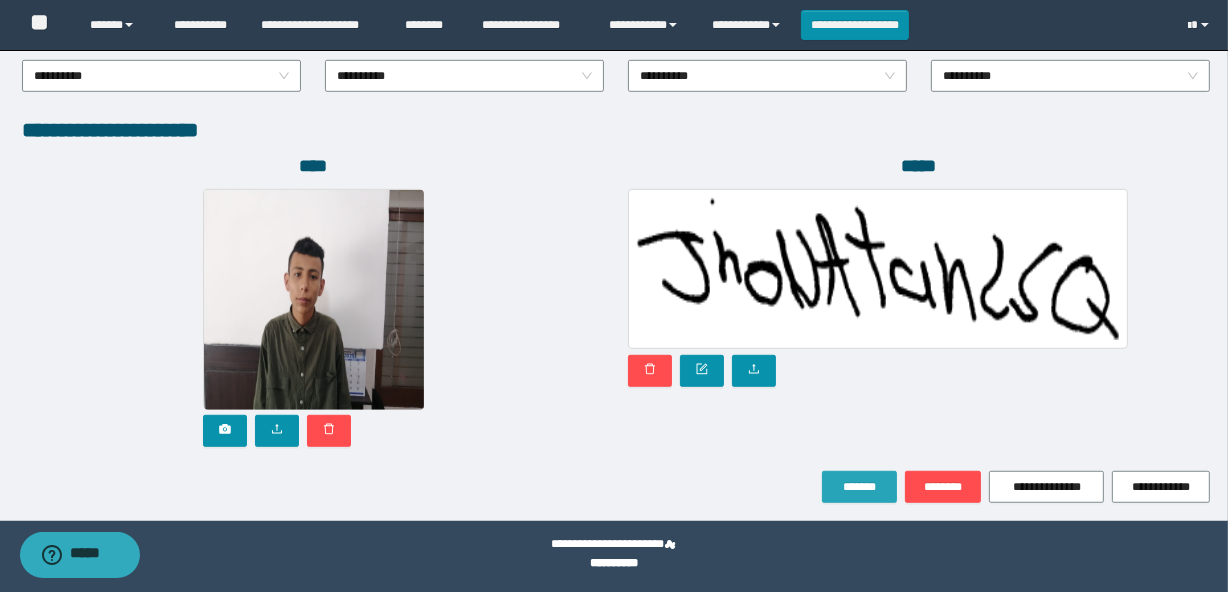 click on "*******" at bounding box center (859, 487) 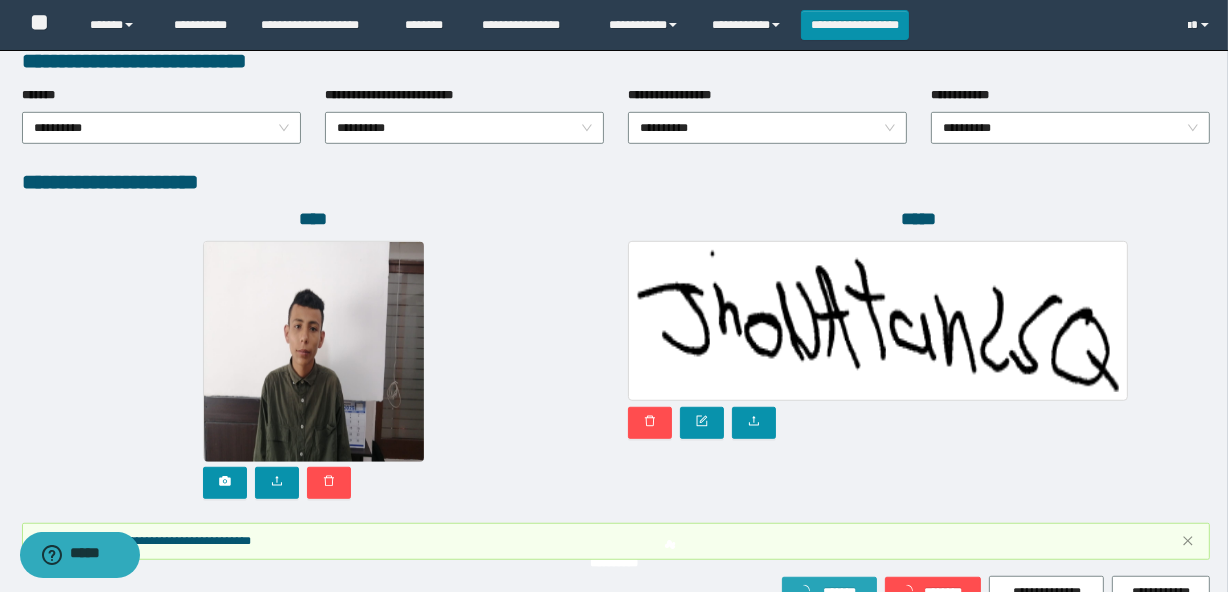 scroll, scrollTop: 1162, scrollLeft: 0, axis: vertical 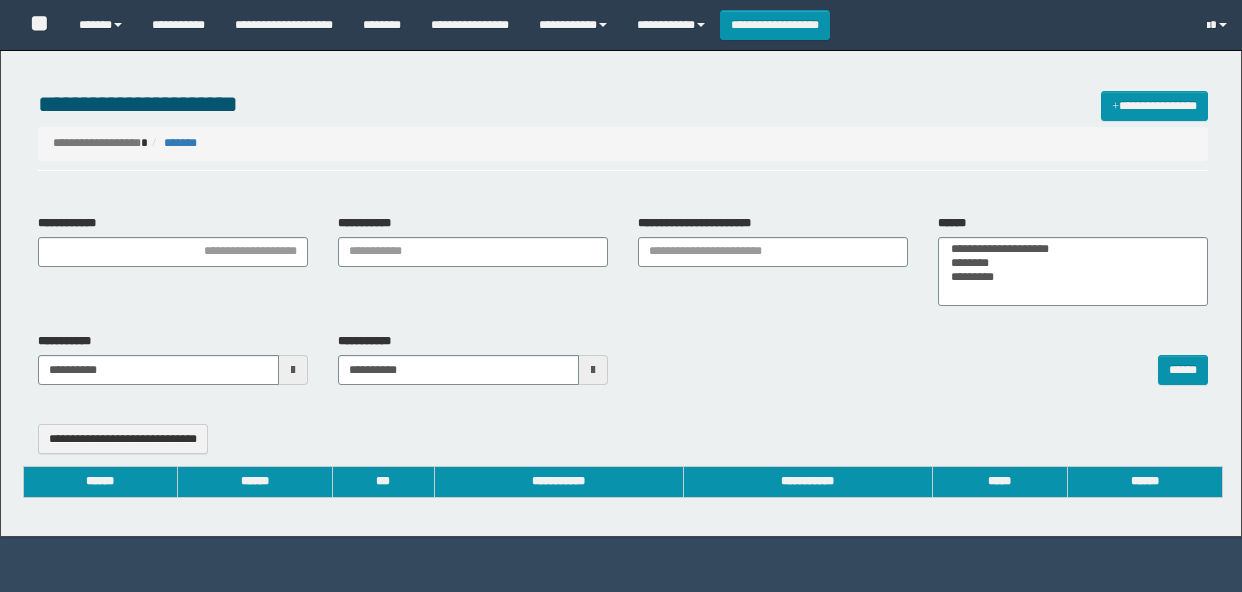 select 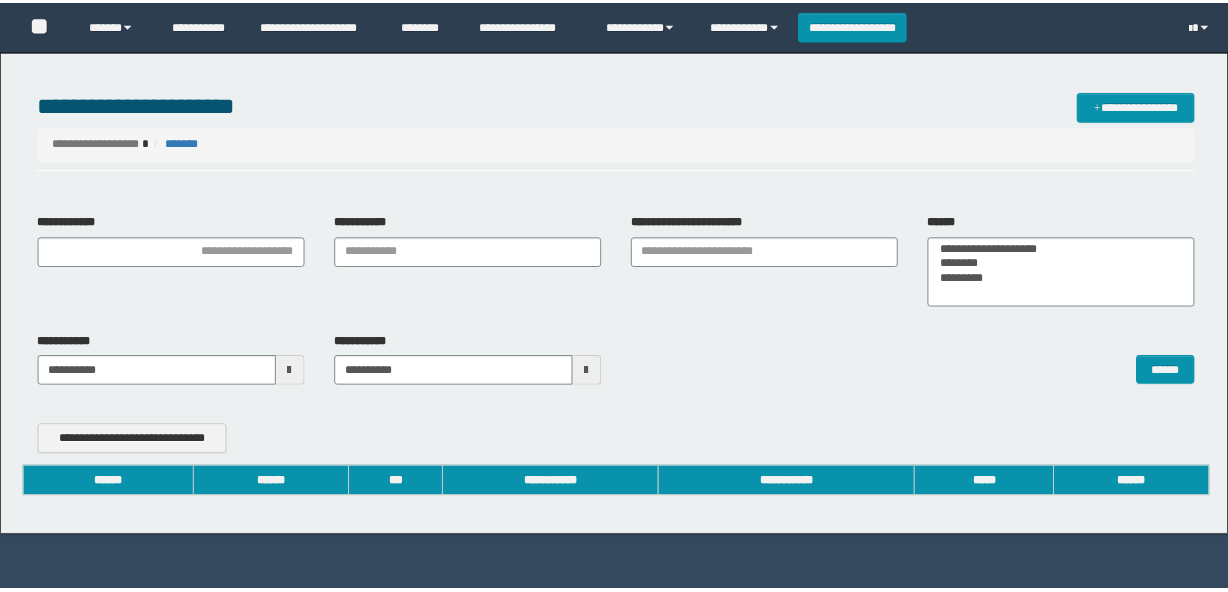 scroll, scrollTop: 0, scrollLeft: 0, axis: both 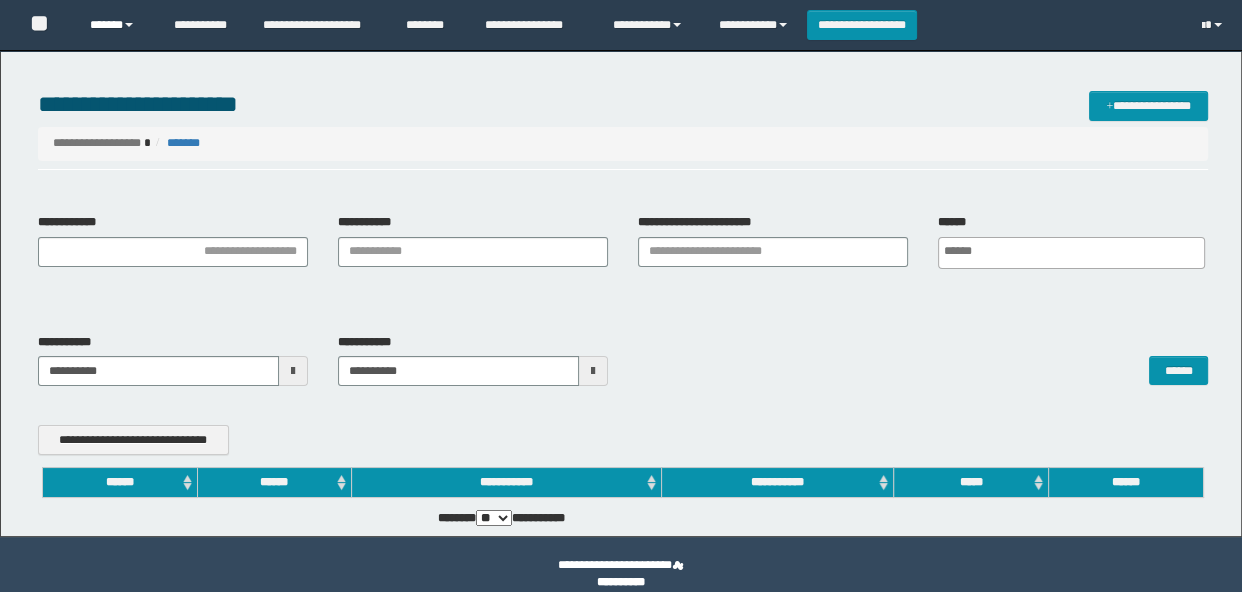 type on "**********" 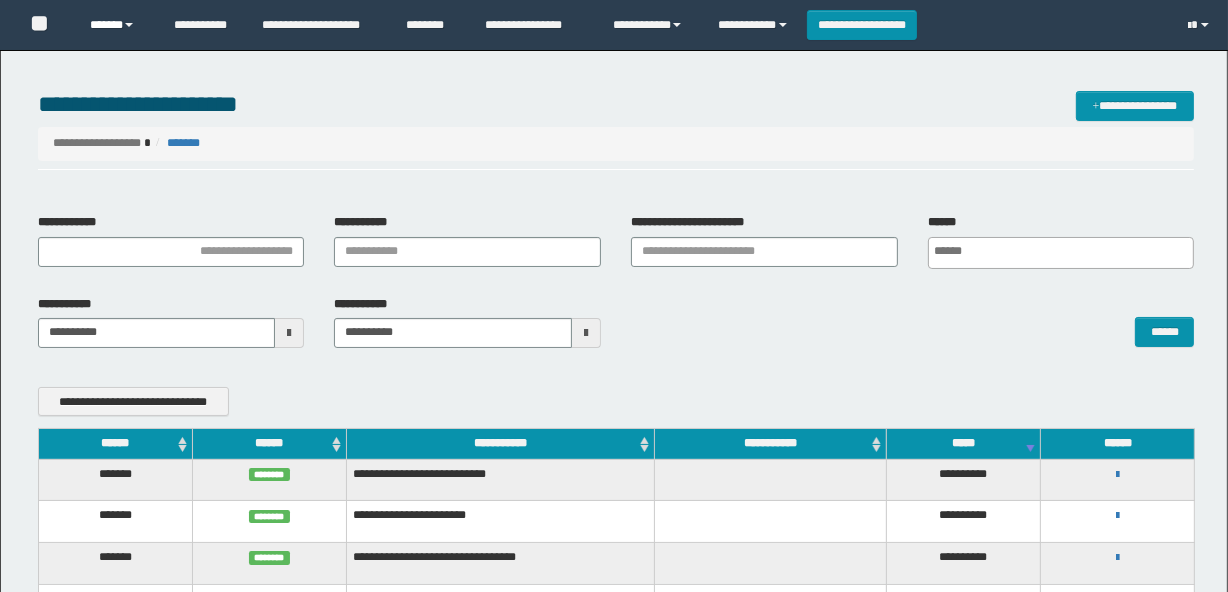 click on "******" at bounding box center [117, 25] 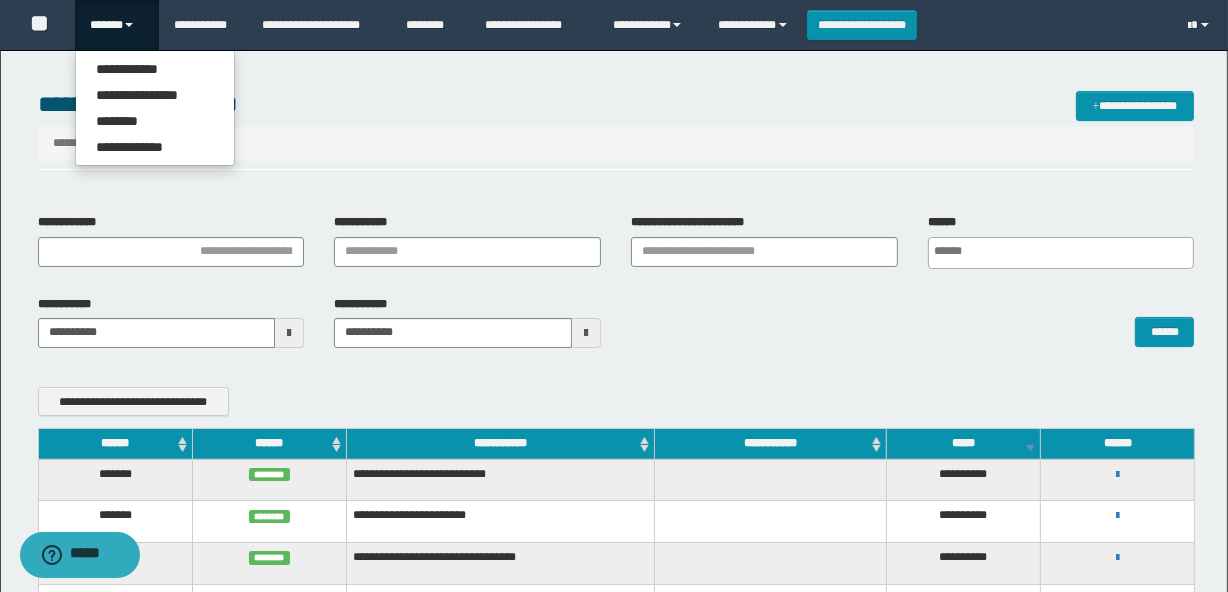 scroll, scrollTop: 0, scrollLeft: 0, axis: both 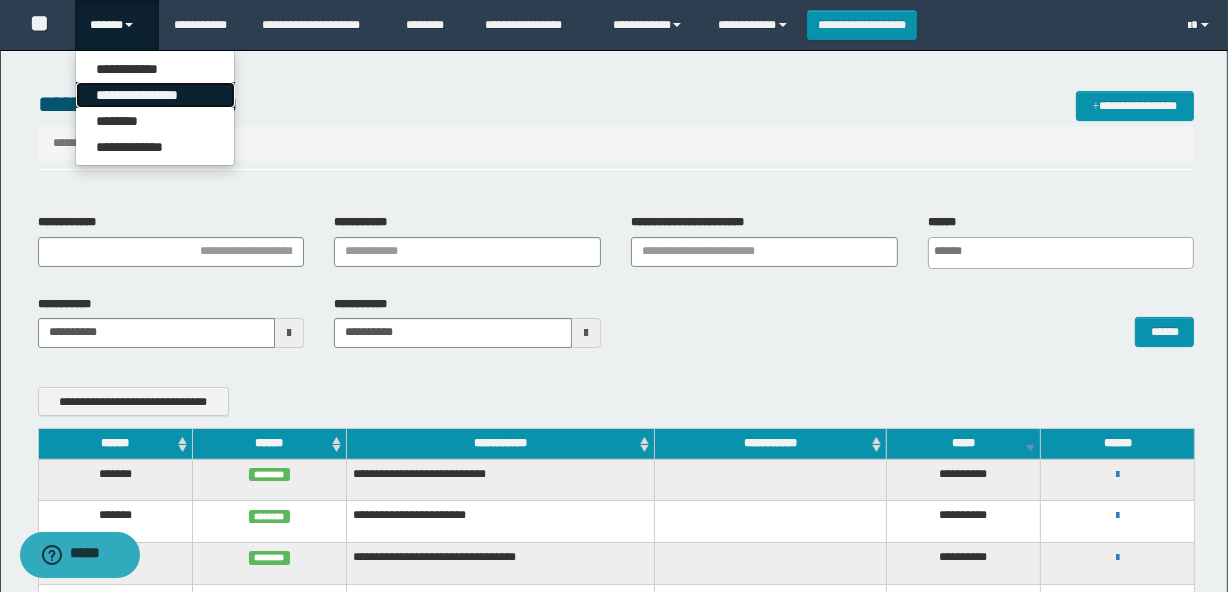 click on "**********" at bounding box center (155, 95) 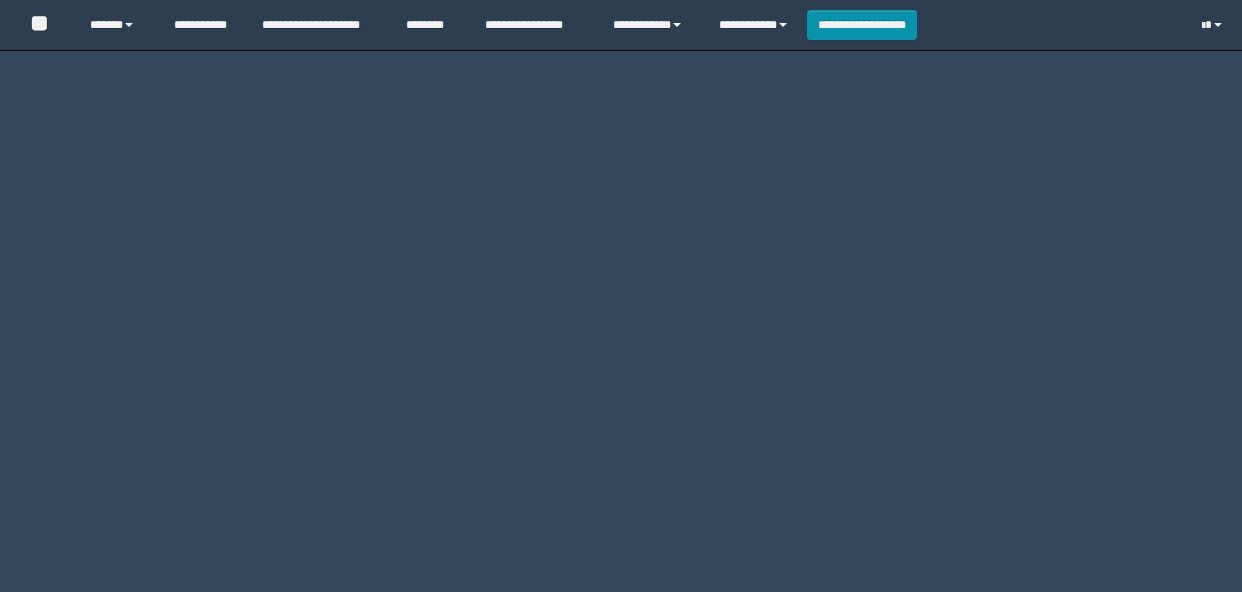 scroll, scrollTop: 0, scrollLeft: 0, axis: both 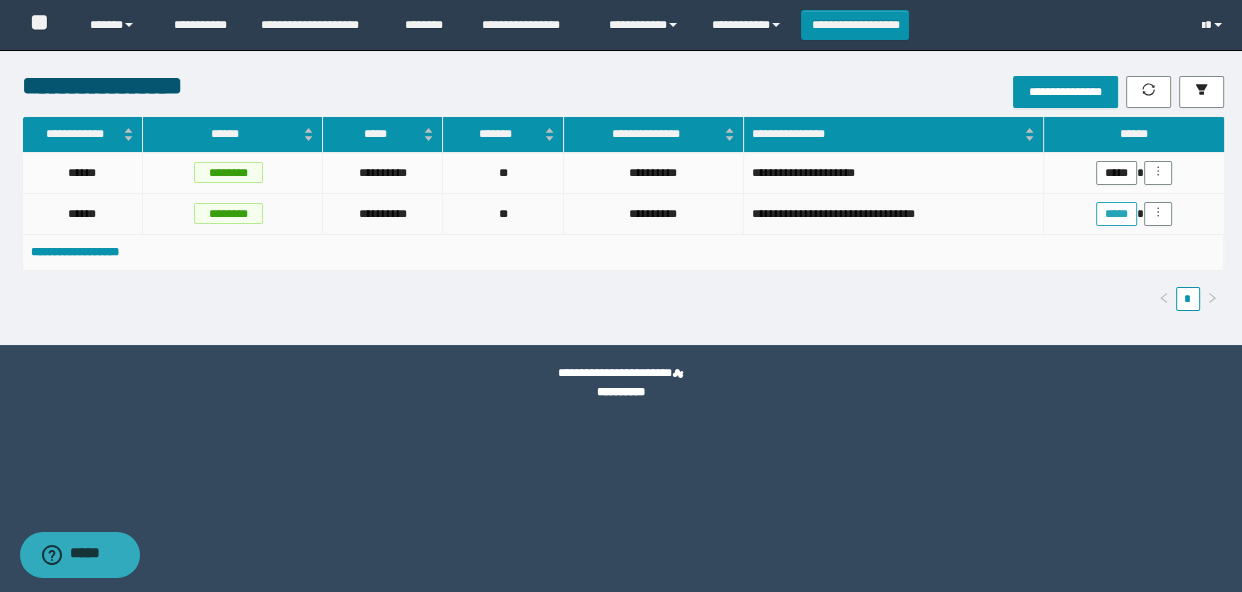 click on "*****" at bounding box center [1116, 214] 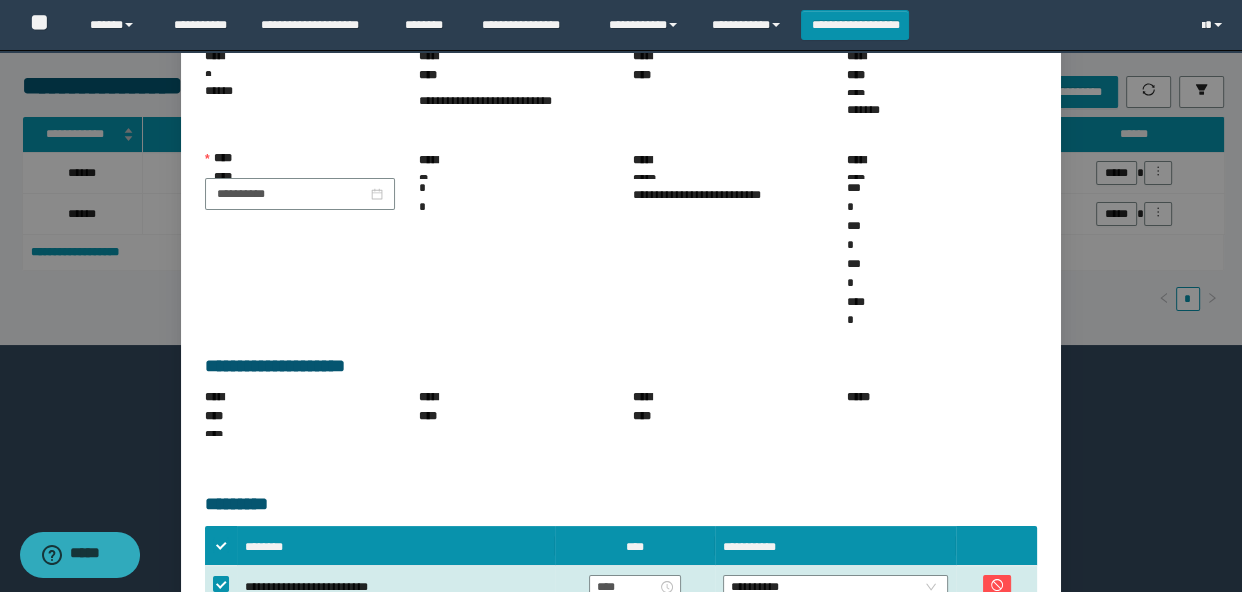 scroll, scrollTop: 187, scrollLeft: 0, axis: vertical 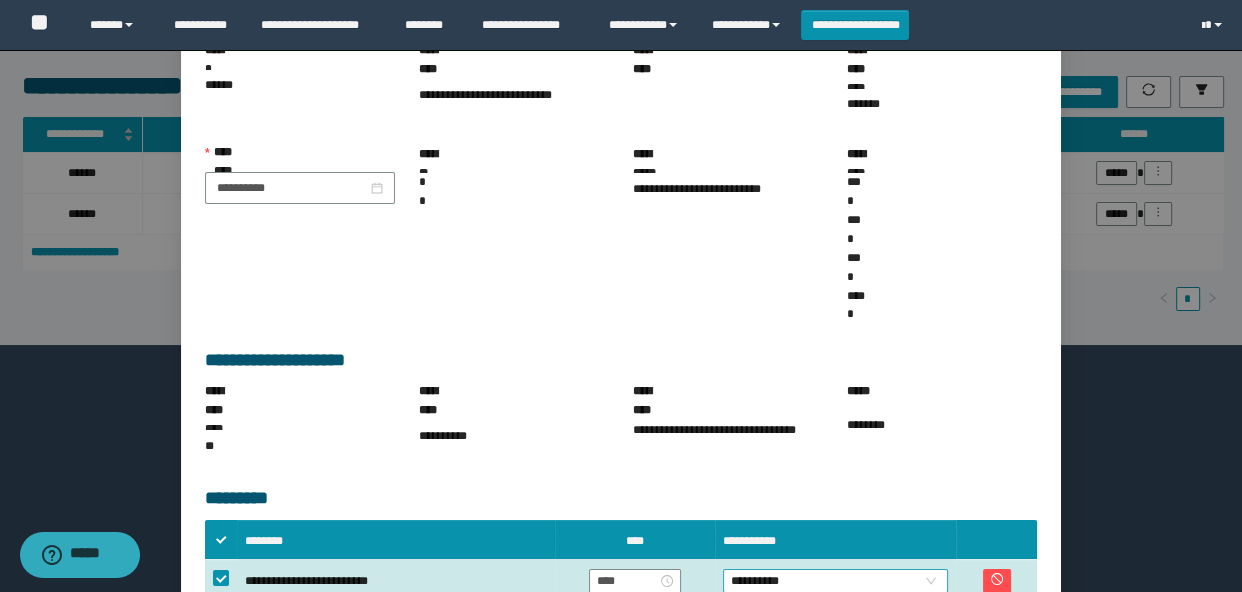 click on "**********" at bounding box center (836, 581) 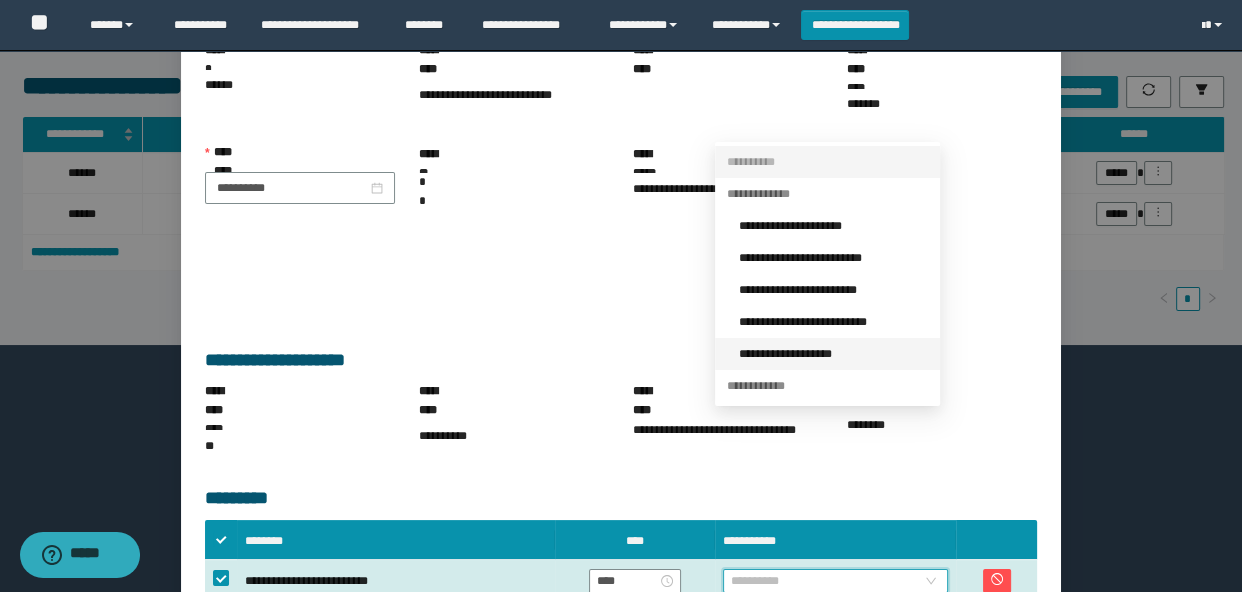 click on "**********" at bounding box center [833, 354] 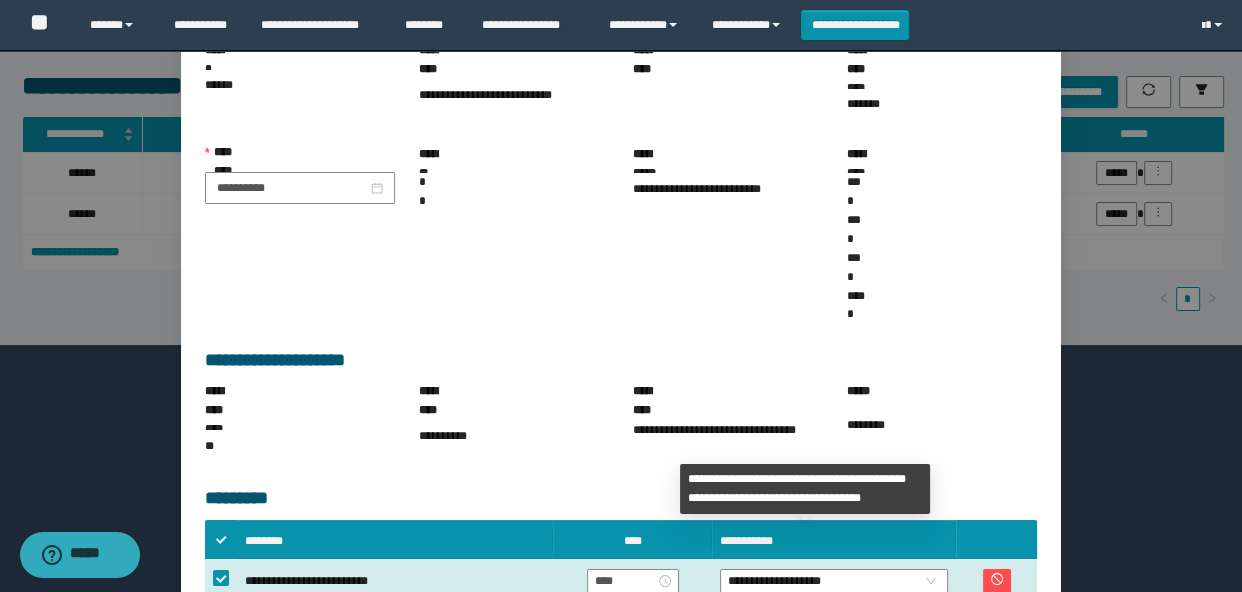 click on "**********" at bounding box center (915, 701) 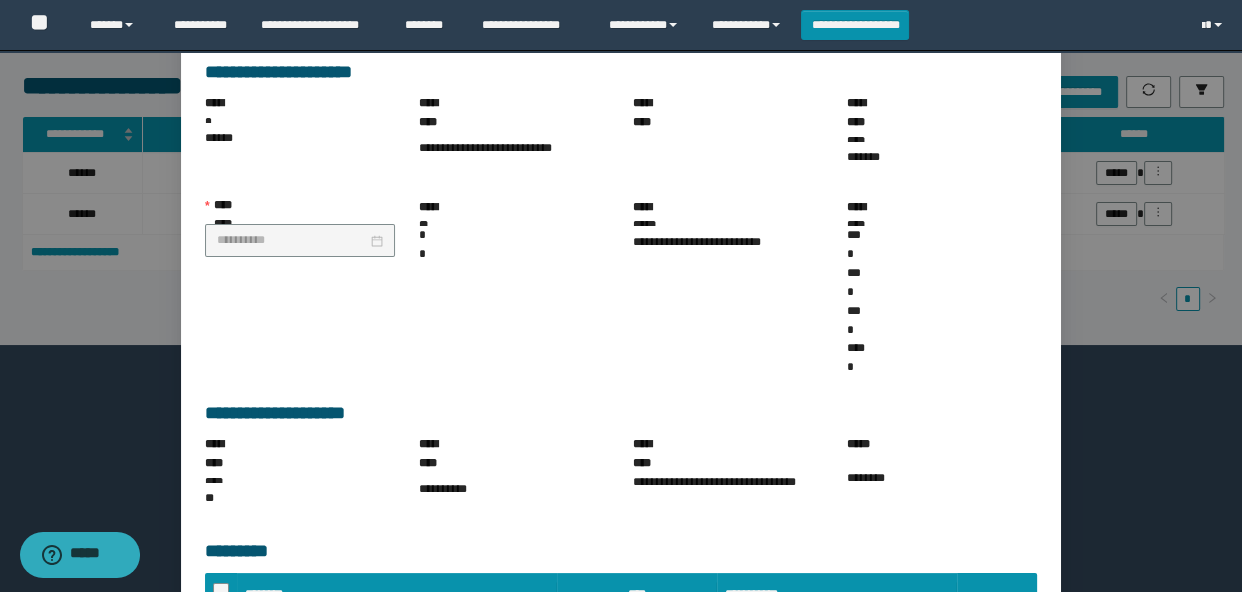 click on "******" at bounding box center [1025, 704] 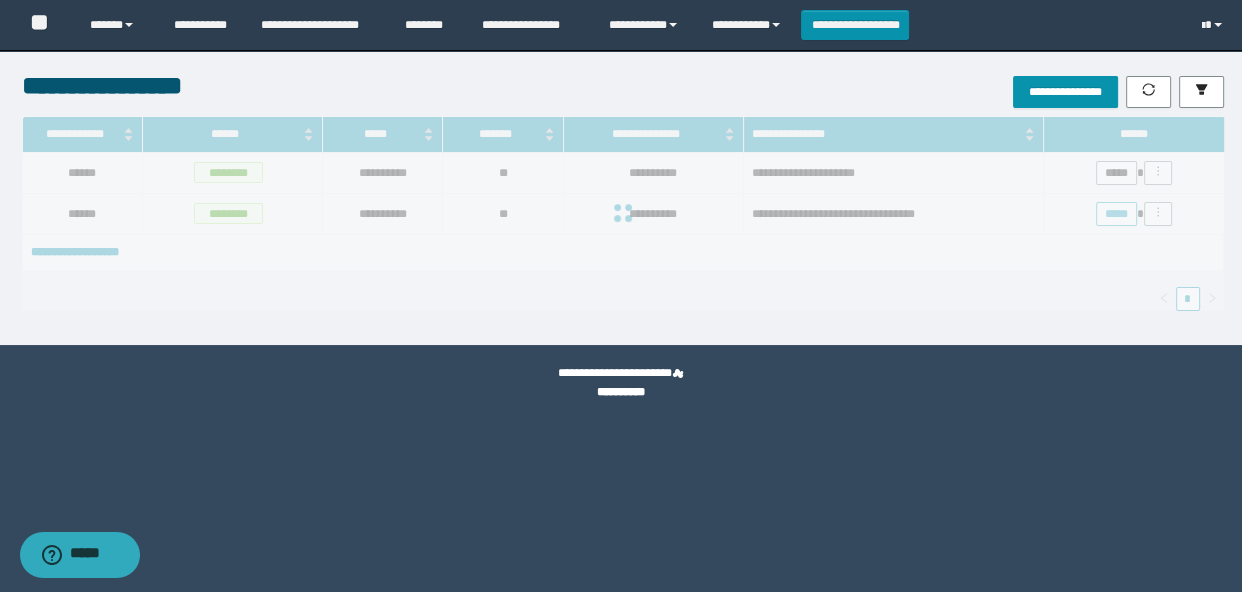 scroll, scrollTop: 0, scrollLeft: 0, axis: both 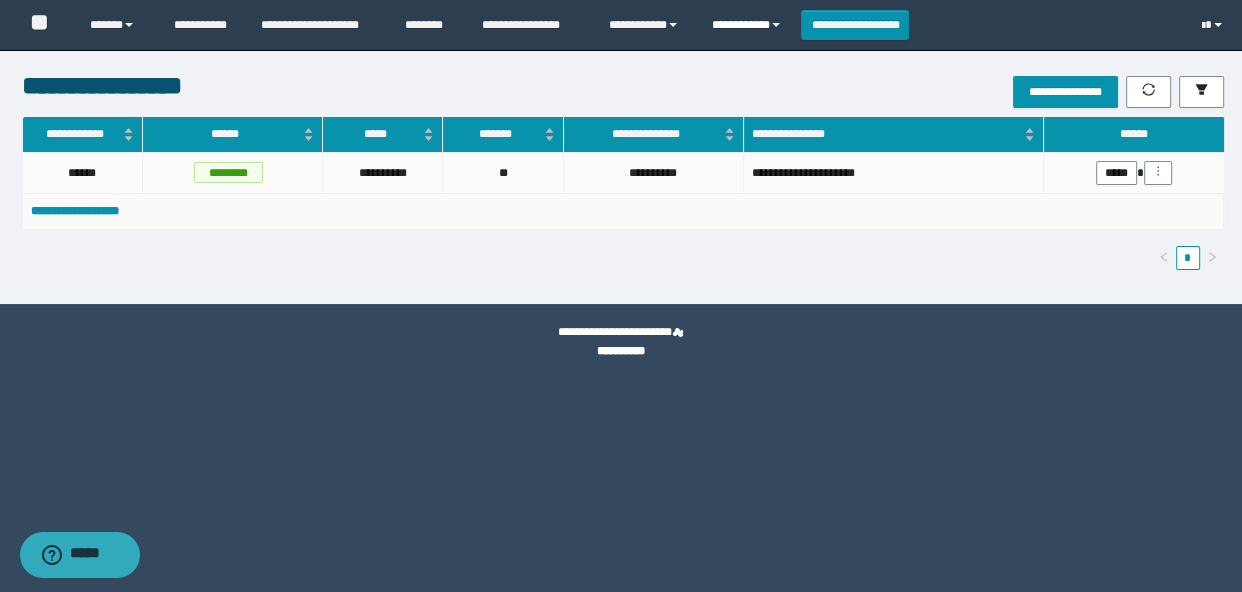 click on "**********" at bounding box center [749, 25] 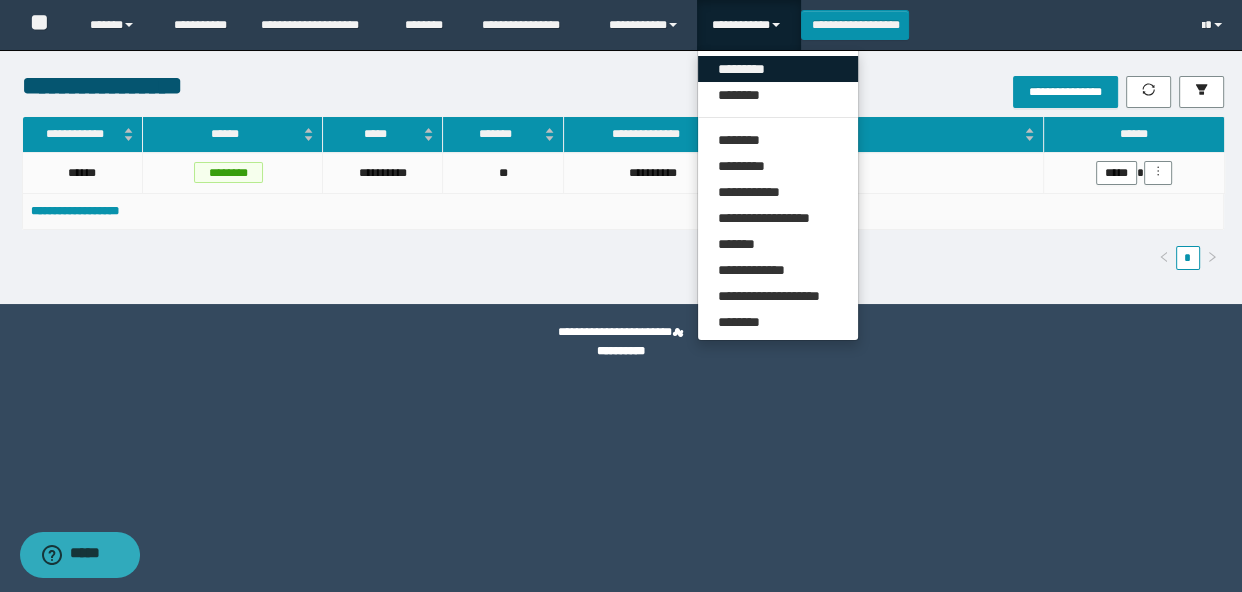 click on "*********" at bounding box center (778, 69) 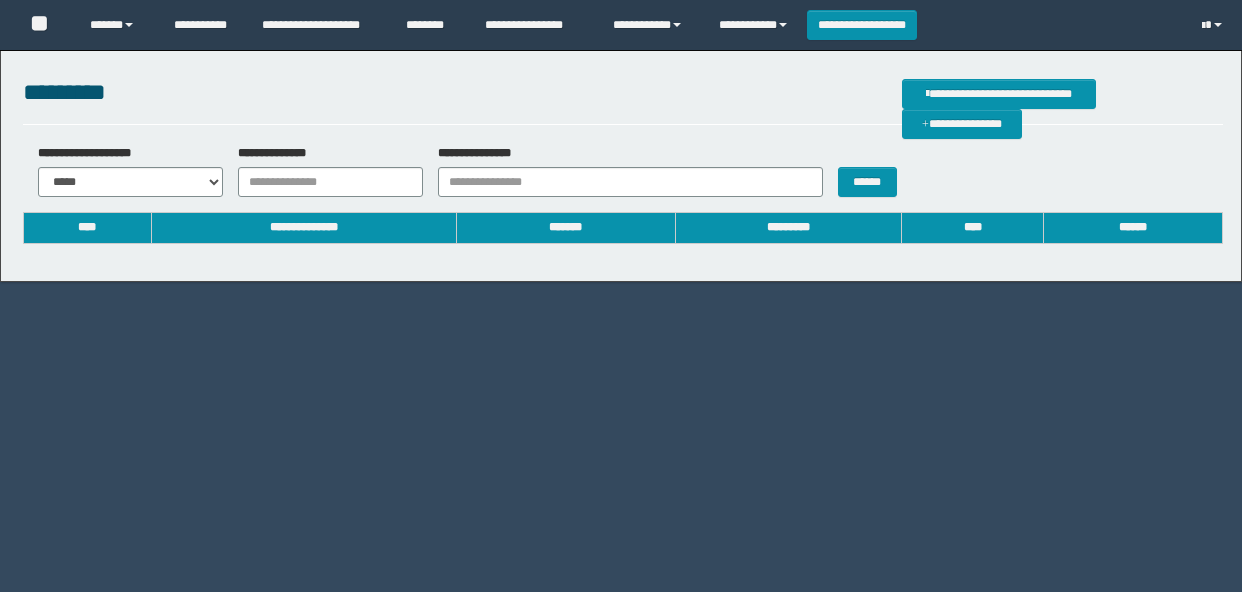 scroll, scrollTop: 0, scrollLeft: 0, axis: both 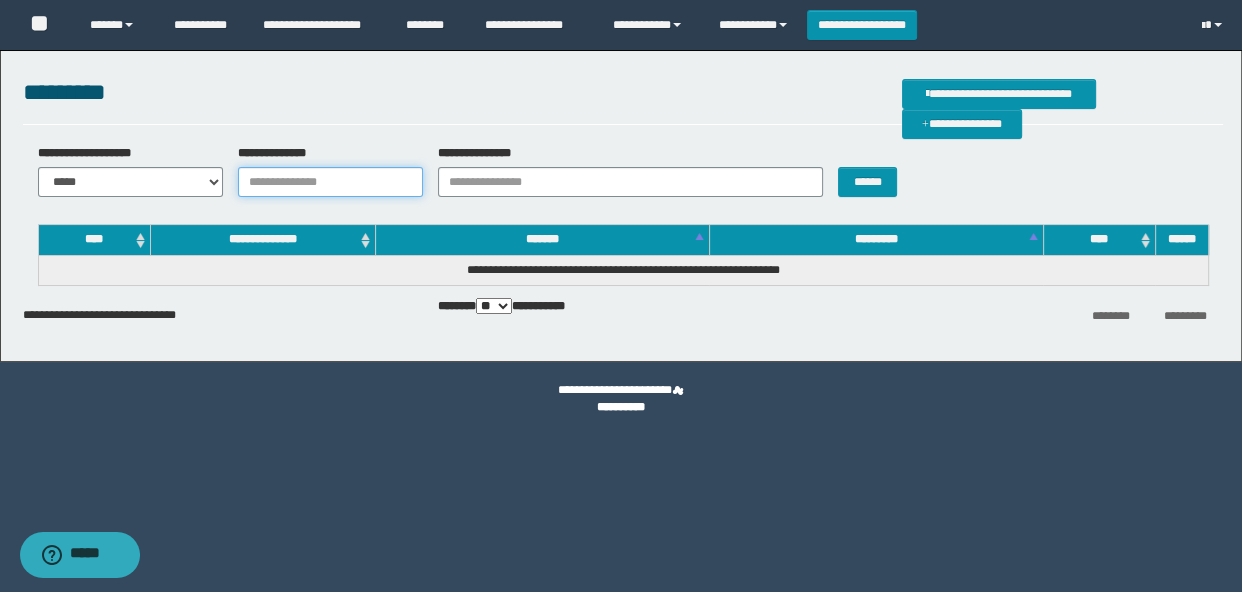 click on "**********" at bounding box center (330, 182) 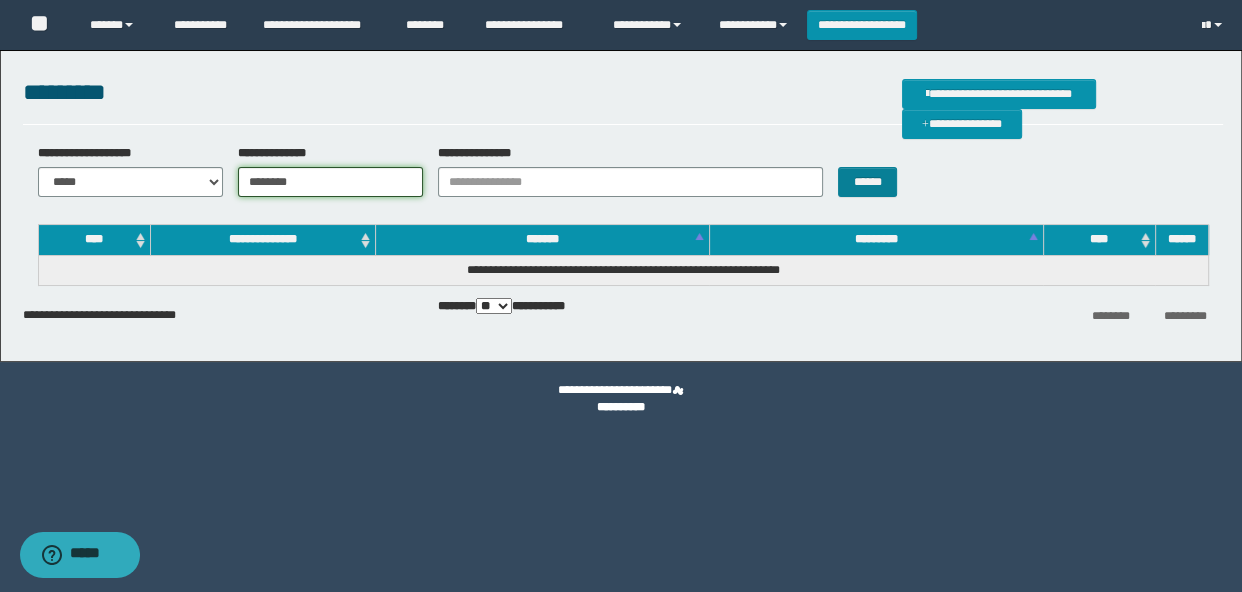 type on "********" 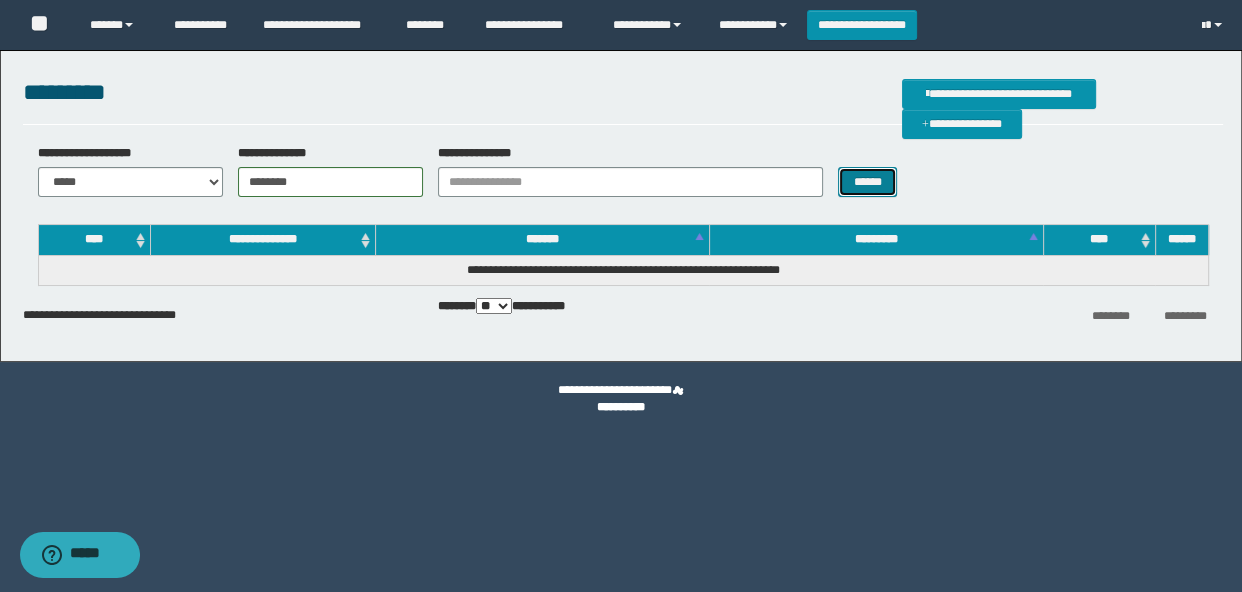 click on "******" at bounding box center [867, 182] 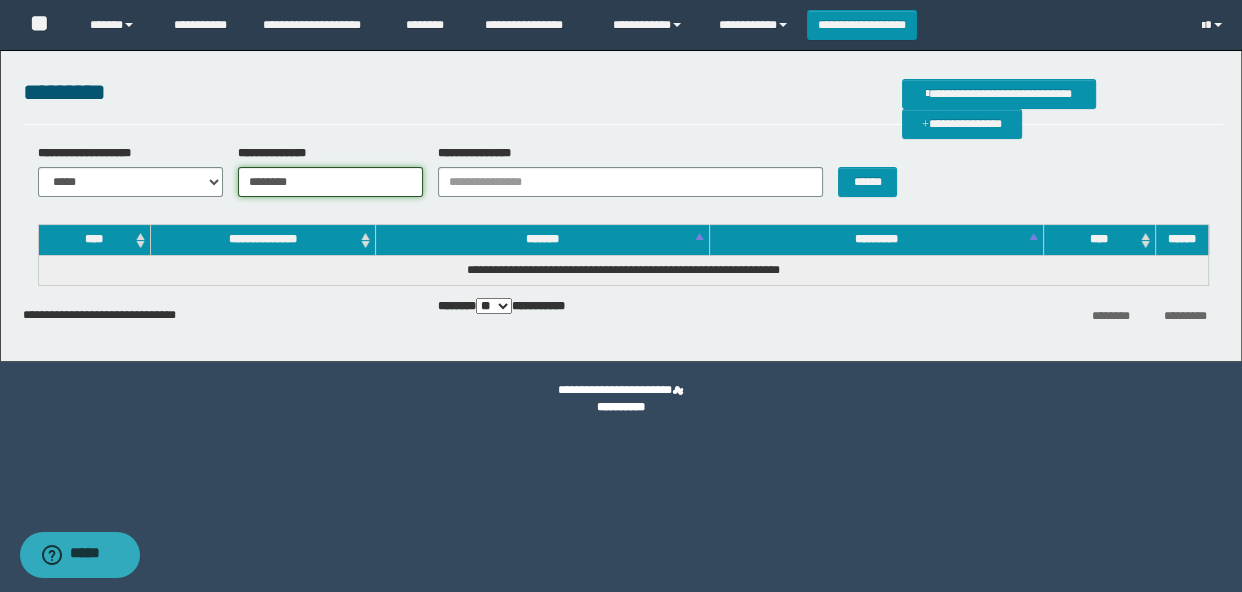 click on "********" at bounding box center [330, 182] 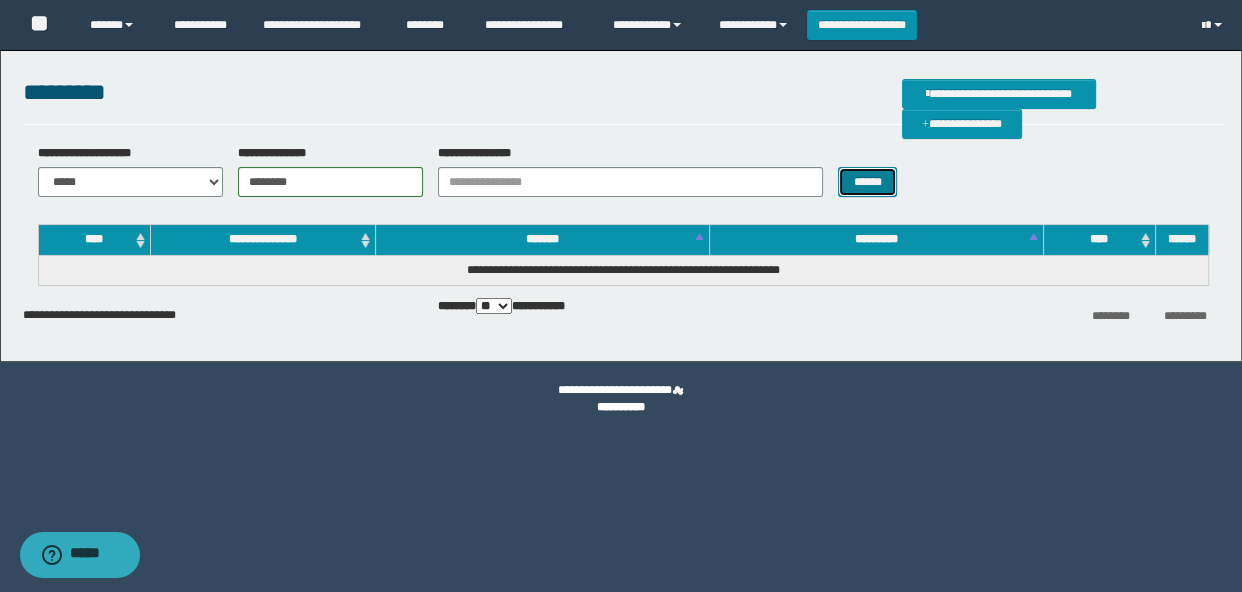 click on "******" at bounding box center (867, 182) 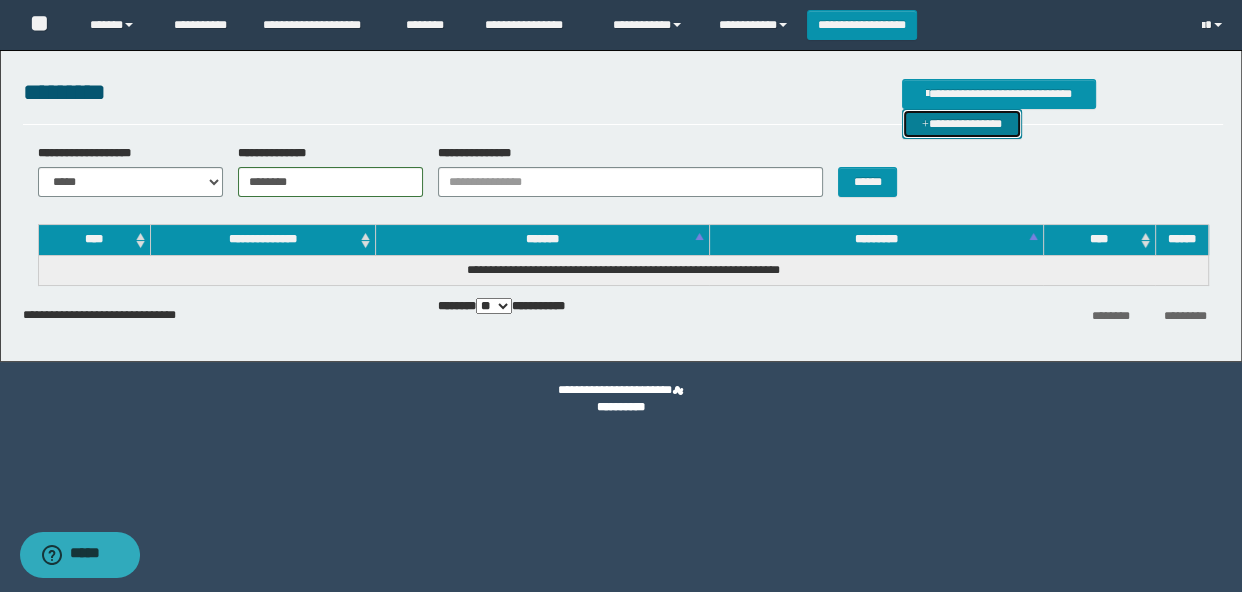 click on "**********" at bounding box center (962, 124) 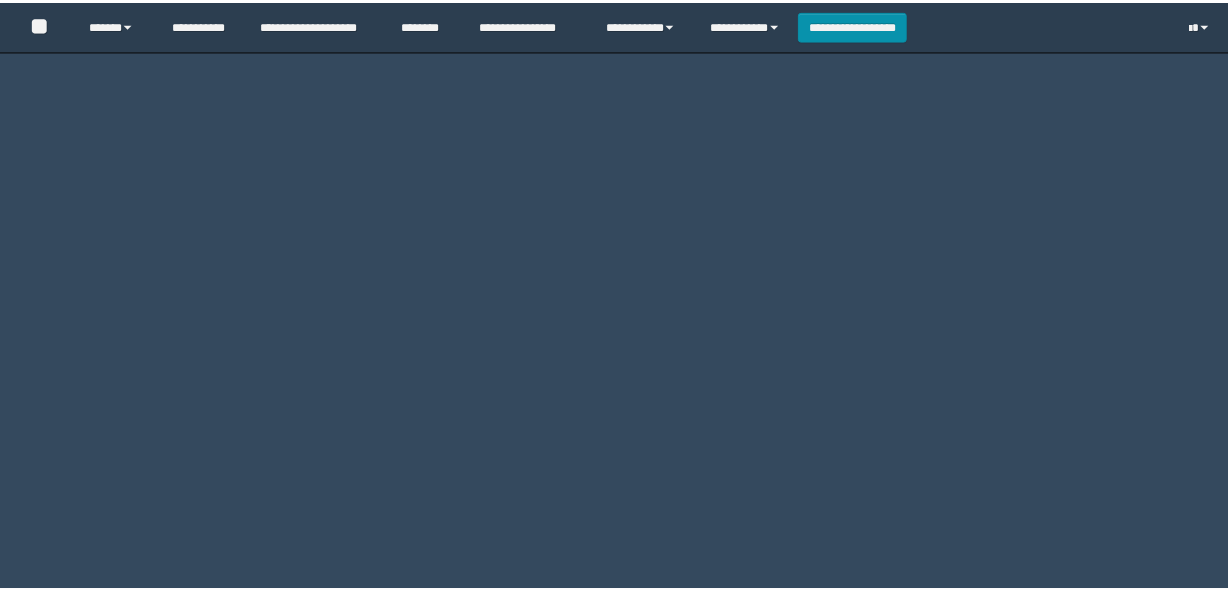 scroll, scrollTop: 0, scrollLeft: 0, axis: both 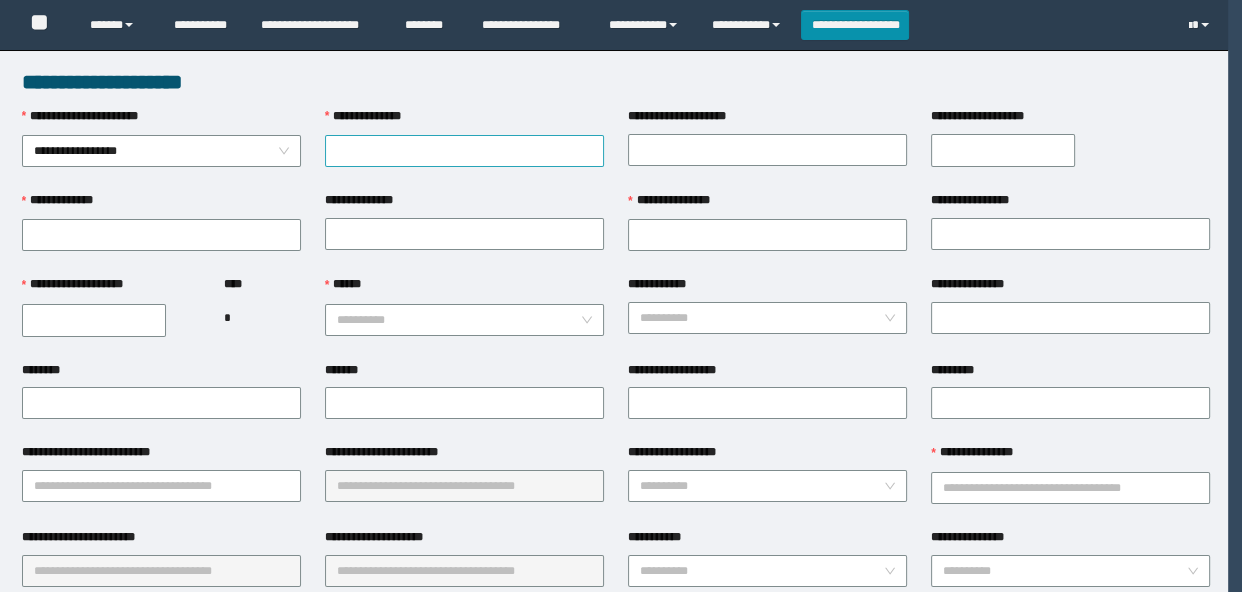 click on "**********" at bounding box center [464, 151] 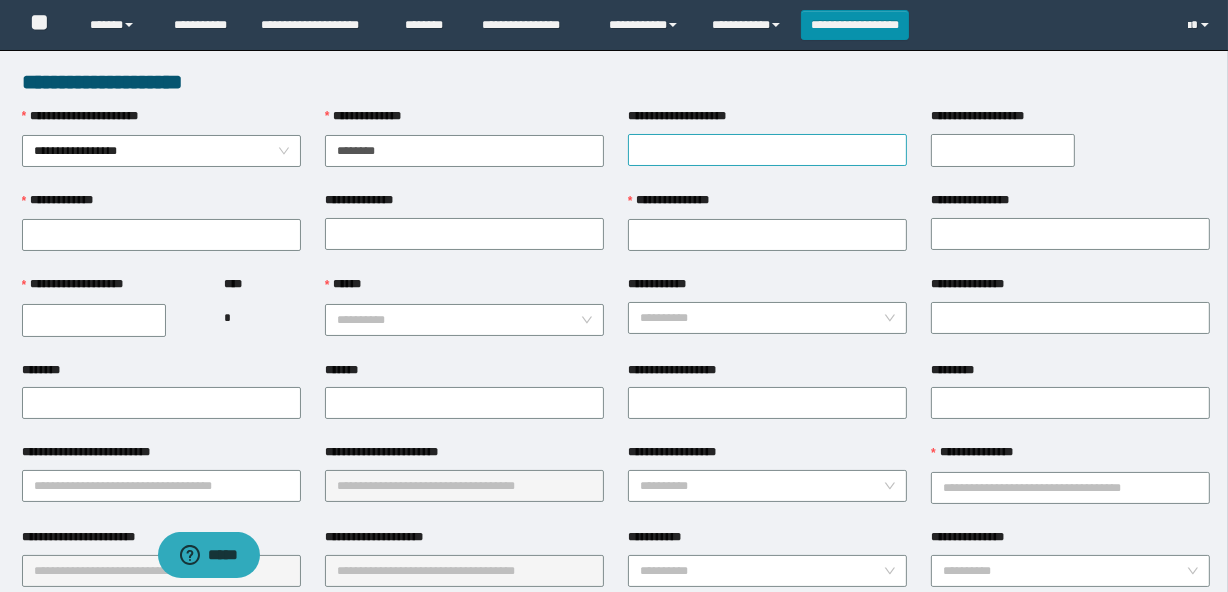 type on "********" 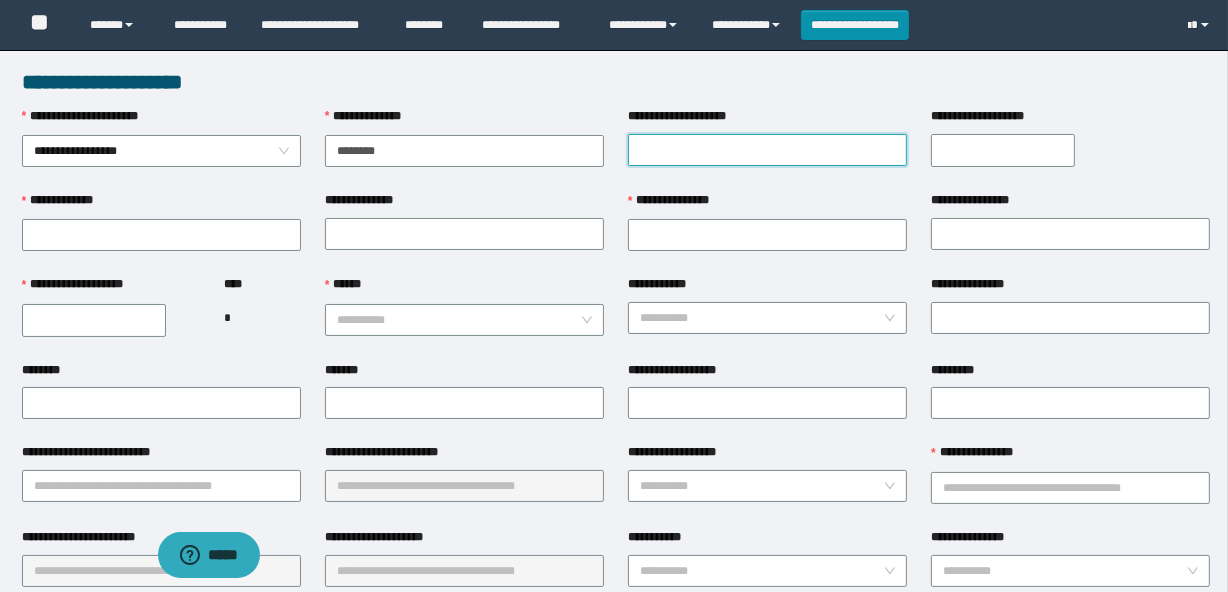click on "**********" at bounding box center (767, 150) 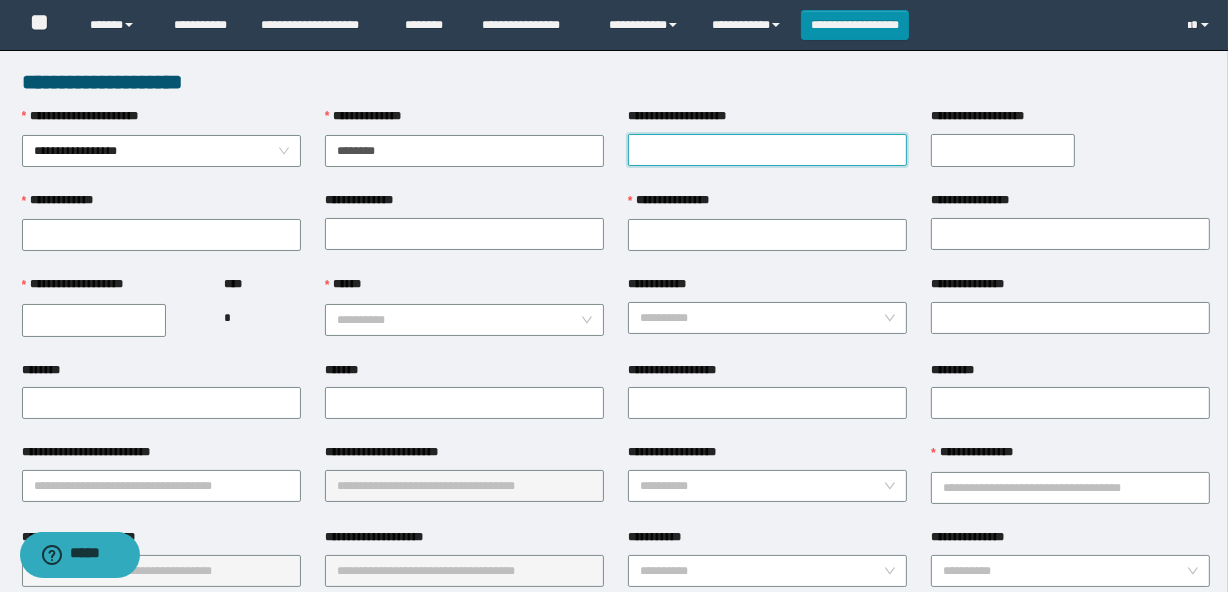 scroll, scrollTop: 0, scrollLeft: 0, axis: both 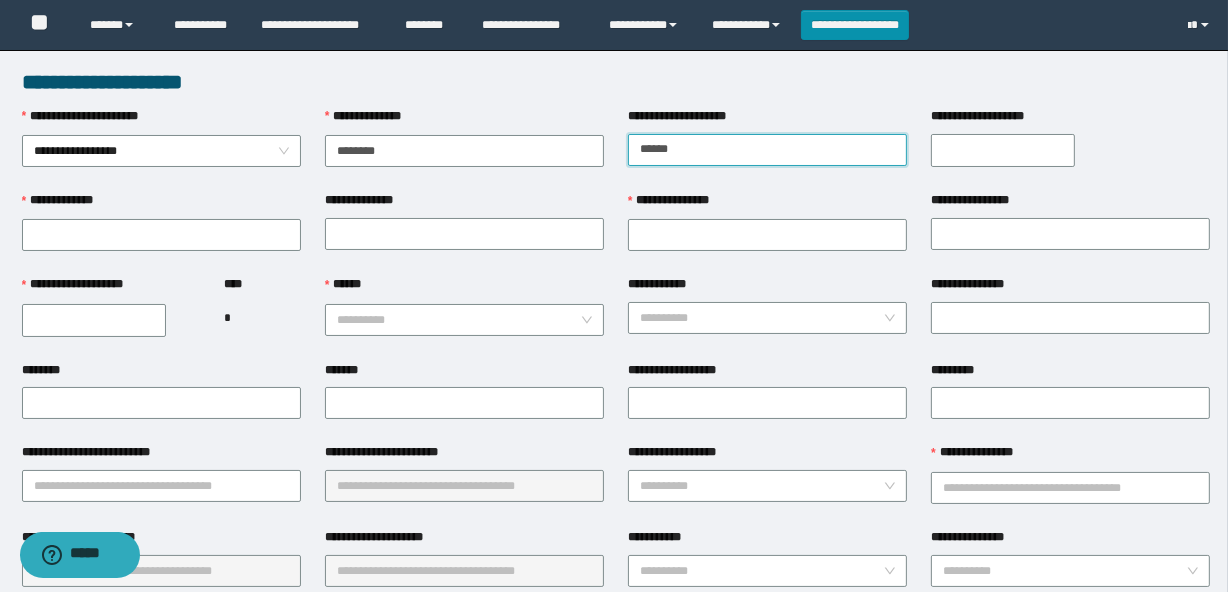 type on "********" 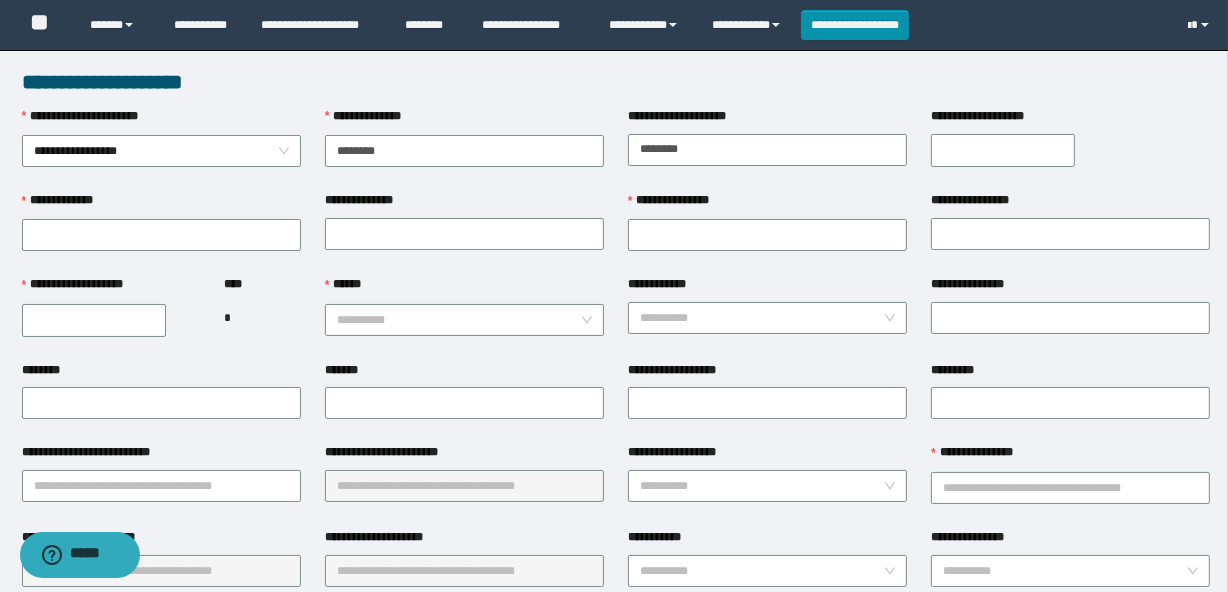 click on "**********" at bounding box center [1003, 150] 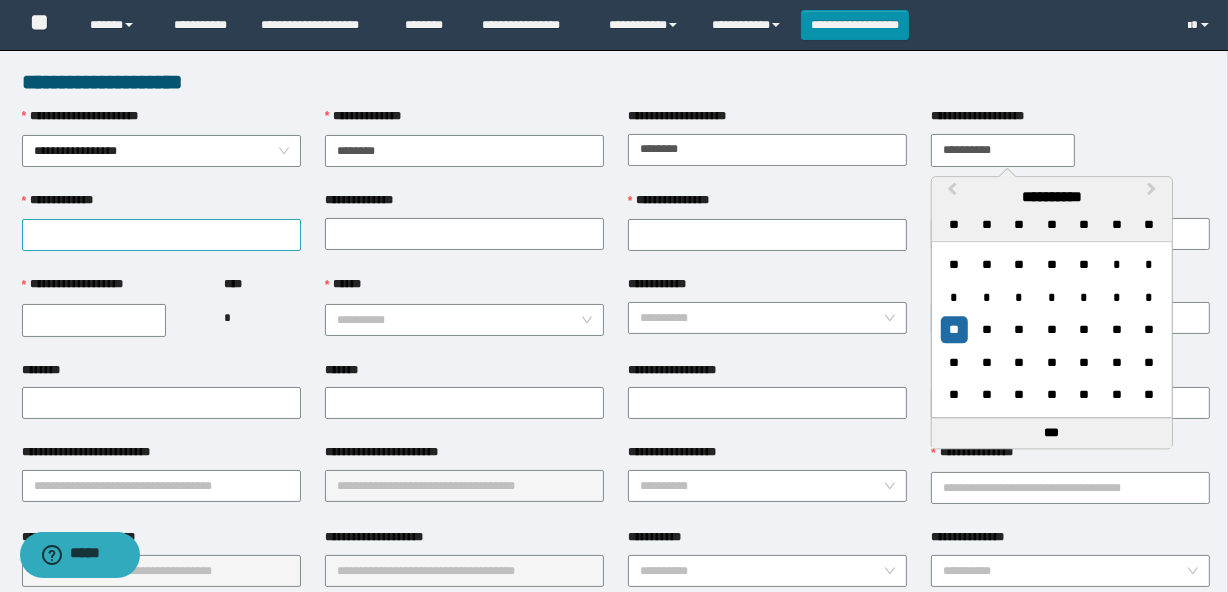 type on "**********" 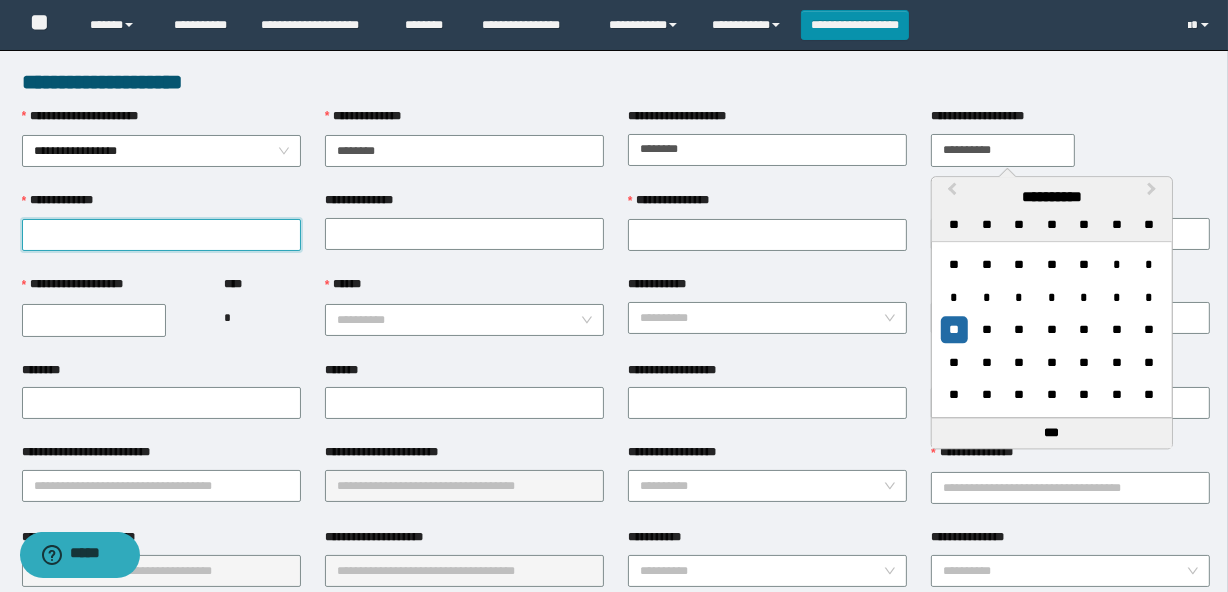 click on "**********" at bounding box center (161, 235) 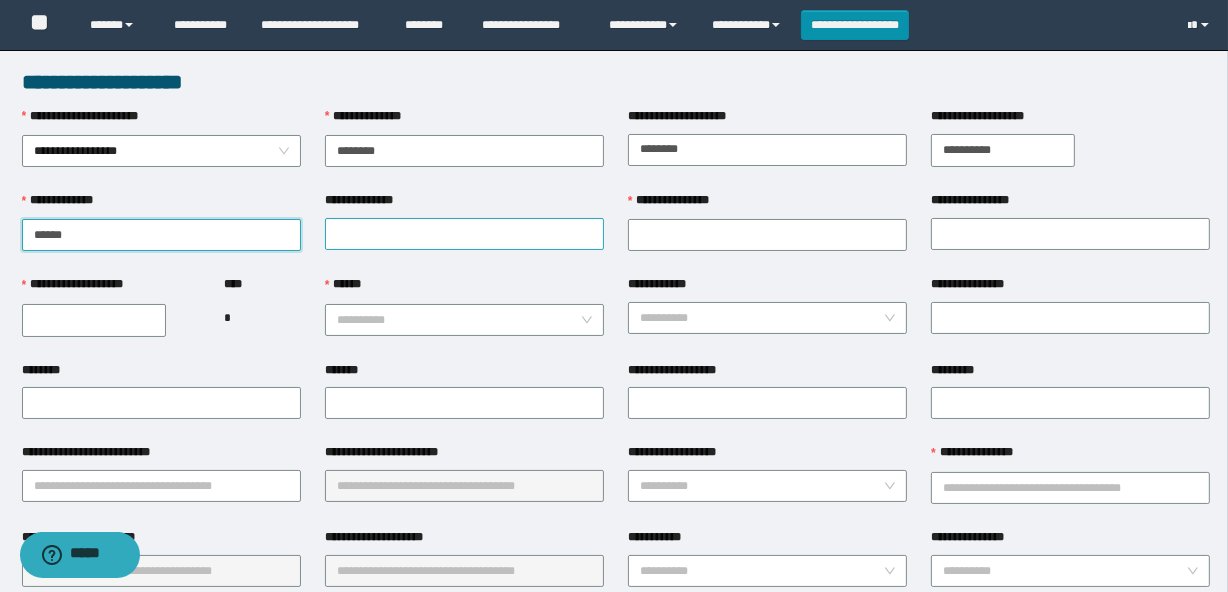 type on "******" 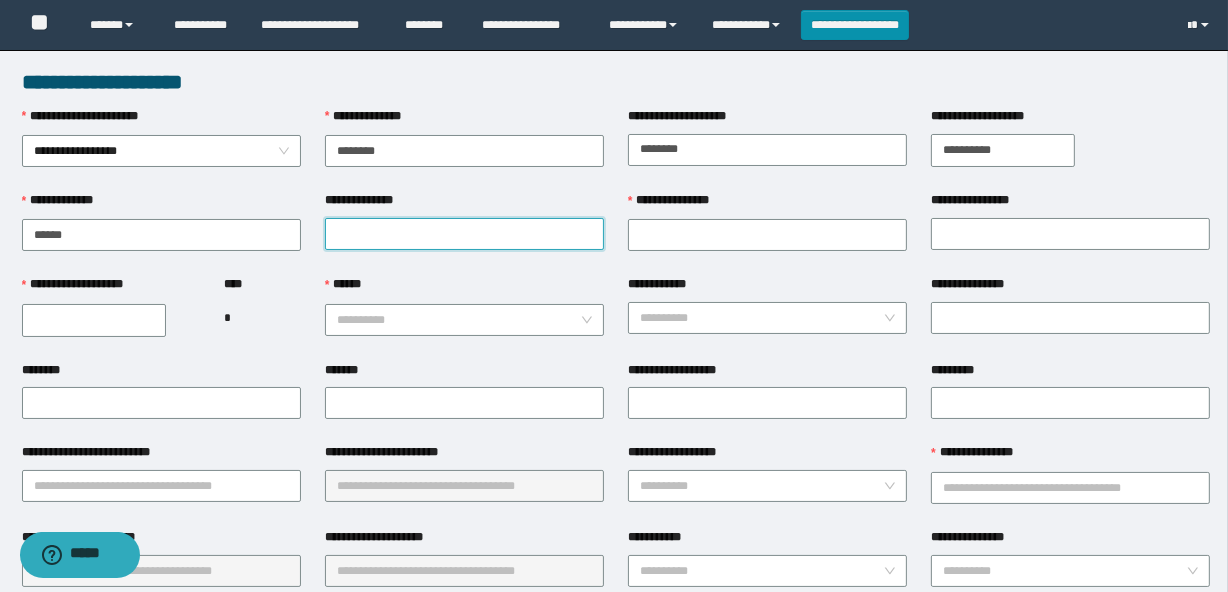 click on "**********" at bounding box center [464, 234] 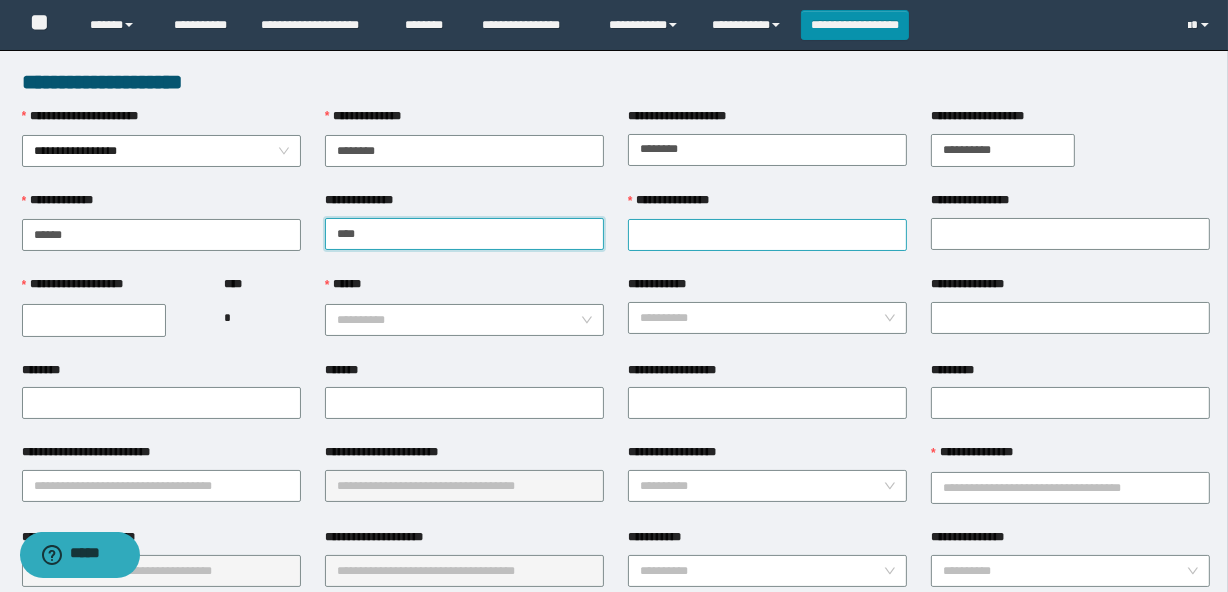 type on "****" 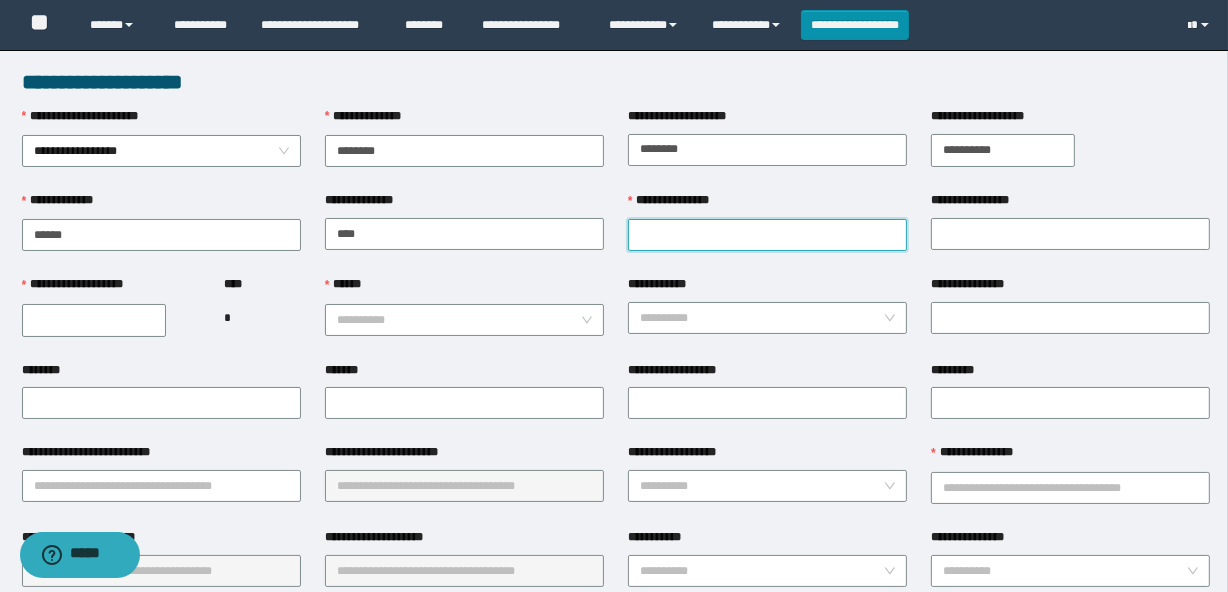 click on "**********" at bounding box center [767, 235] 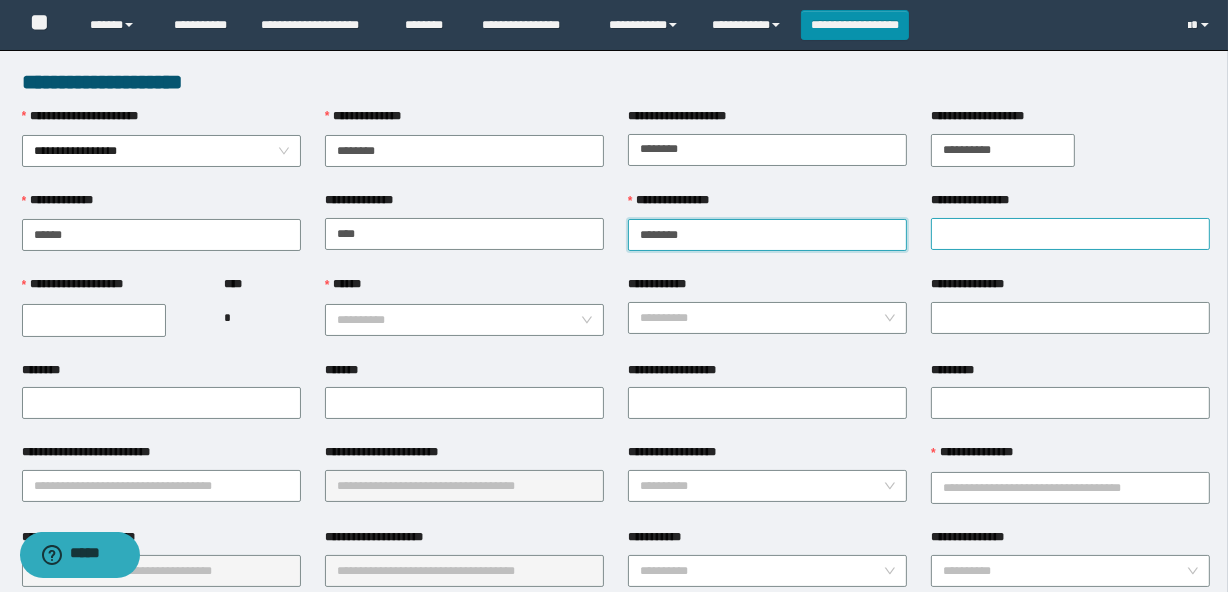 type on "********" 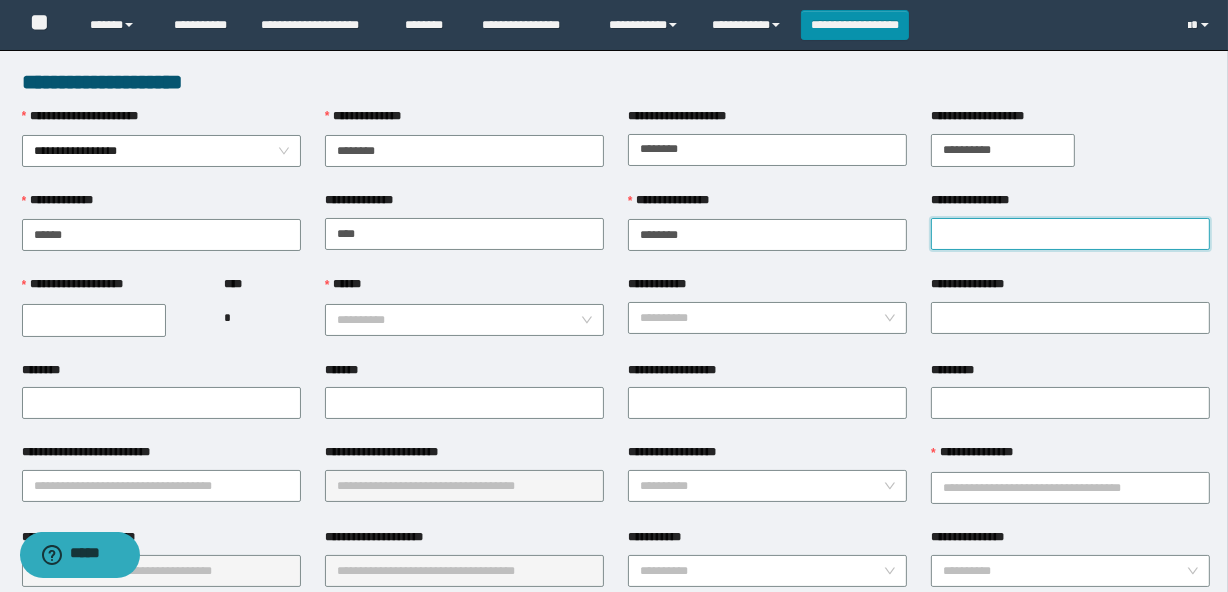 click on "**********" at bounding box center (1070, 234) 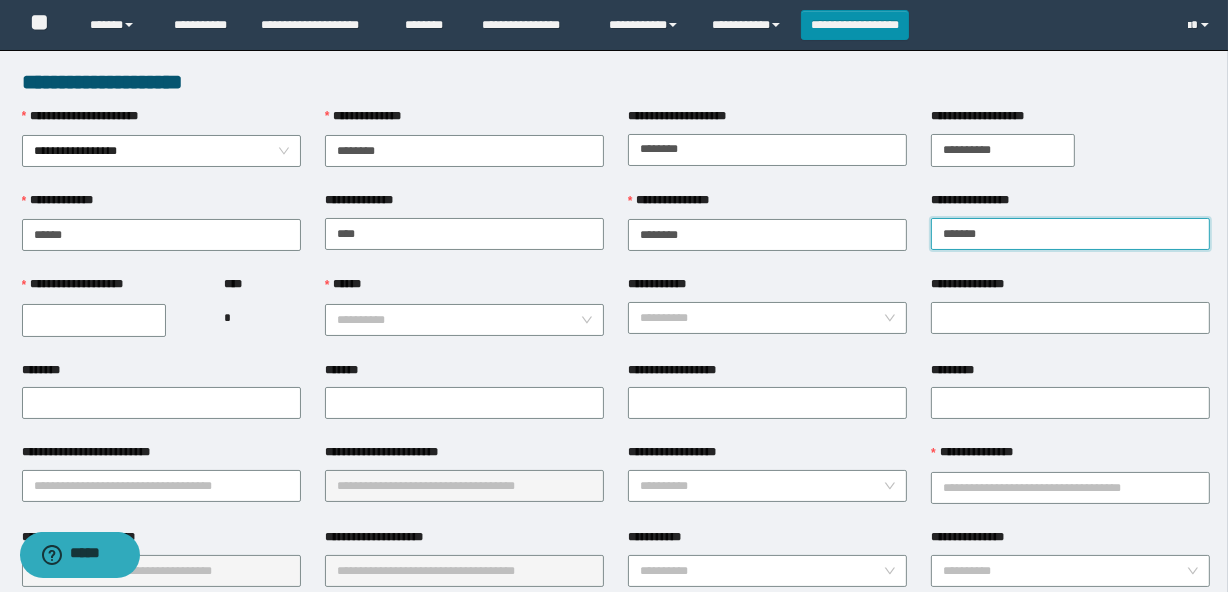 type on "*********" 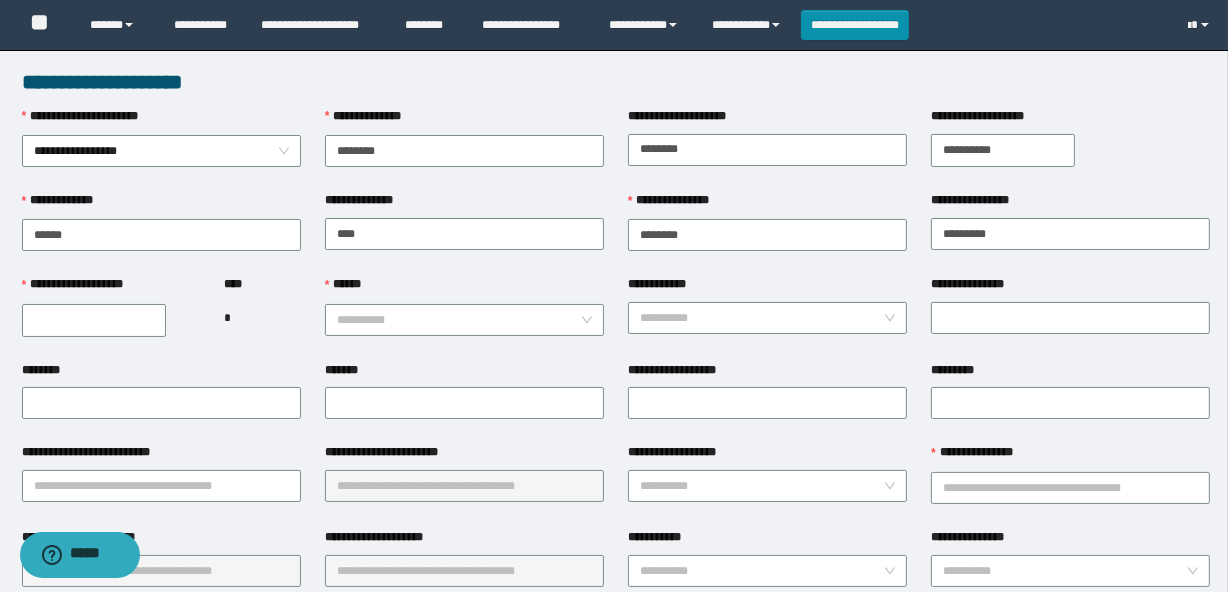 click on "**********" at bounding box center (94, 320) 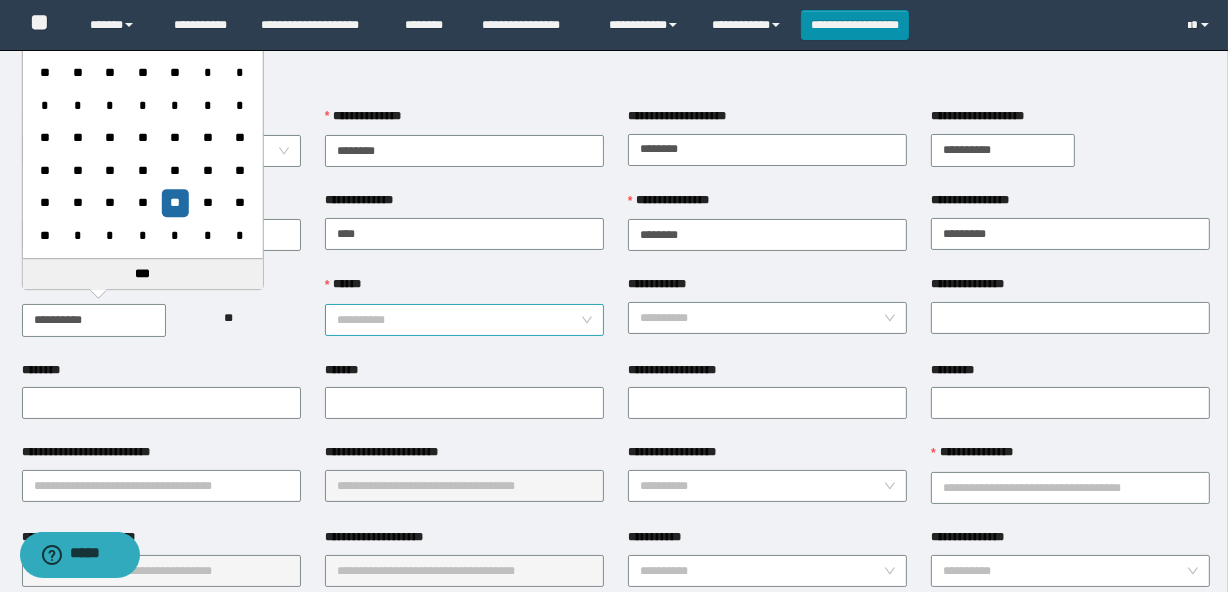 type on "**********" 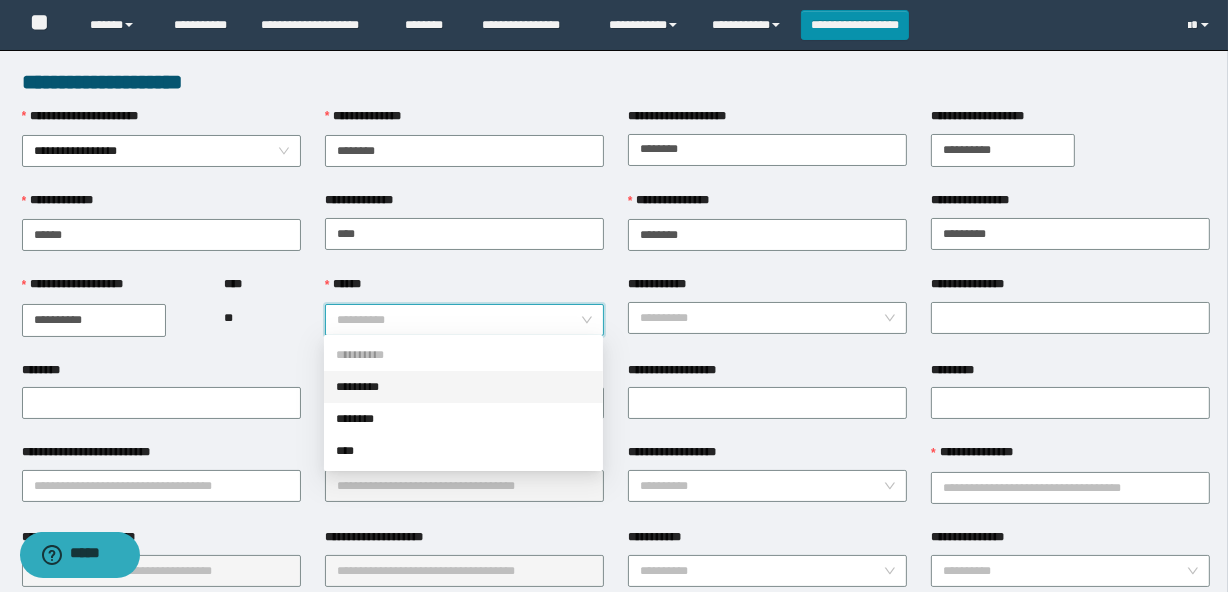 click on "*********" at bounding box center [463, 387] 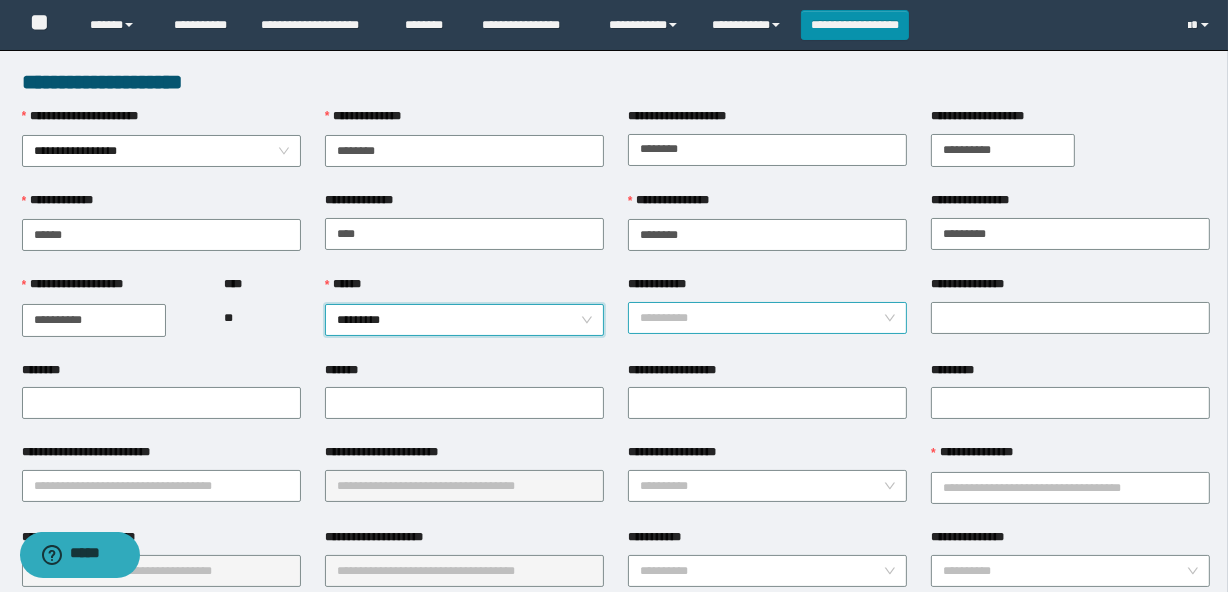 click on "**********" at bounding box center [761, 318] 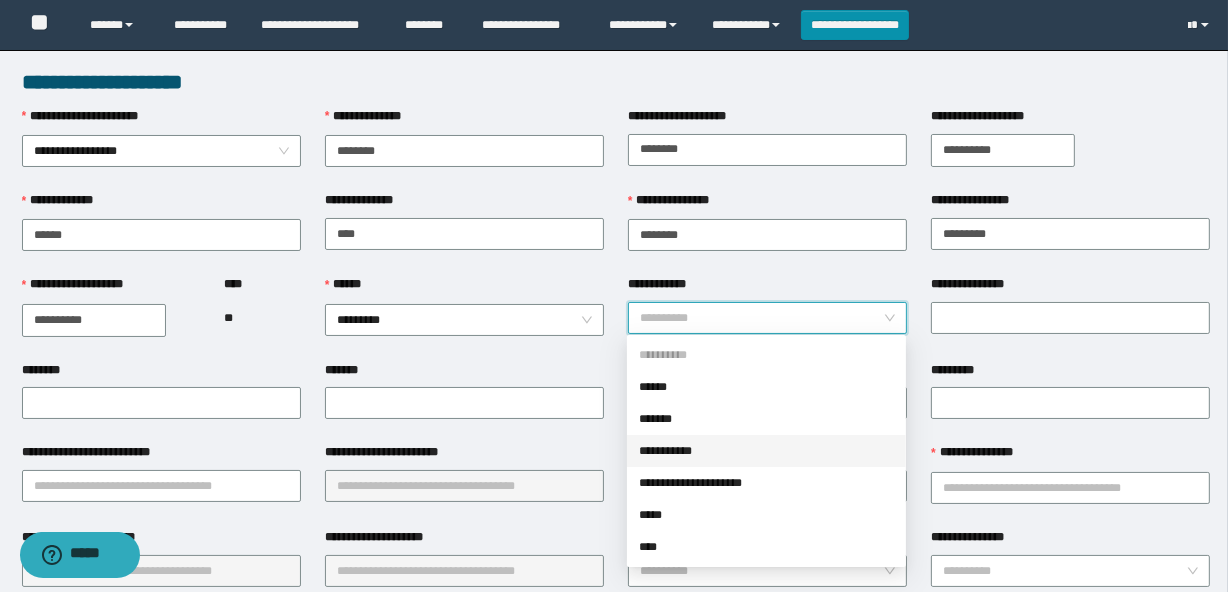 click on "**********" at bounding box center [766, 451] 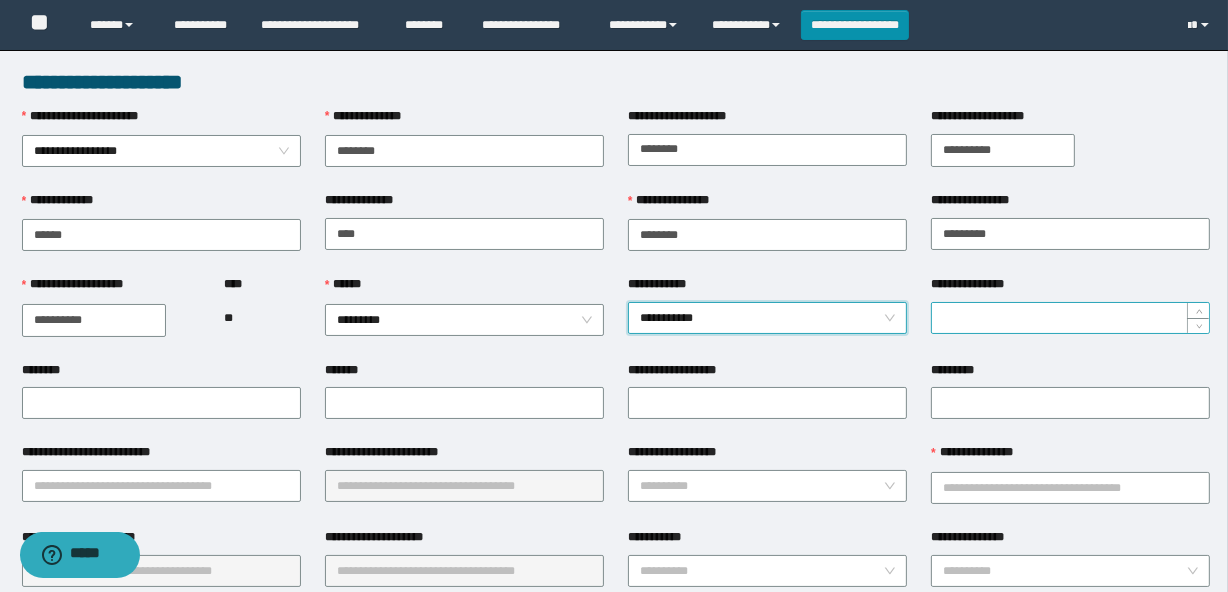 click on "**********" at bounding box center [1070, 318] 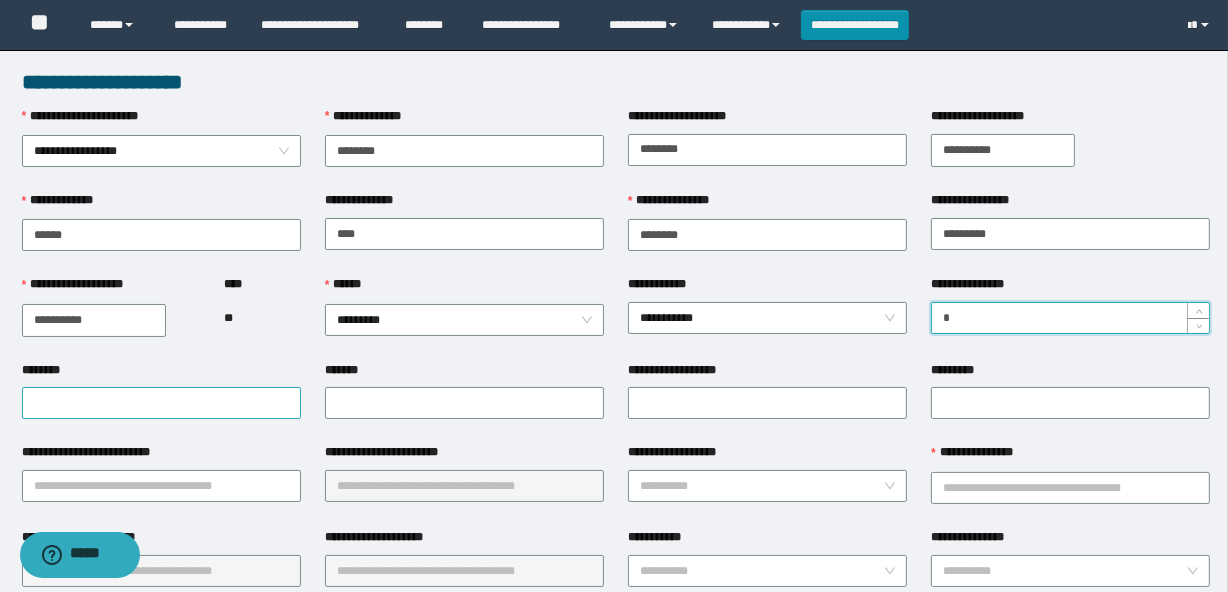 type on "*" 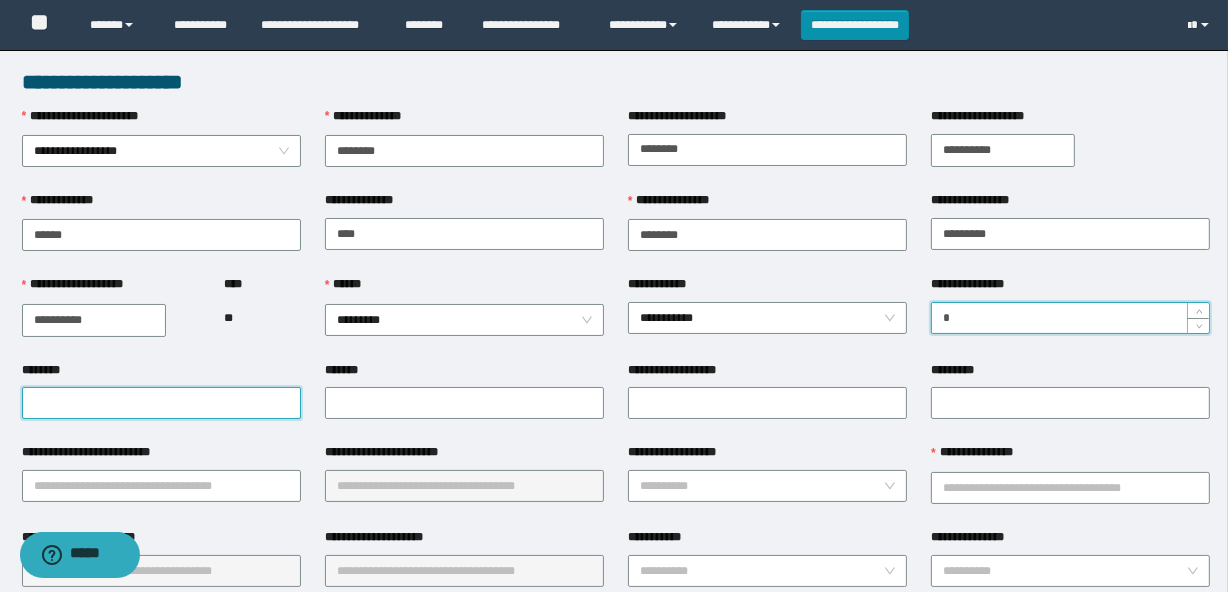 click on "********" at bounding box center (161, 403) 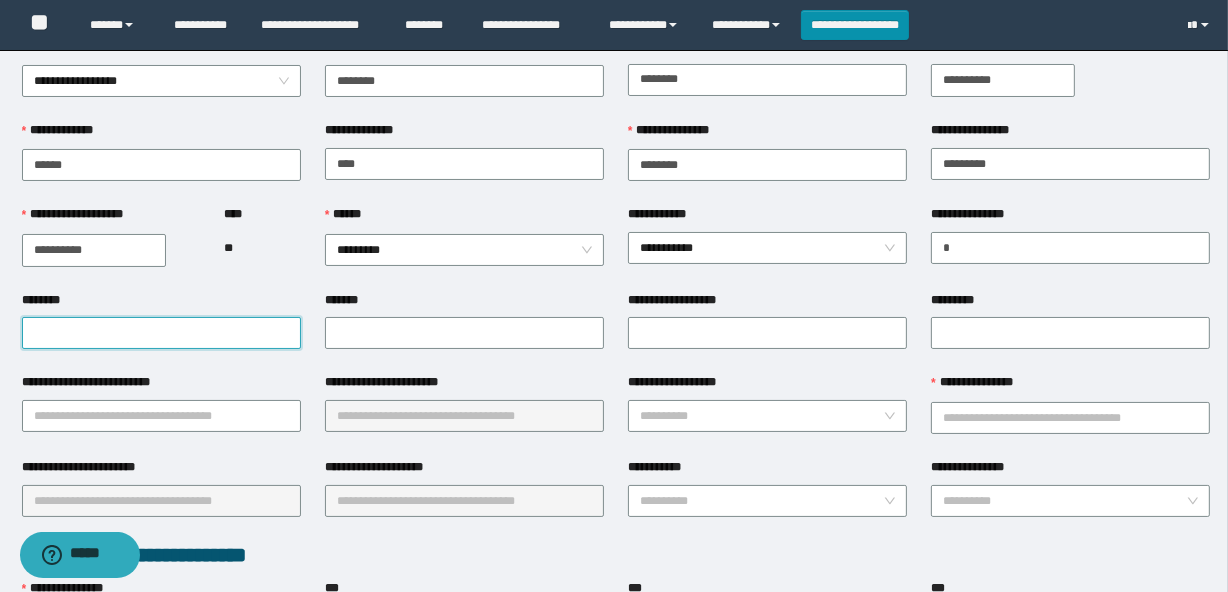 scroll, scrollTop: 90, scrollLeft: 0, axis: vertical 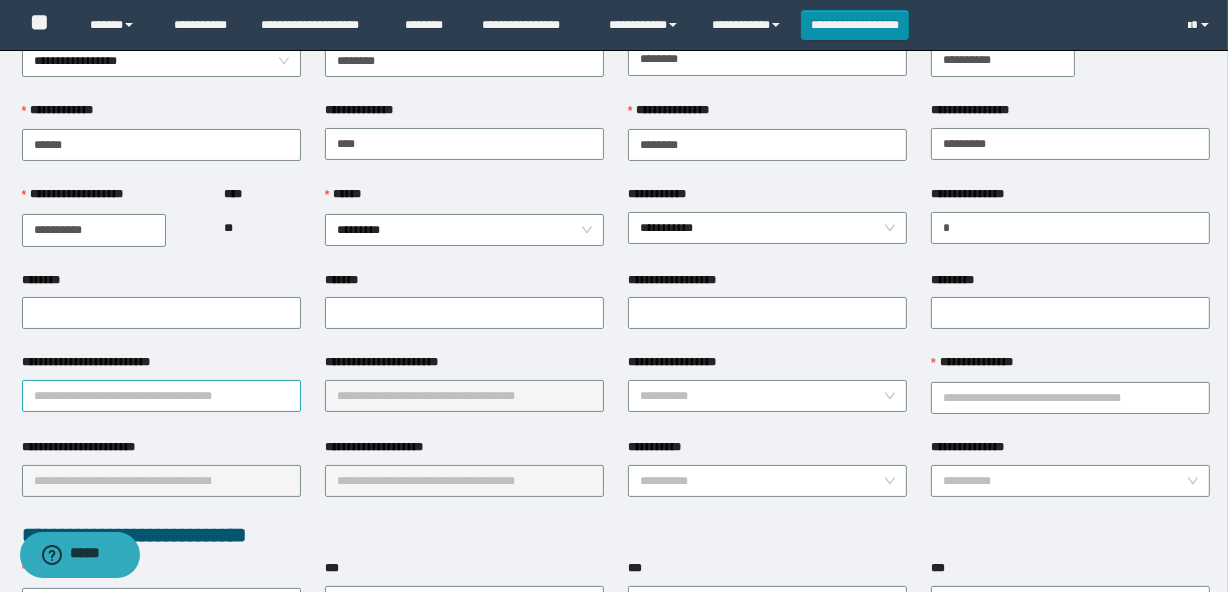 click on "**********" at bounding box center [161, 396] 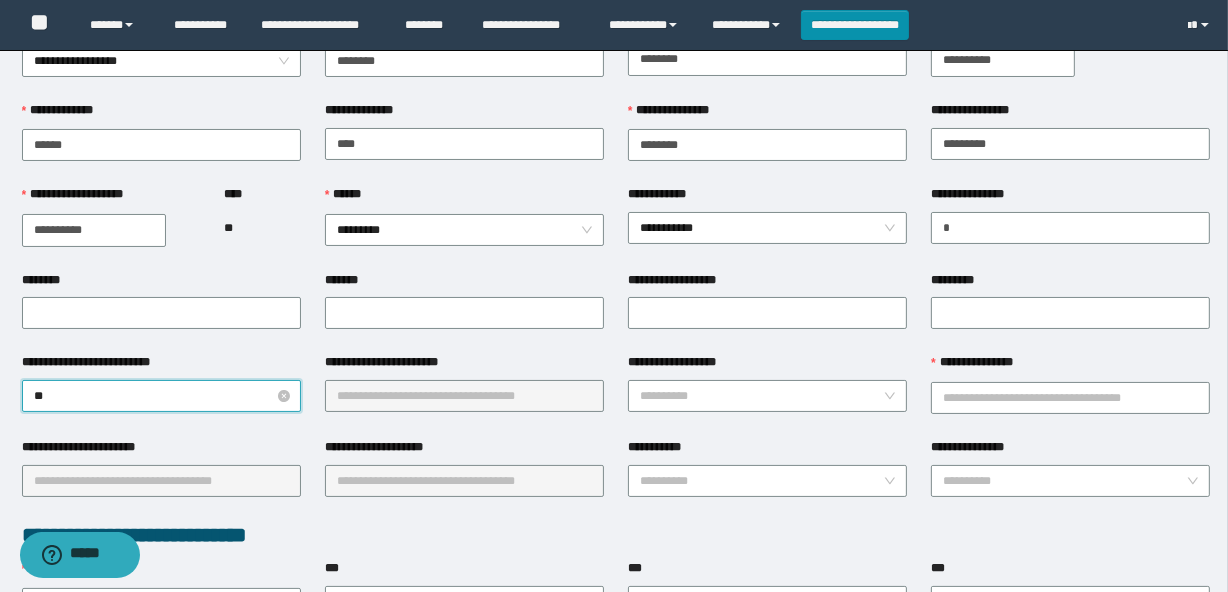 type on "***" 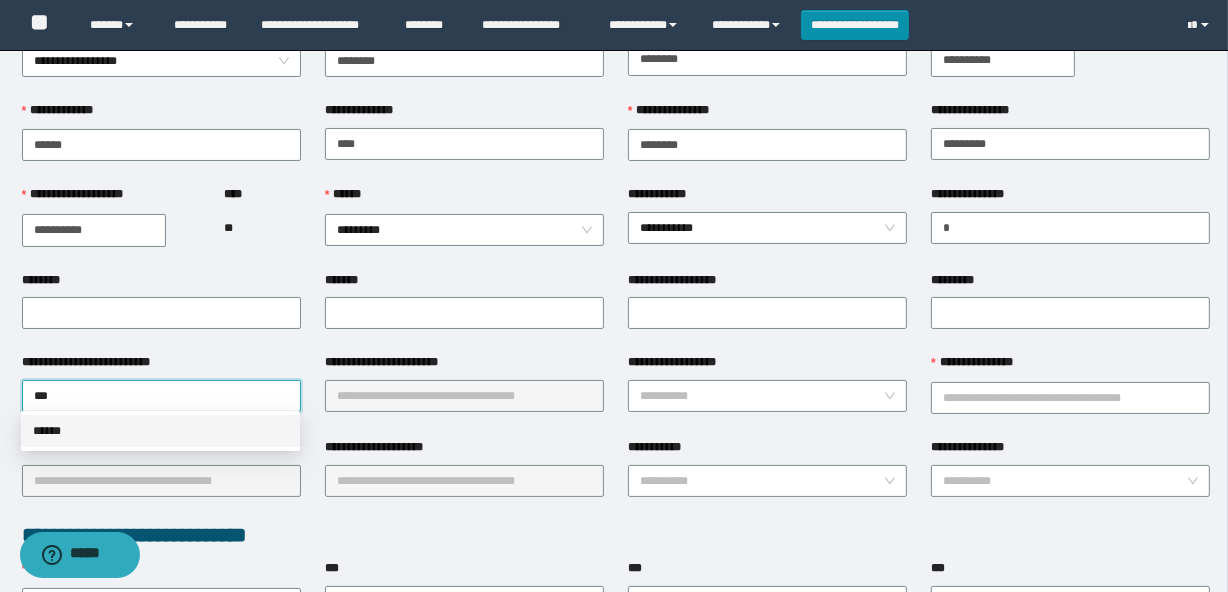click on "******" at bounding box center [160, 431] 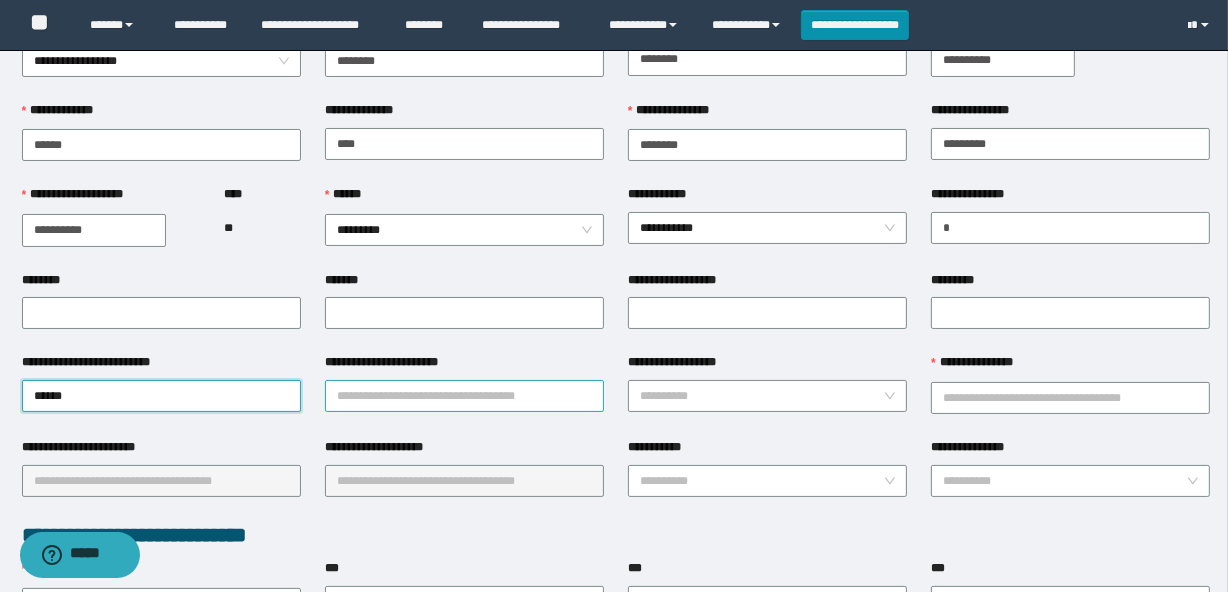 click on "**********" at bounding box center [464, 396] 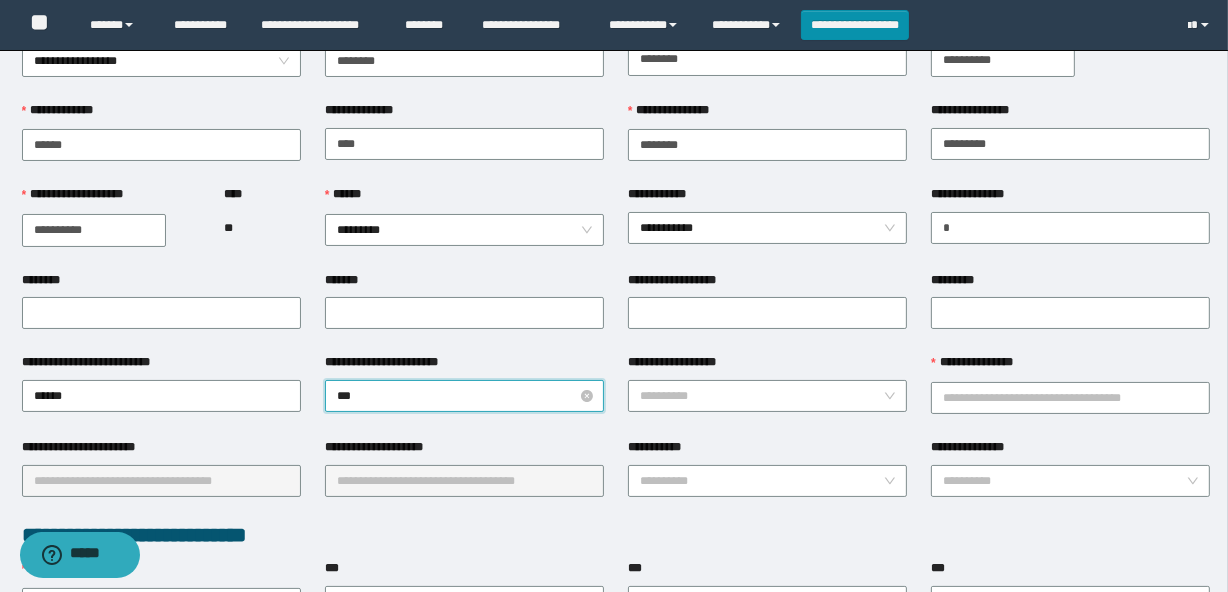 type on "****" 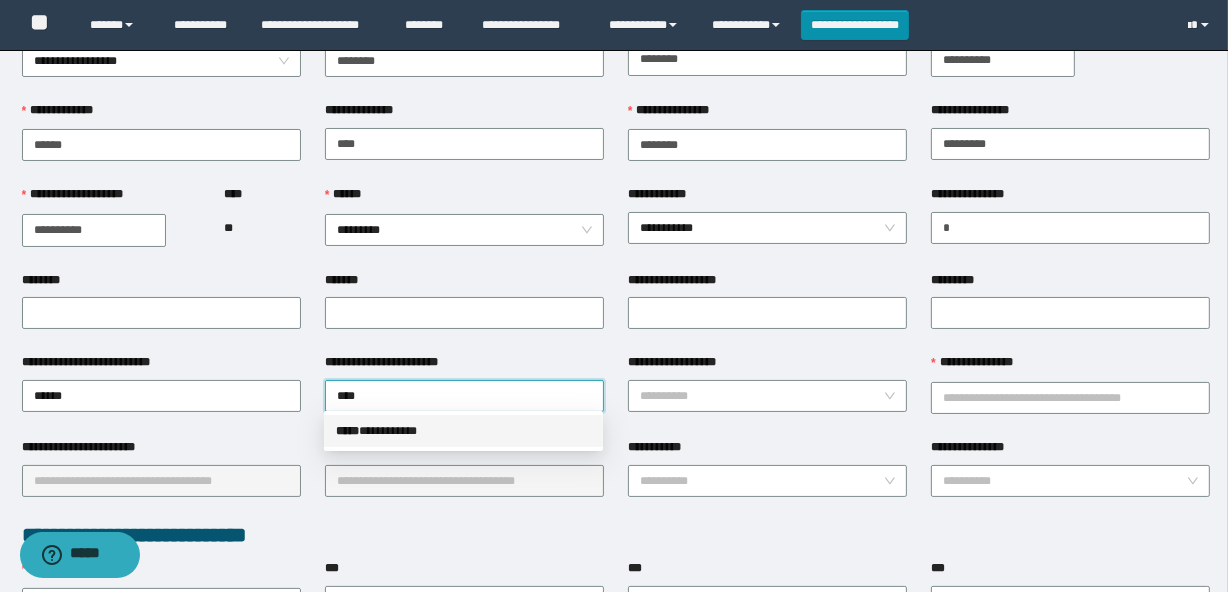 click on "***** * *********" at bounding box center (463, 431) 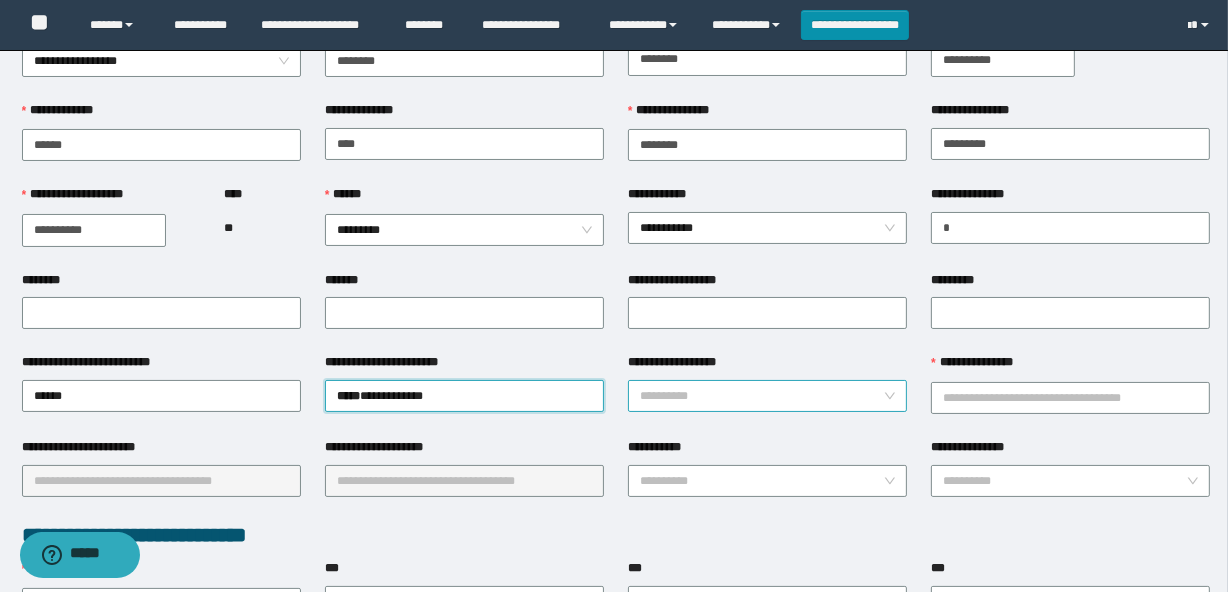 click on "**********" at bounding box center [761, 396] 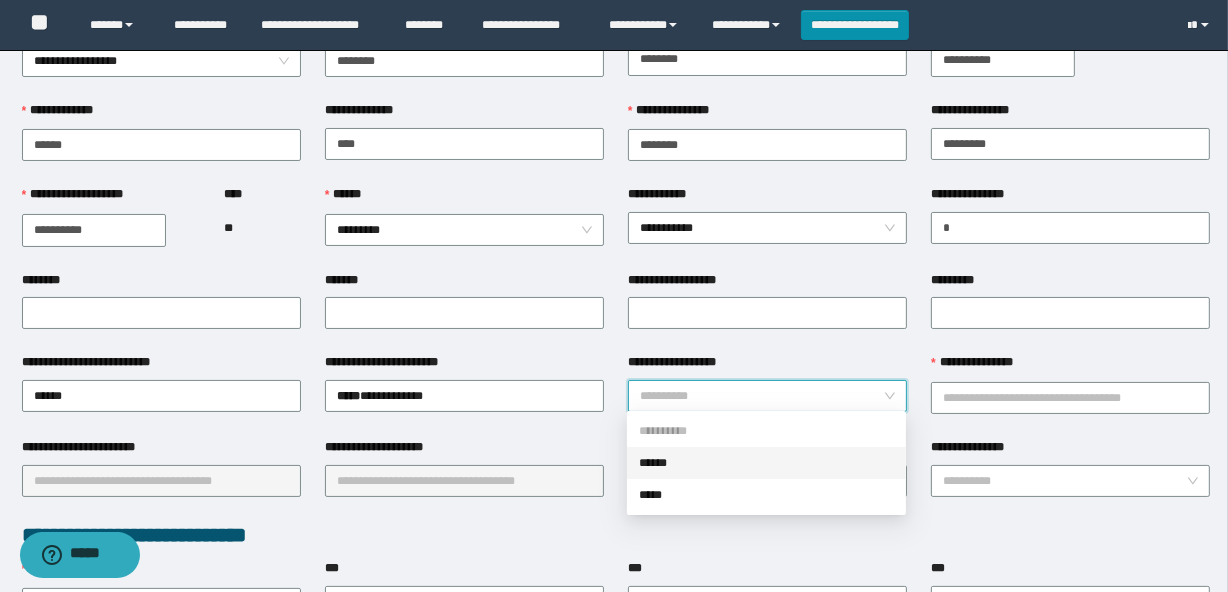 click on "******" at bounding box center (766, 463) 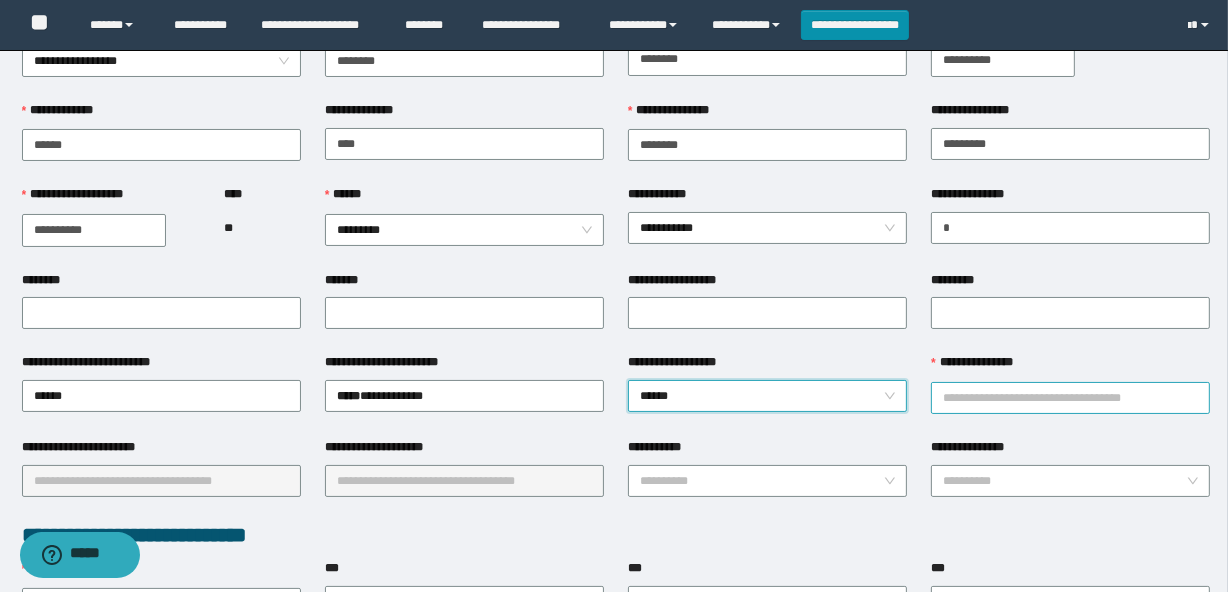 click on "**********" at bounding box center [1070, 398] 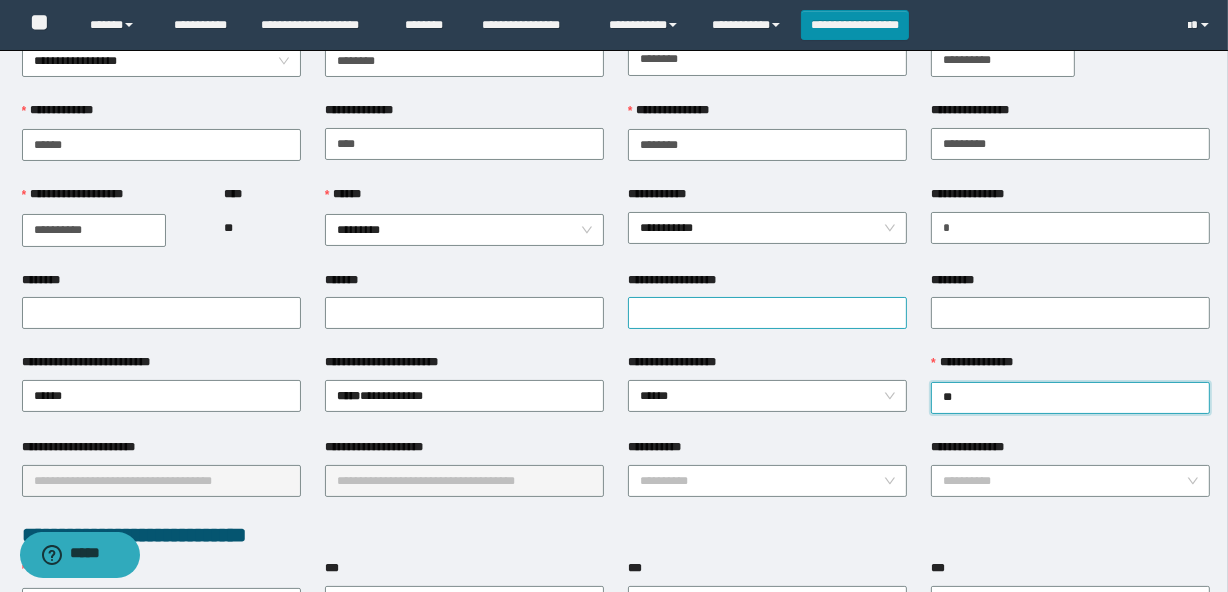 type on "***" 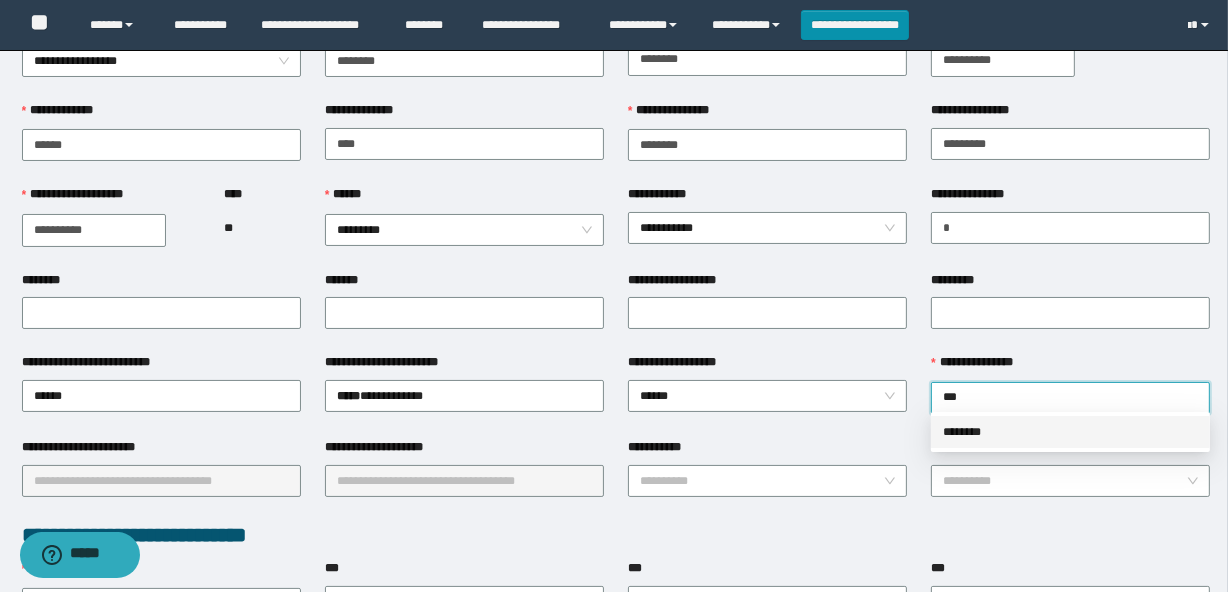click on "********" at bounding box center [1070, 432] 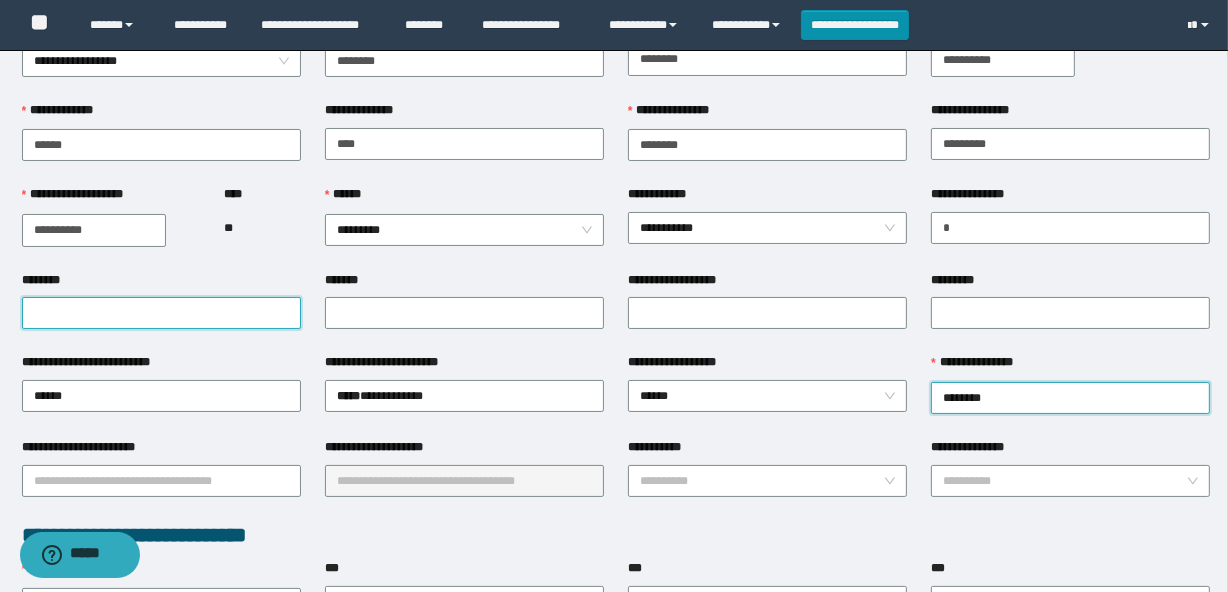 click on "********" at bounding box center [161, 313] 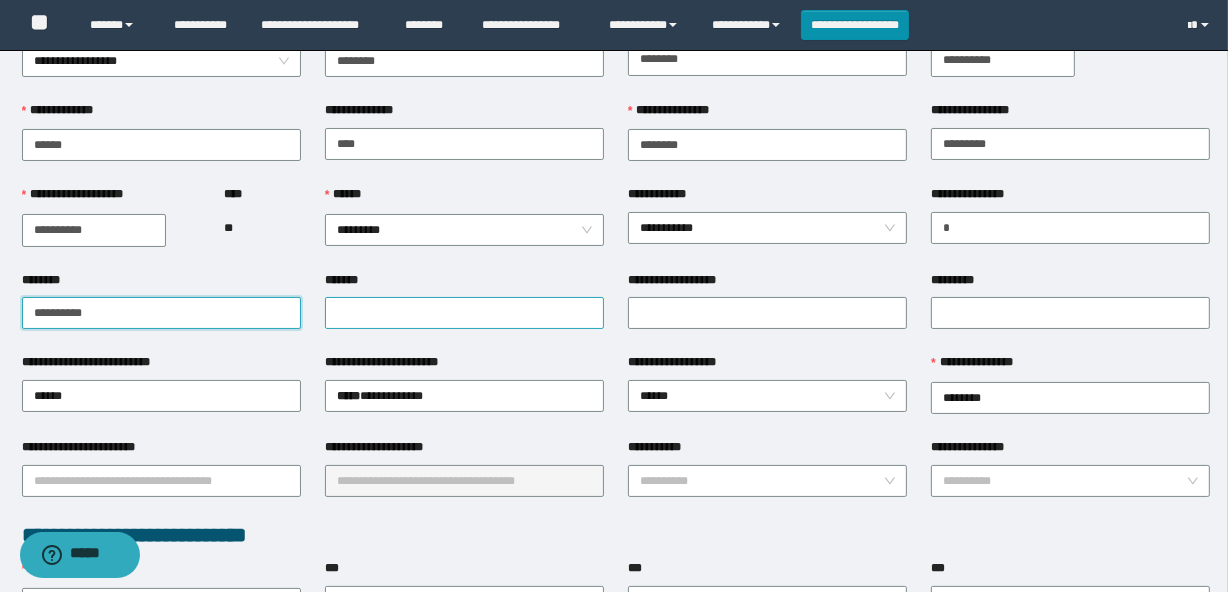 type on "**********" 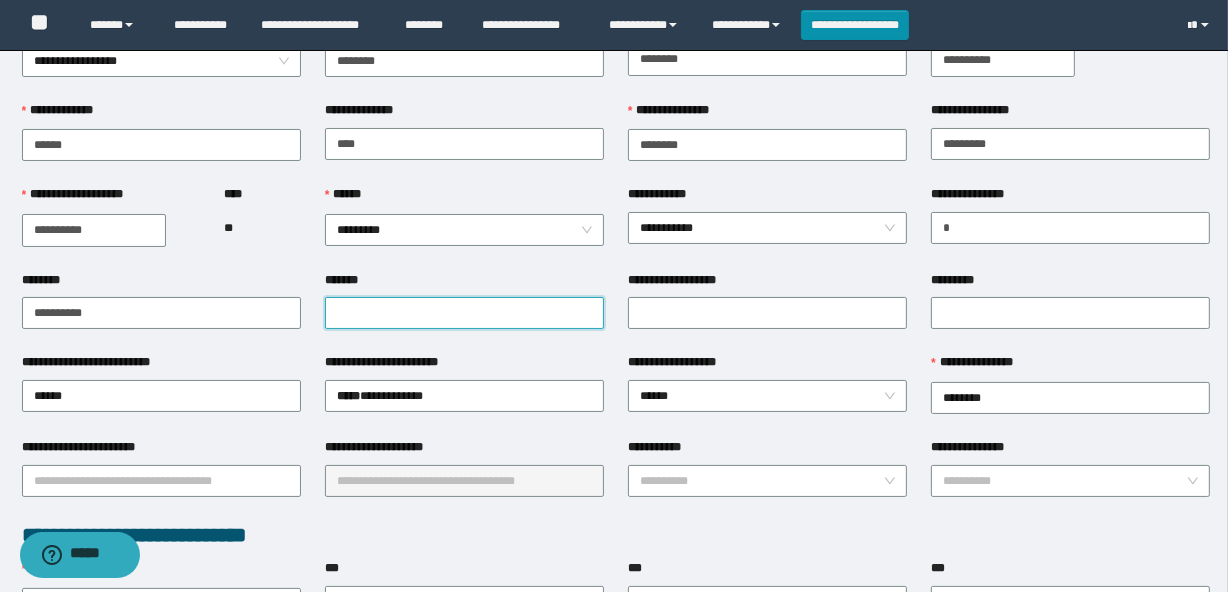 click on "*******" at bounding box center [464, 313] 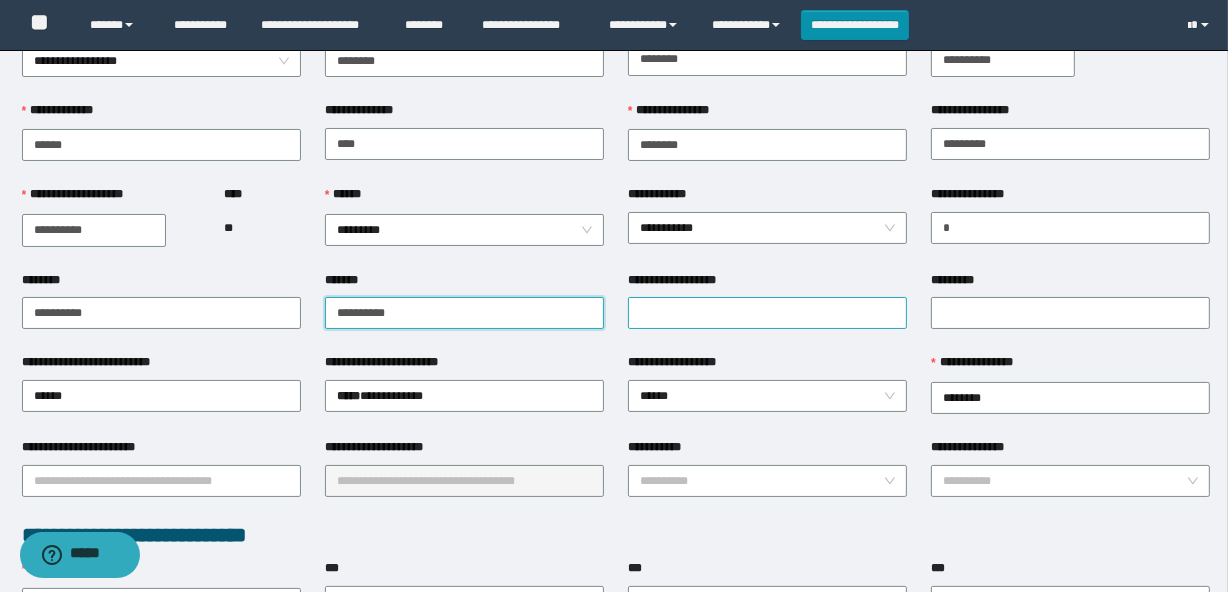 type on "**********" 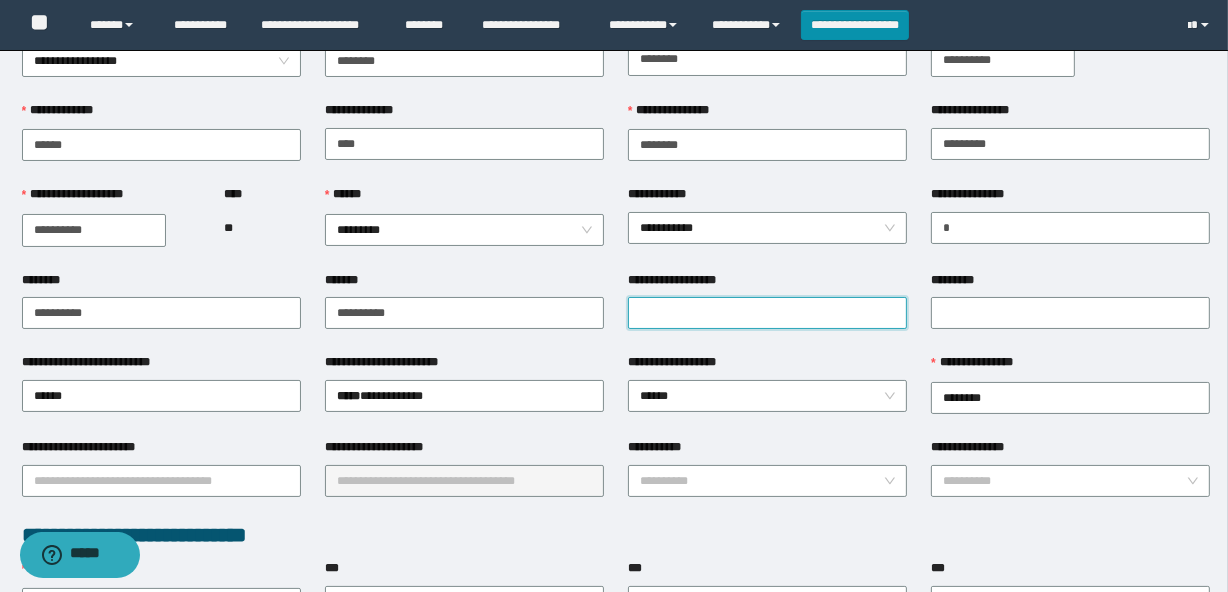 click on "**********" at bounding box center (767, 313) 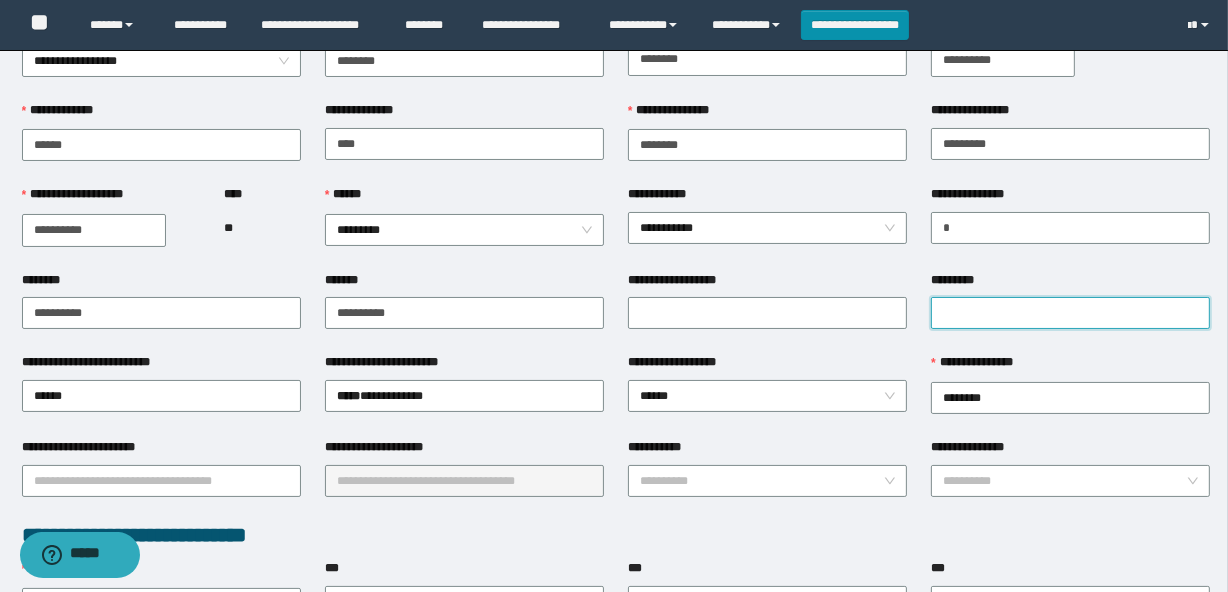 click on "*********" at bounding box center [1070, 313] 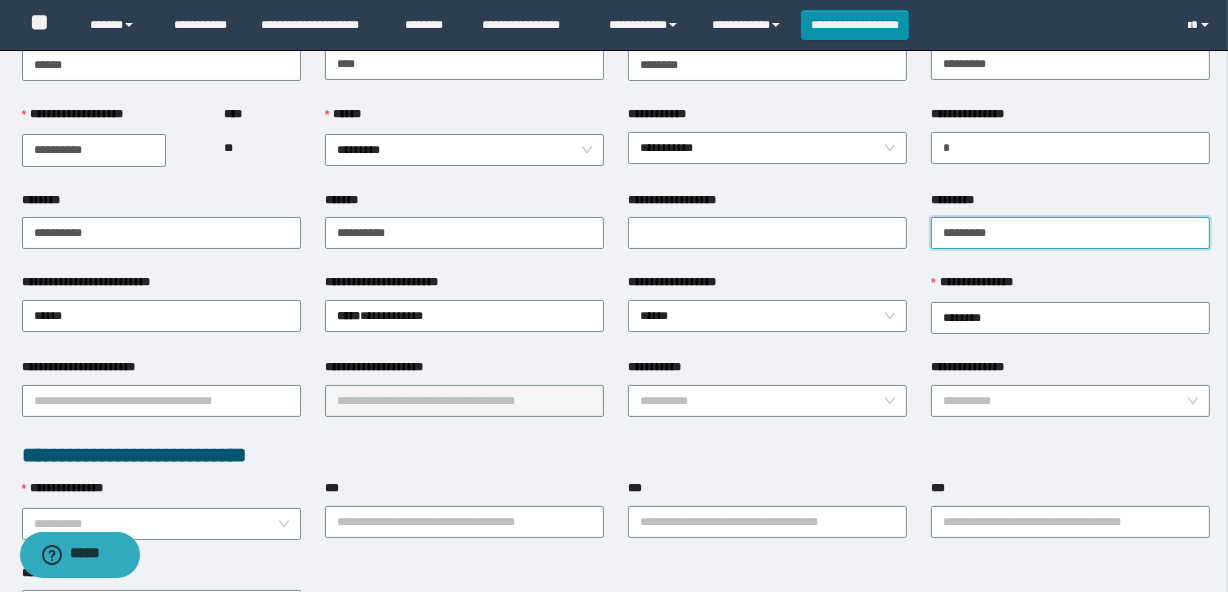 scroll, scrollTop: 181, scrollLeft: 0, axis: vertical 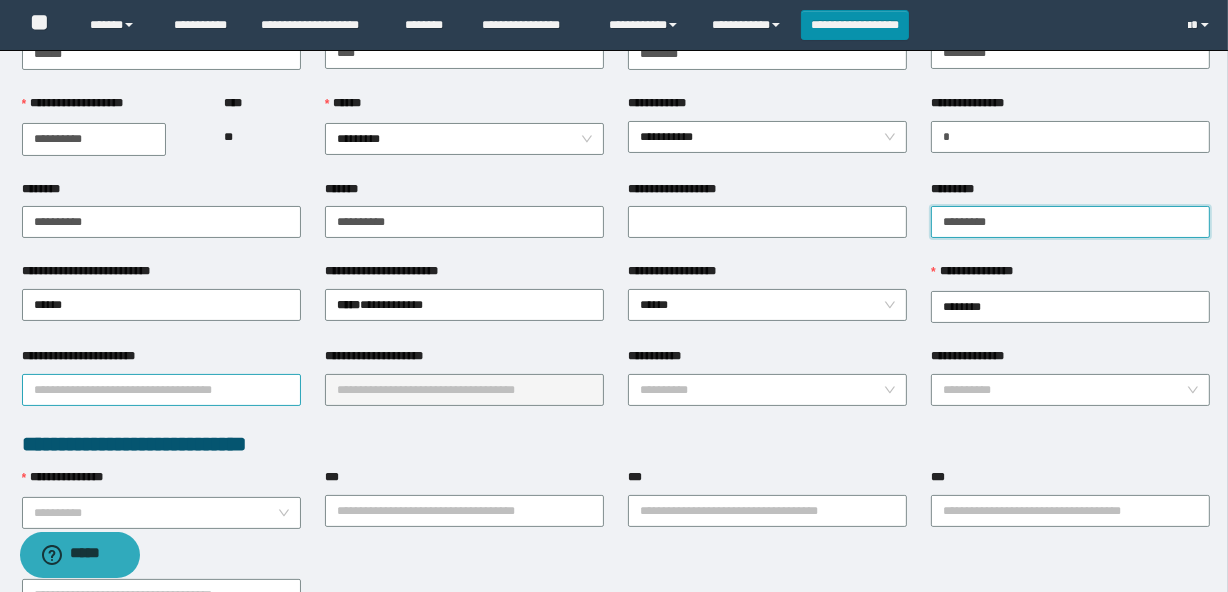 type on "*********" 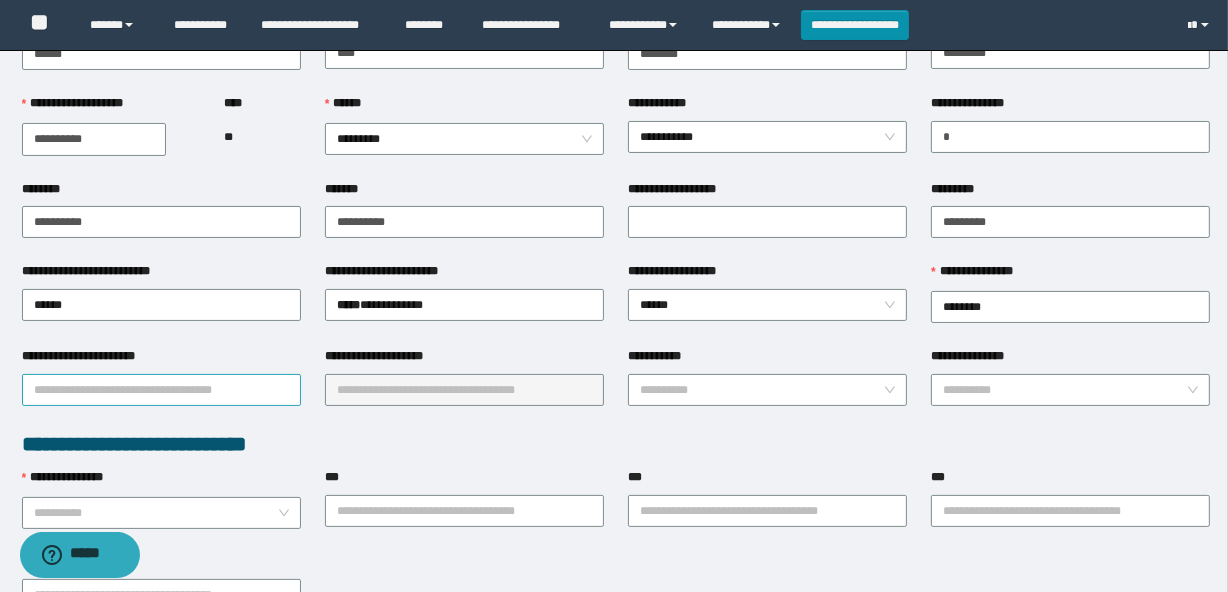 click on "**********" at bounding box center [161, 390] 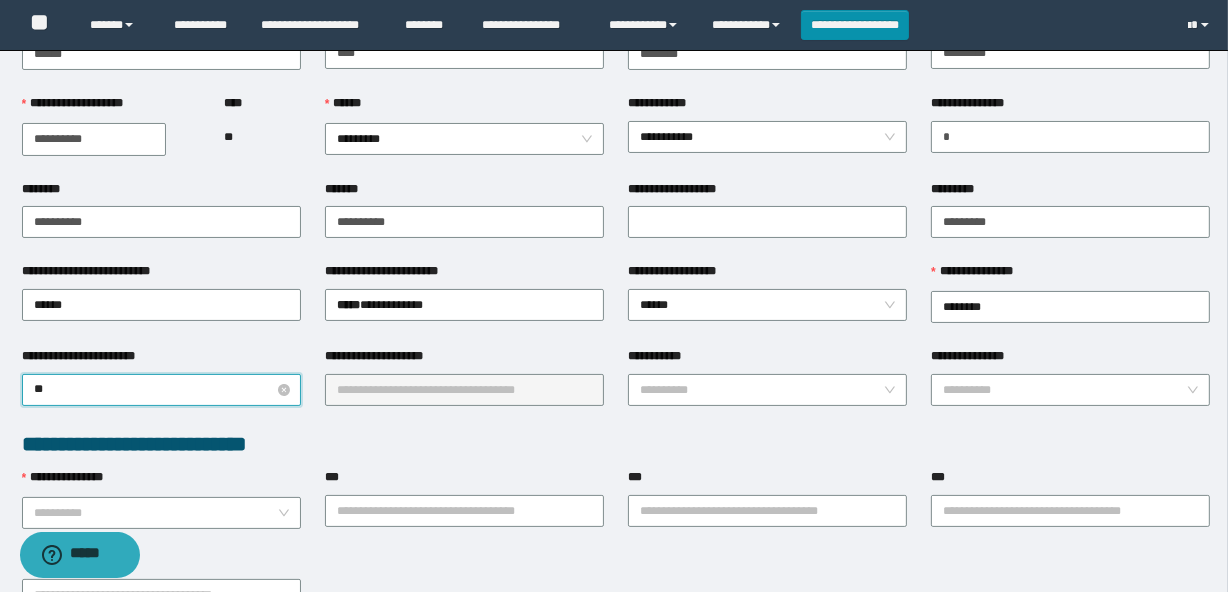 type on "***" 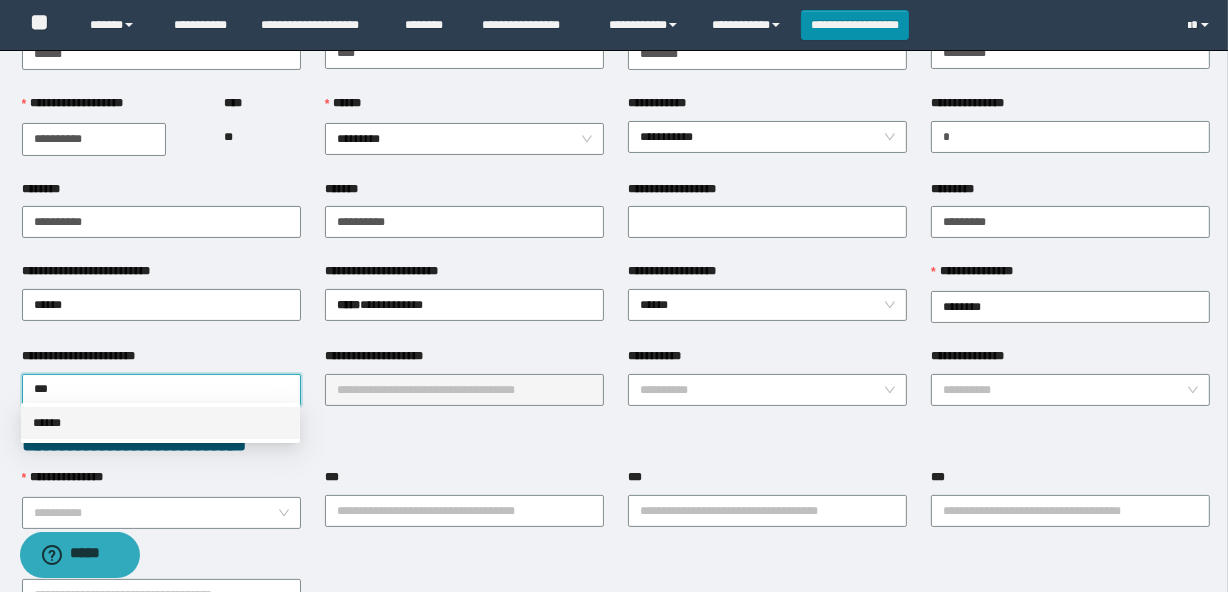 click on "******" at bounding box center [160, 423] 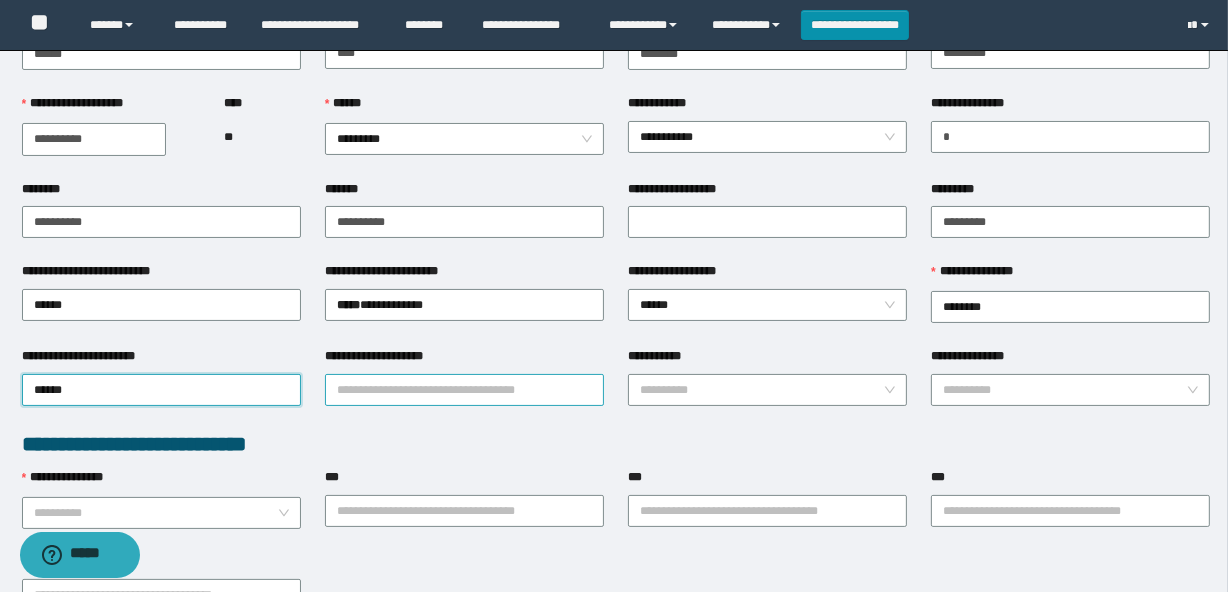 click on "**********" at bounding box center [464, 390] 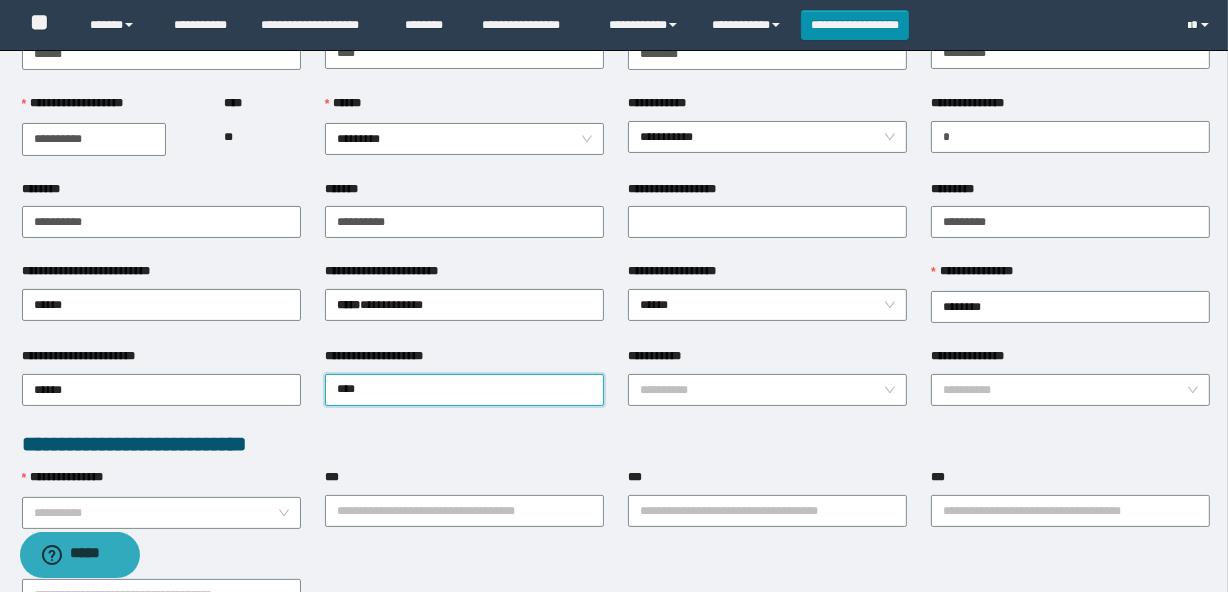 type on "*****" 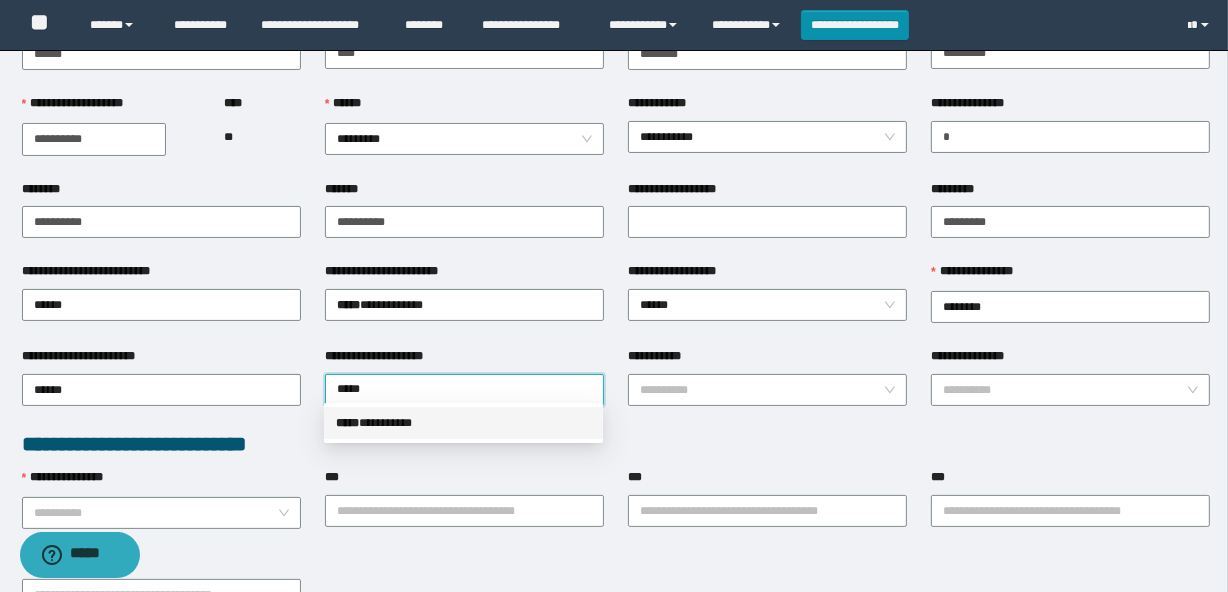 click on "***** * ********" at bounding box center [463, 423] 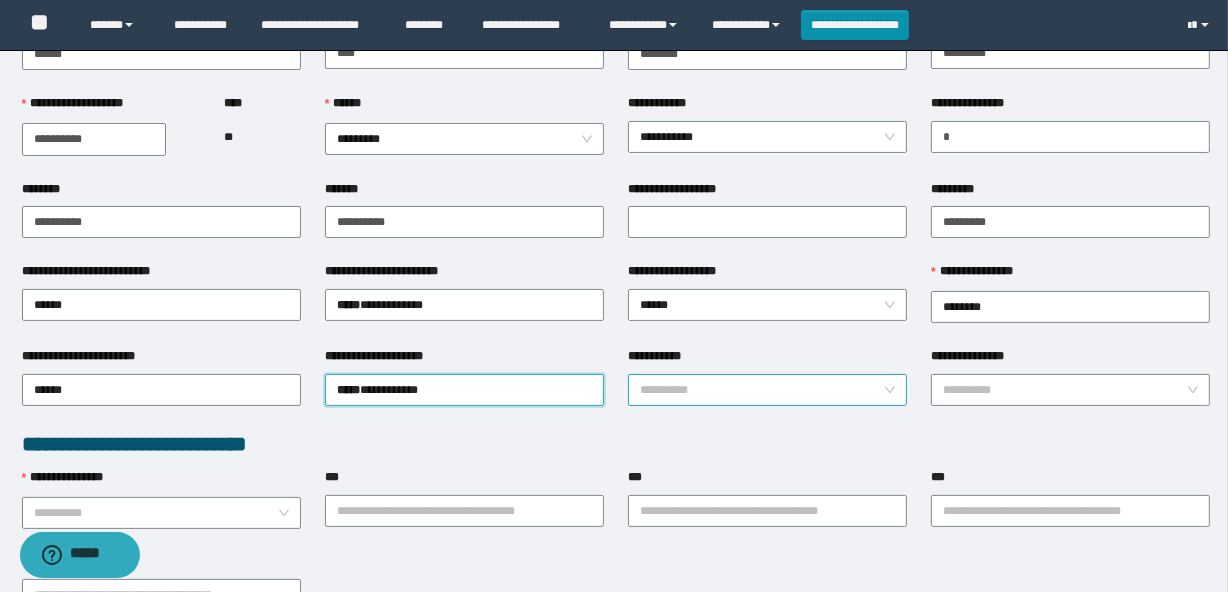 click on "**********" at bounding box center [761, 390] 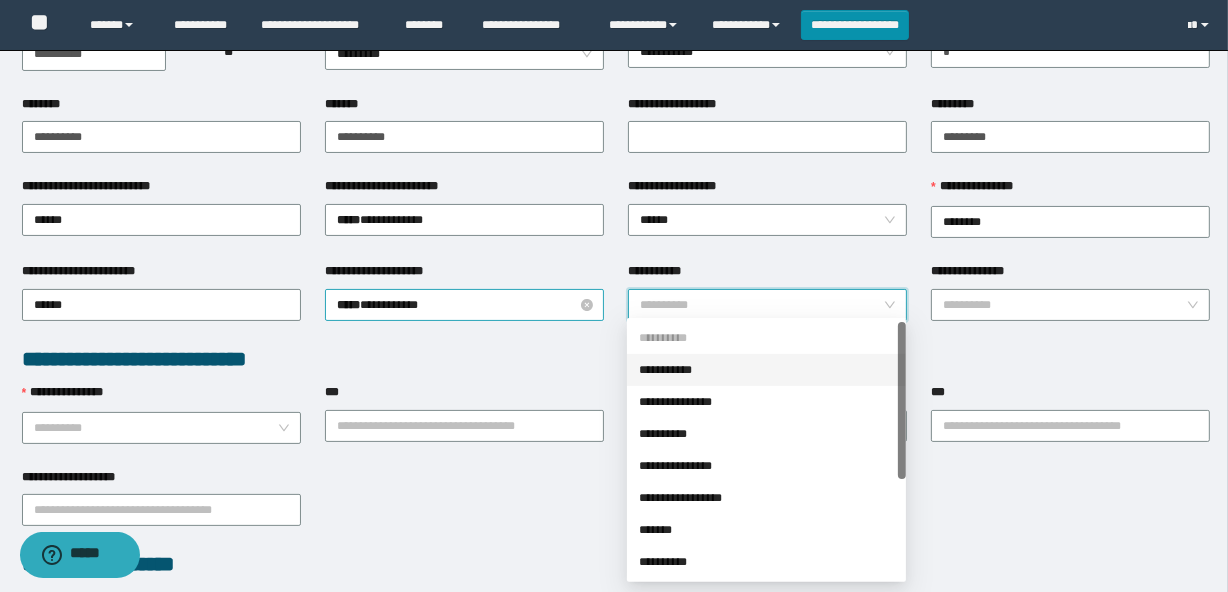 scroll, scrollTop: 363, scrollLeft: 0, axis: vertical 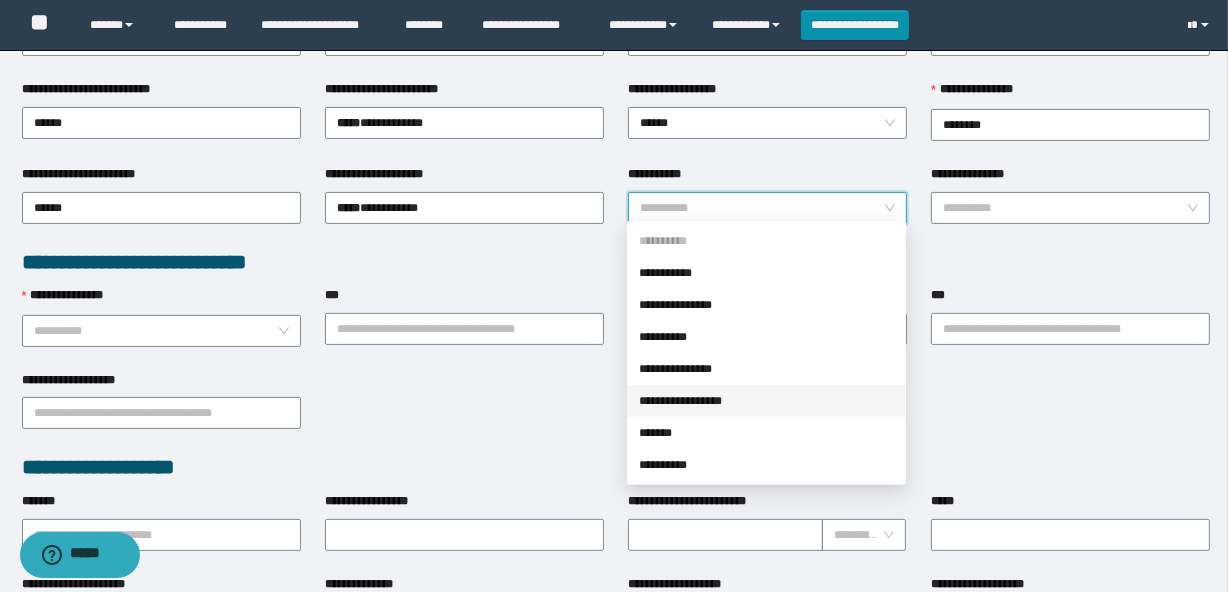 click on "**********" at bounding box center (766, 401) 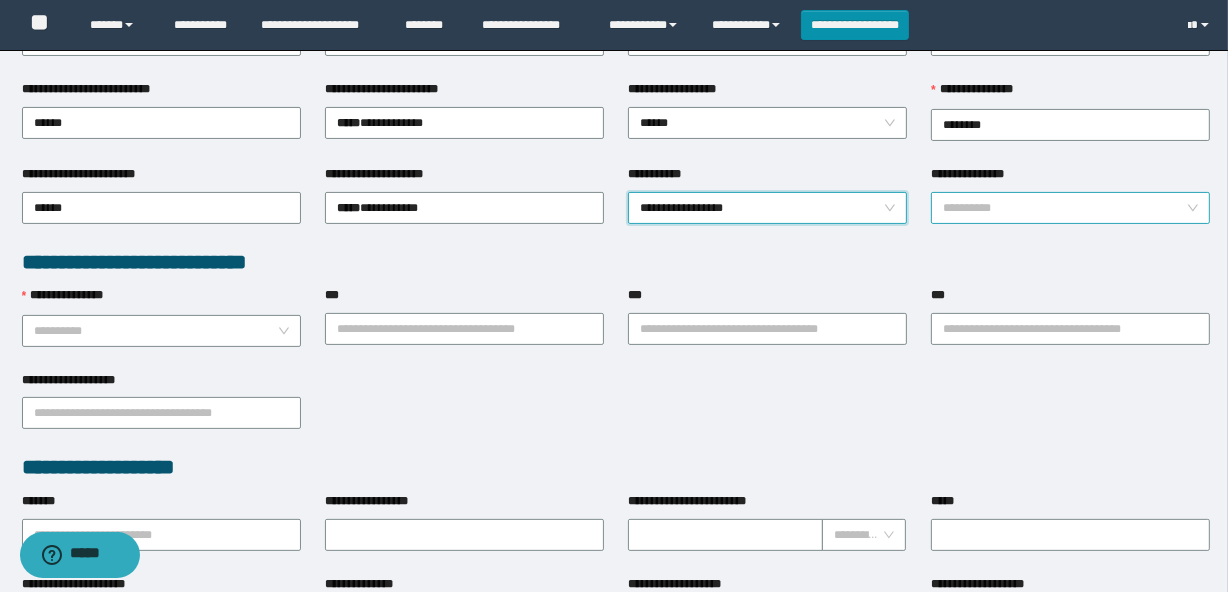 click on "**********" at bounding box center (1064, 208) 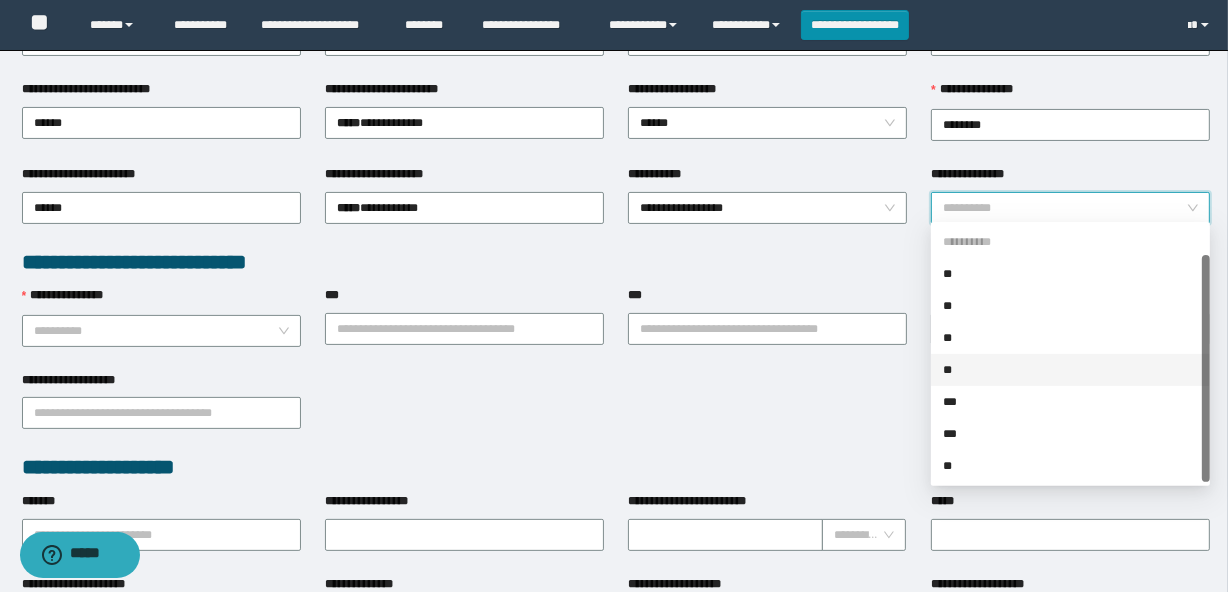 scroll, scrollTop: 31, scrollLeft: 0, axis: vertical 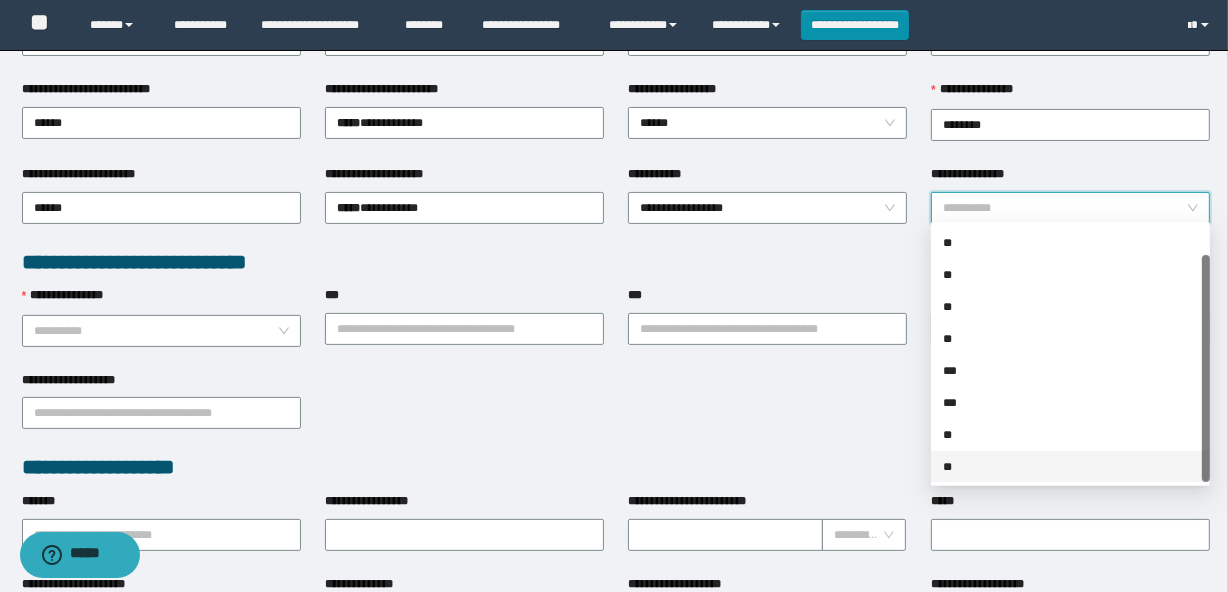 click on "**" at bounding box center [1070, 467] 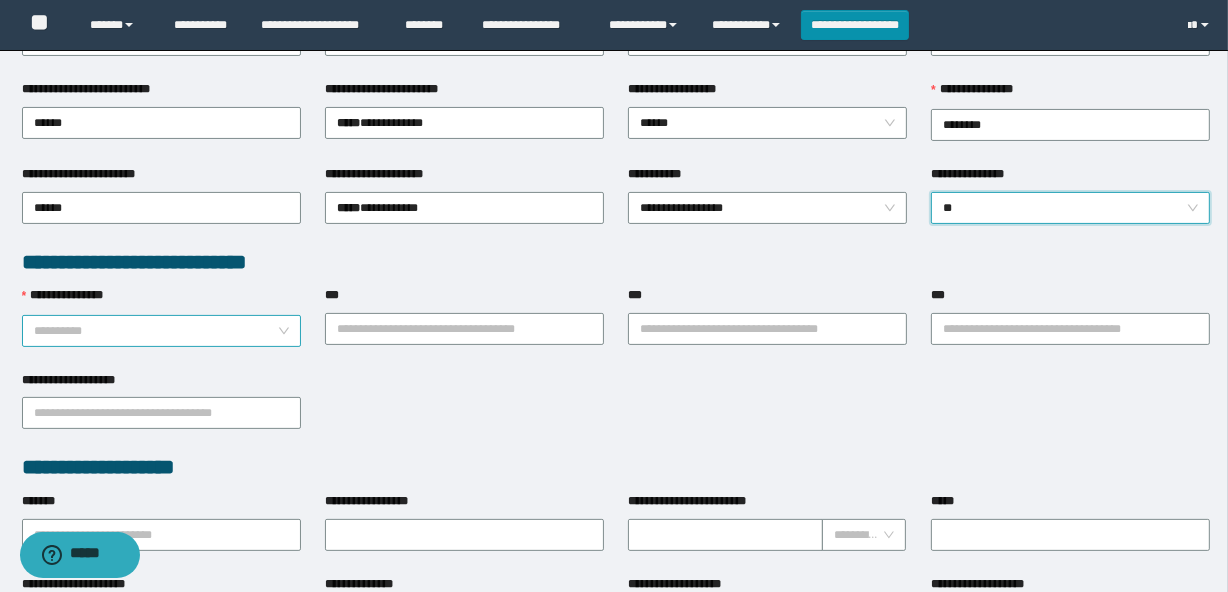 click on "**********" at bounding box center [155, 331] 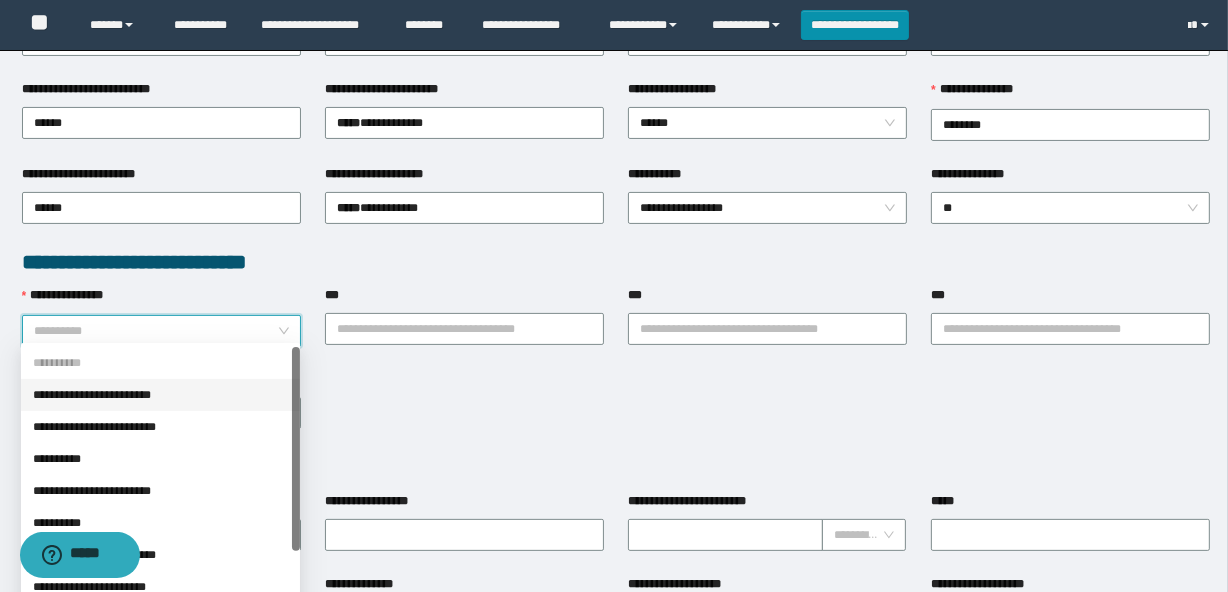 click on "**********" at bounding box center (160, 395) 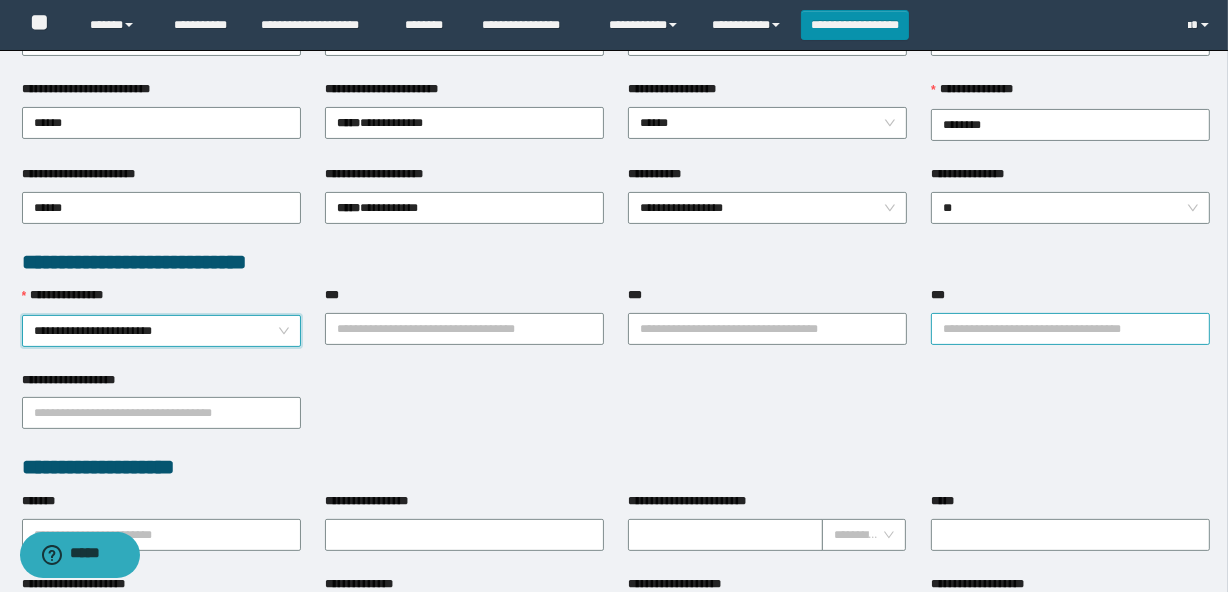 click on "***" at bounding box center (1070, 329) 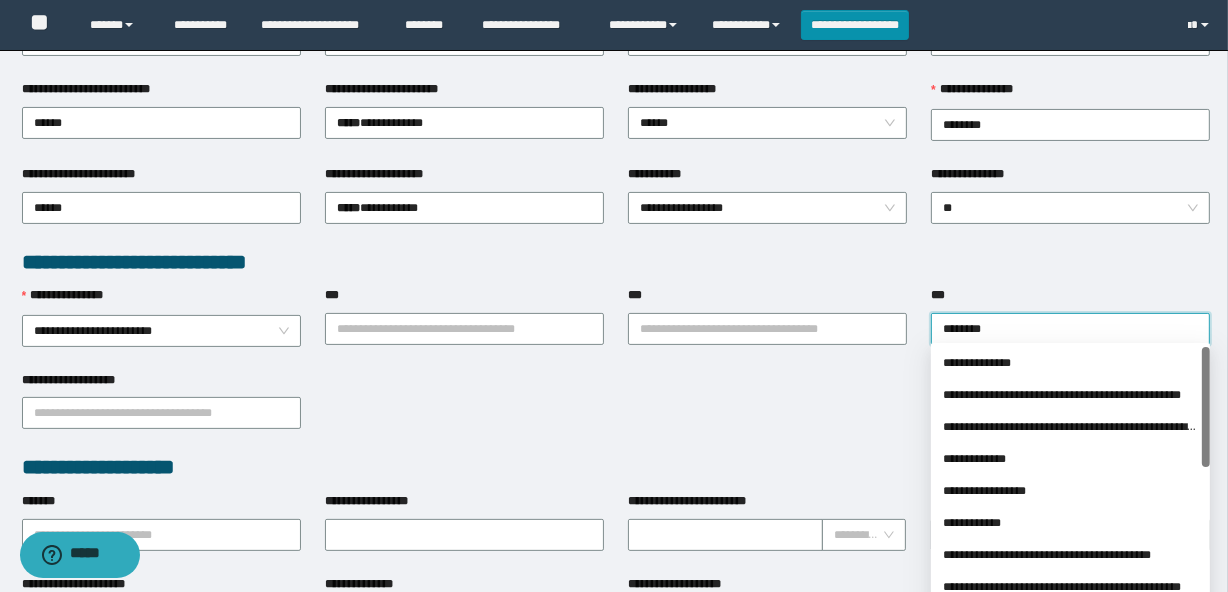 type on "*********" 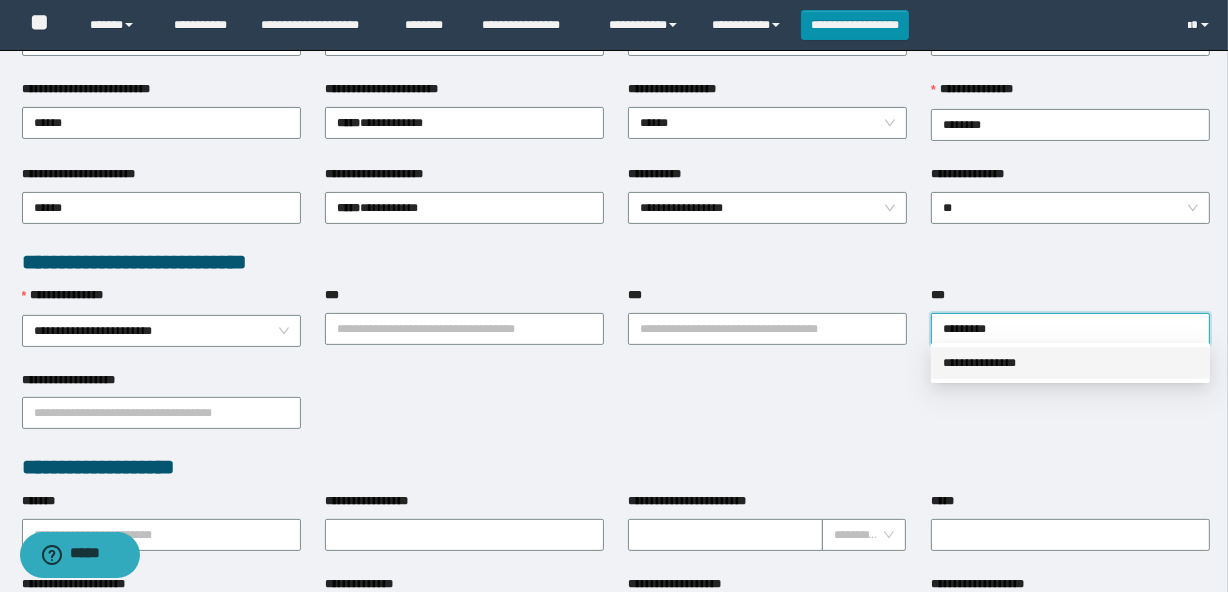 click on "**********" at bounding box center [1070, 363] 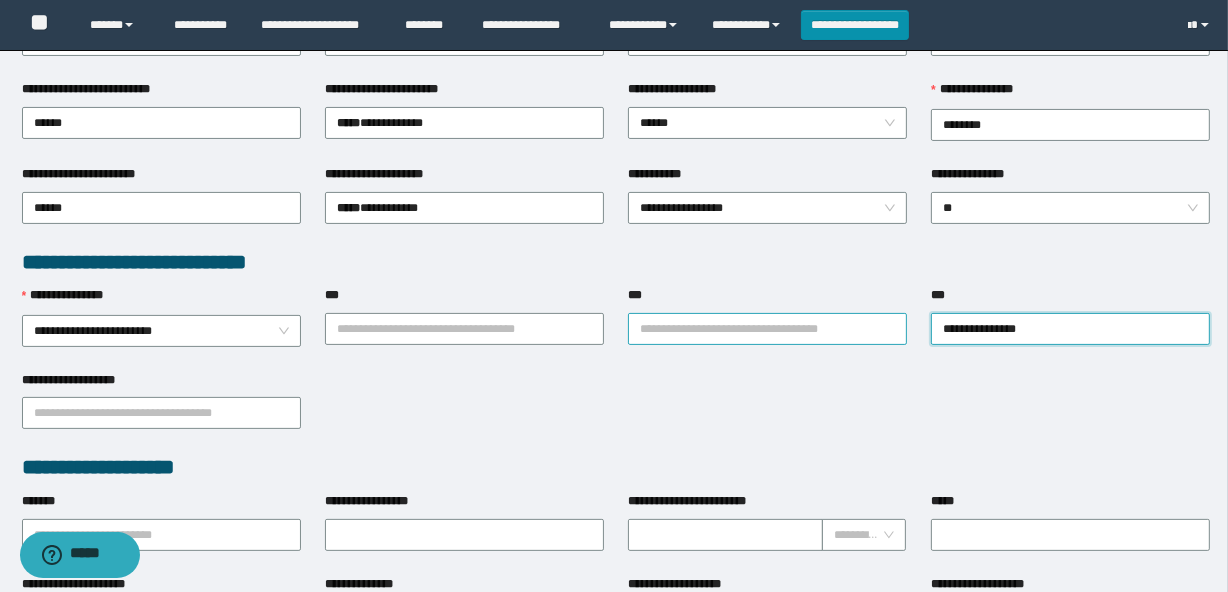 click on "***" at bounding box center [767, 329] 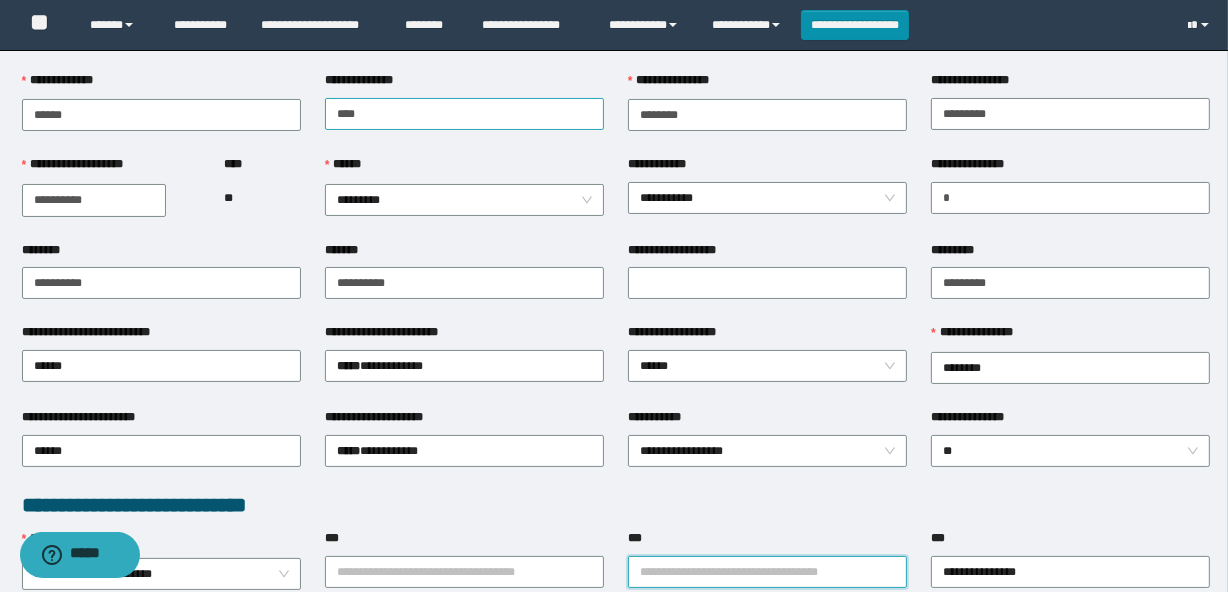 scroll, scrollTop: 0, scrollLeft: 0, axis: both 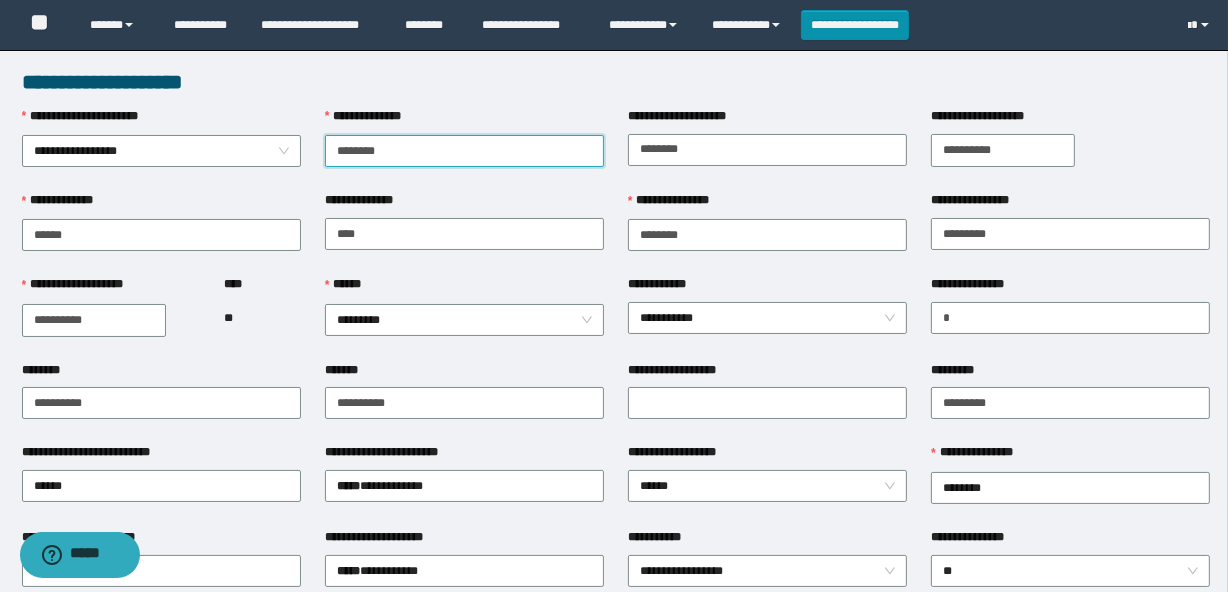 click on "********" at bounding box center (464, 151) 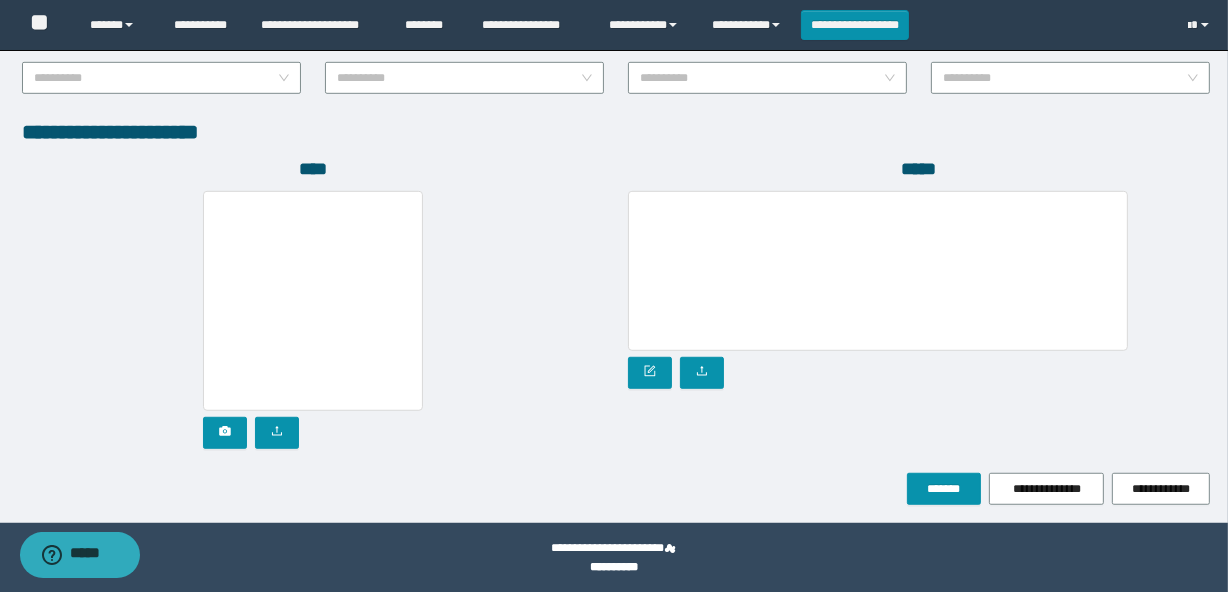 scroll, scrollTop: 1130, scrollLeft: 0, axis: vertical 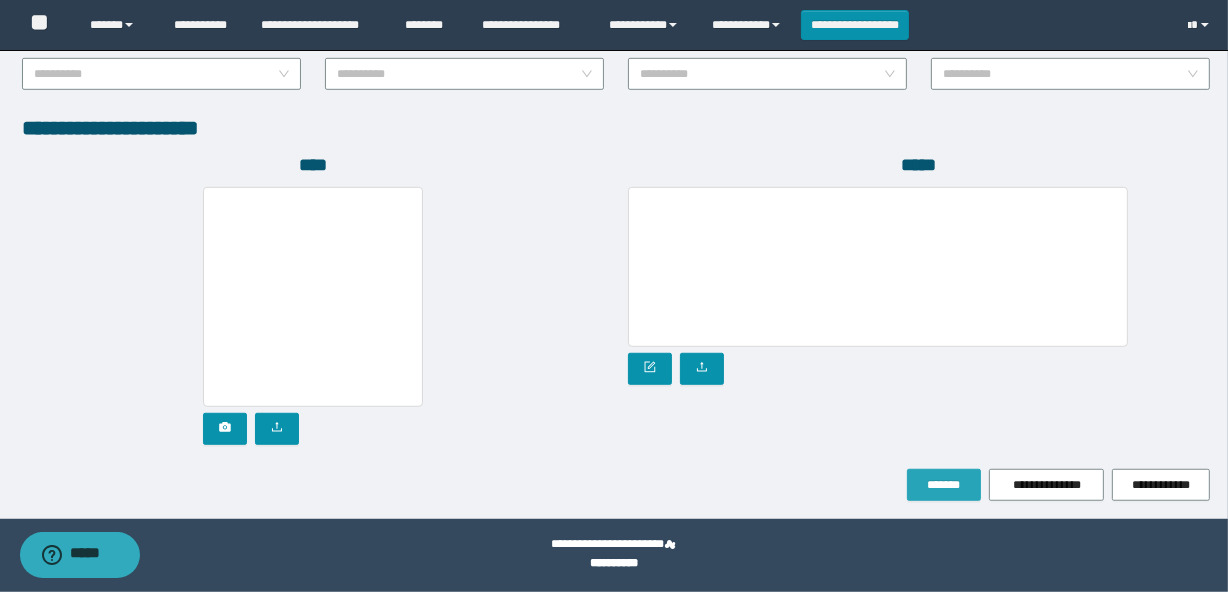 click on "*******" at bounding box center [944, 485] 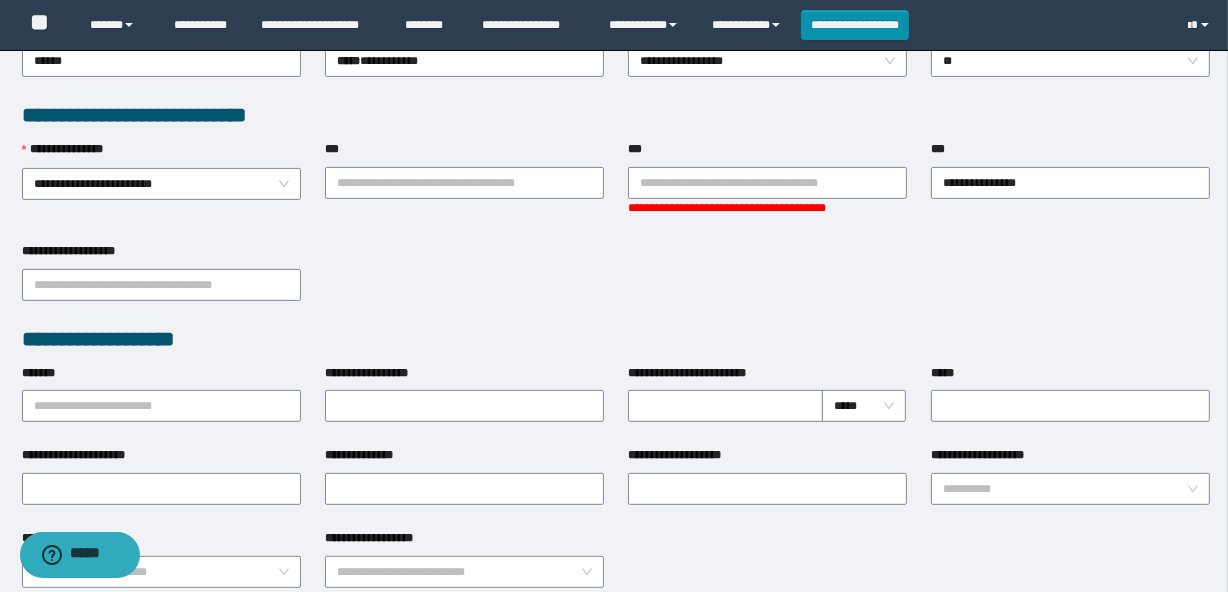 scroll, scrollTop: 637, scrollLeft: 0, axis: vertical 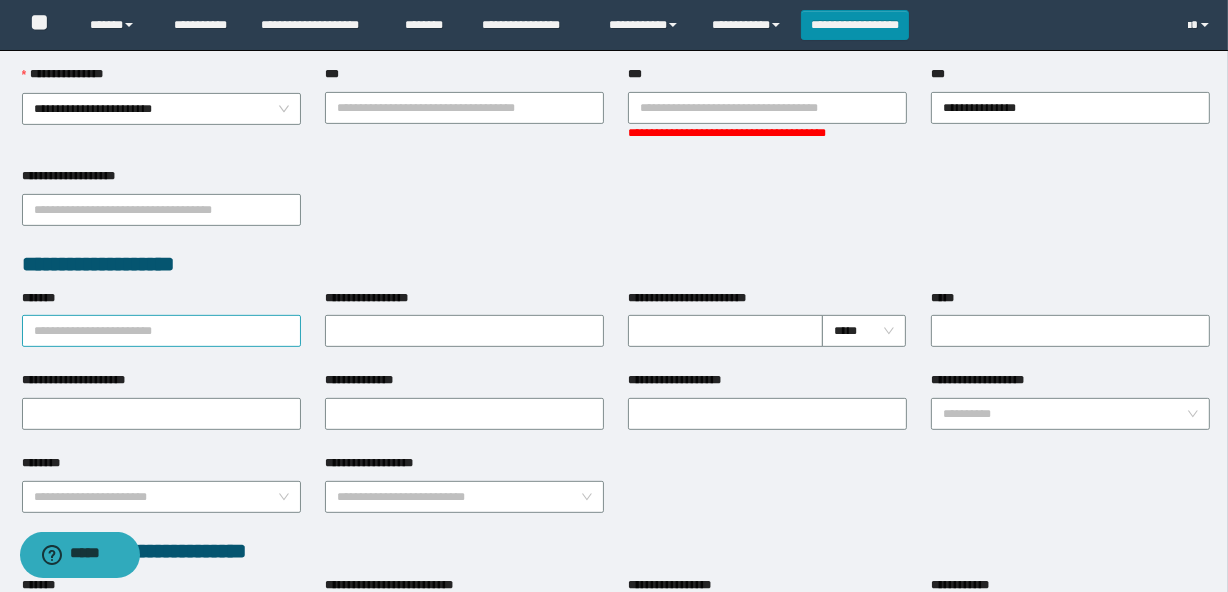 click on "*******" at bounding box center (161, 331) 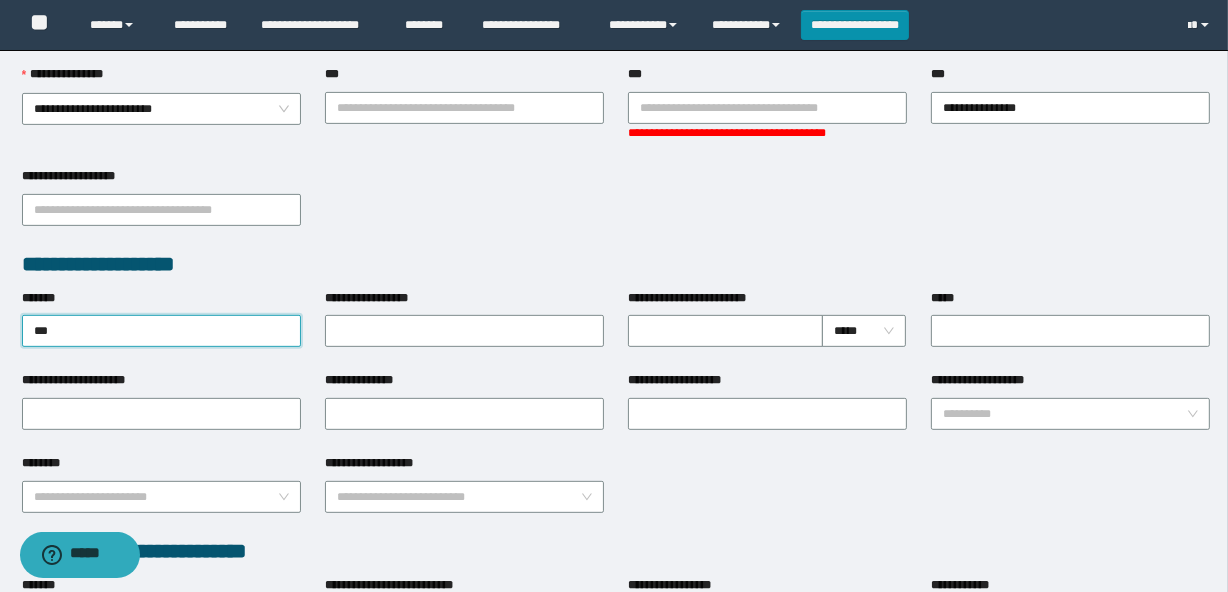 type on "****" 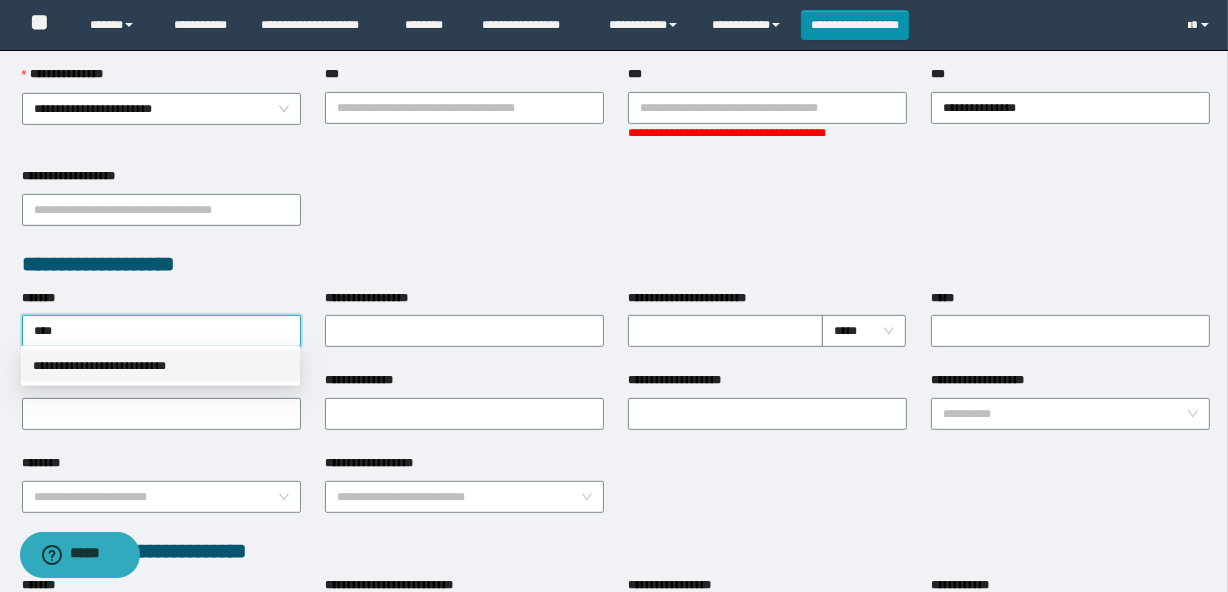 click on "**********" at bounding box center [160, 366] 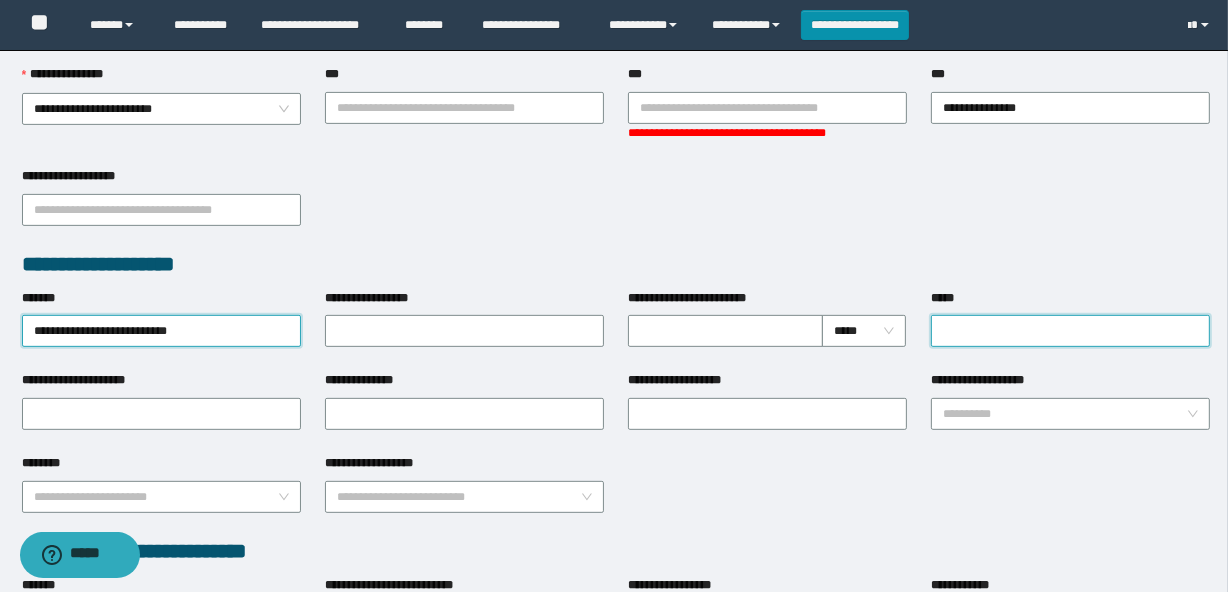 click on "*****" at bounding box center [1070, 331] 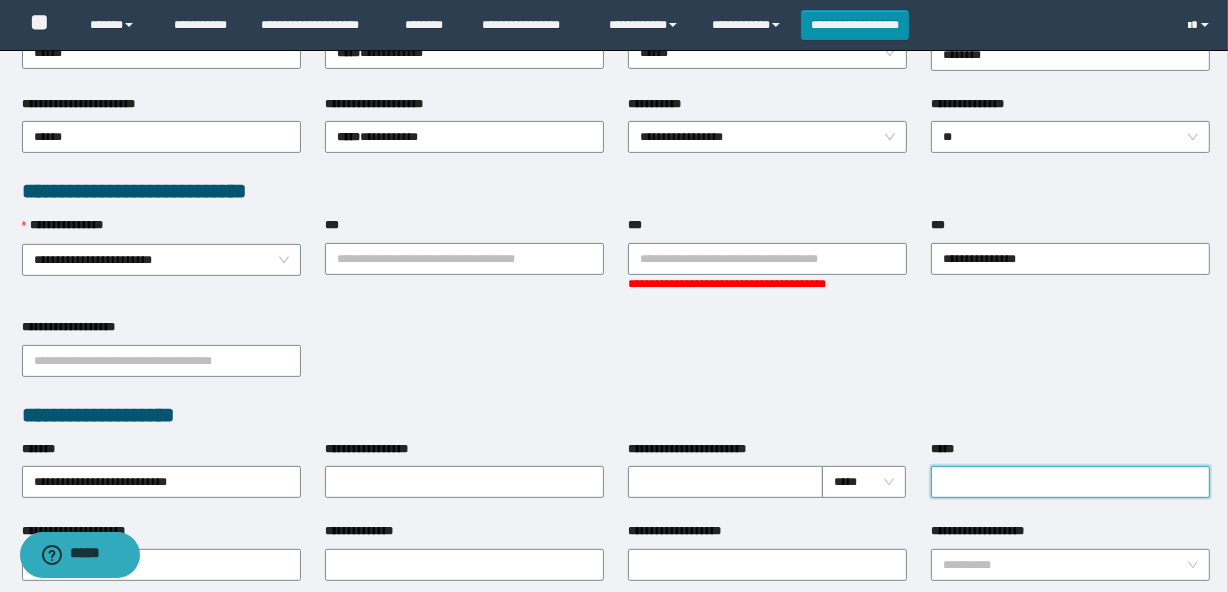 scroll, scrollTop: 546, scrollLeft: 0, axis: vertical 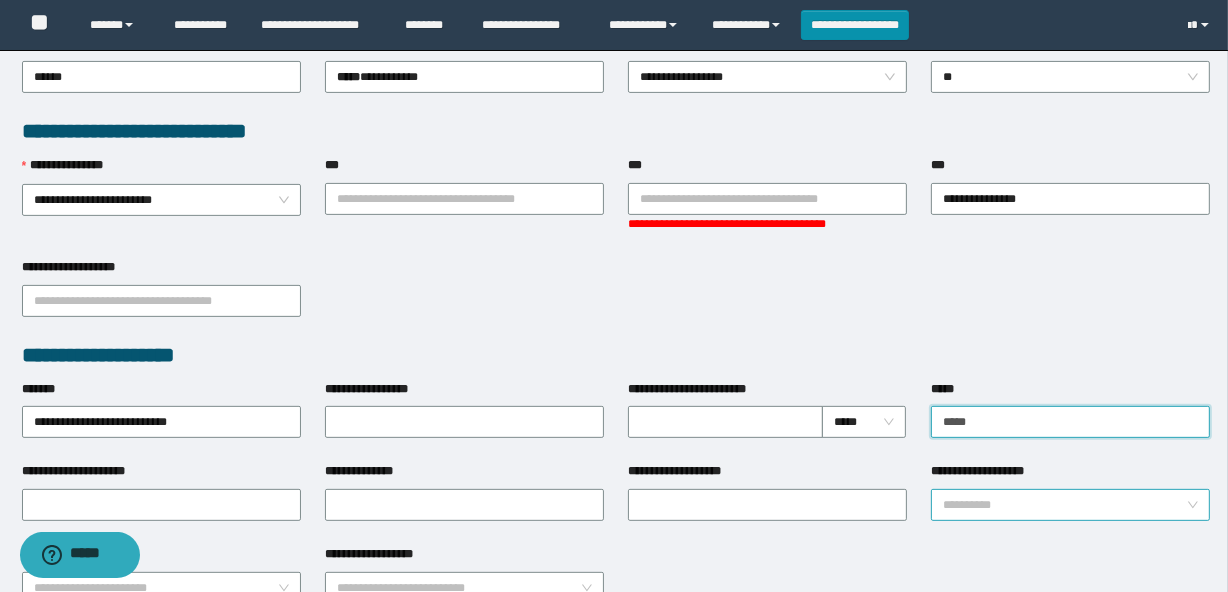 type on "*********" 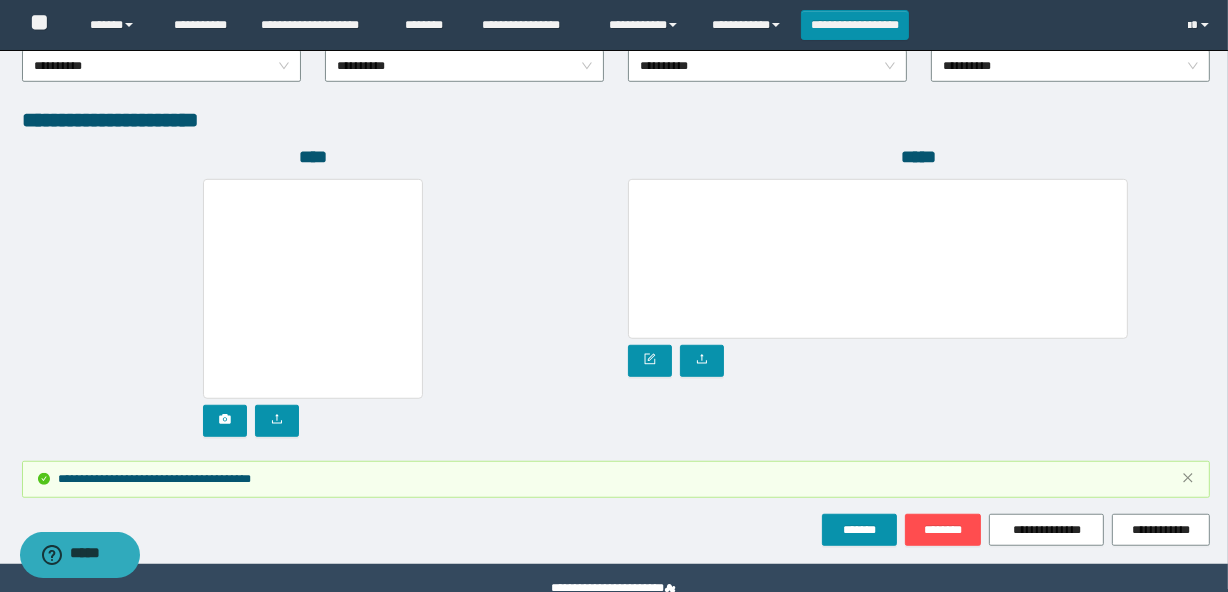 scroll, scrollTop: 1234, scrollLeft: 0, axis: vertical 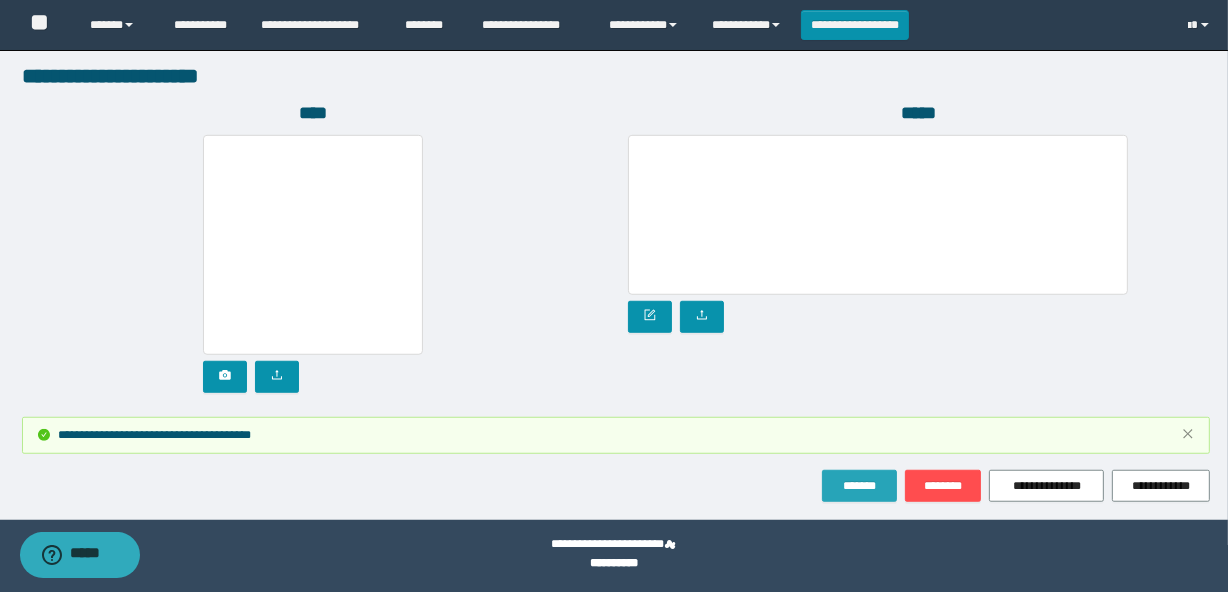 click on "*******" at bounding box center (859, 486) 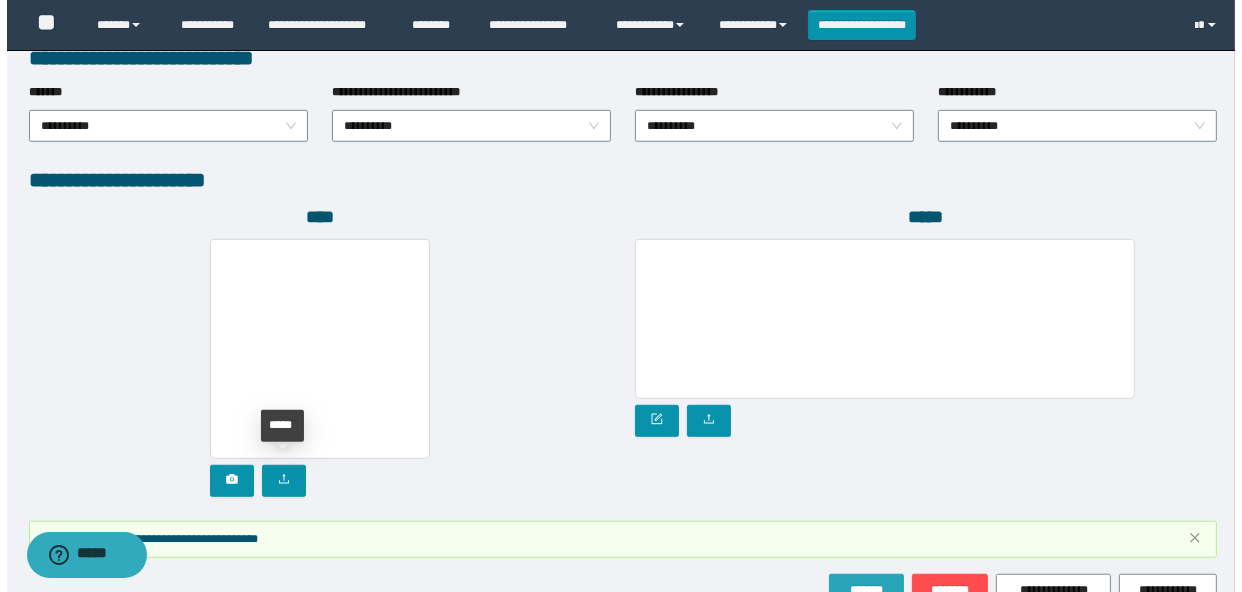 scroll, scrollTop: 1052, scrollLeft: 0, axis: vertical 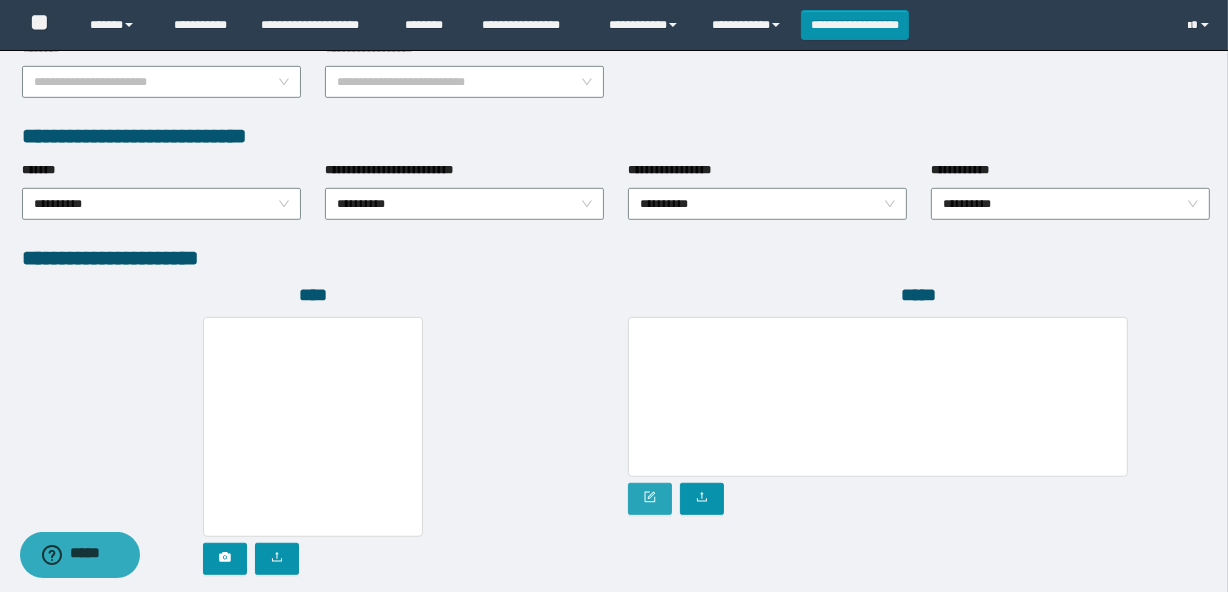 click 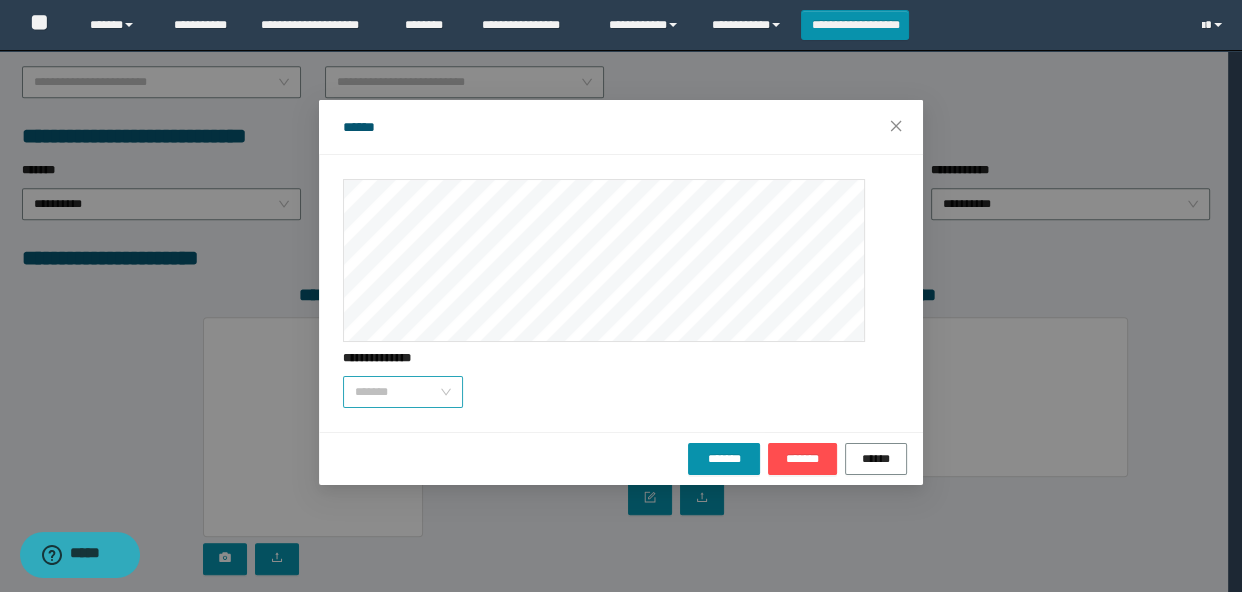 click on "*******" at bounding box center [403, 392] 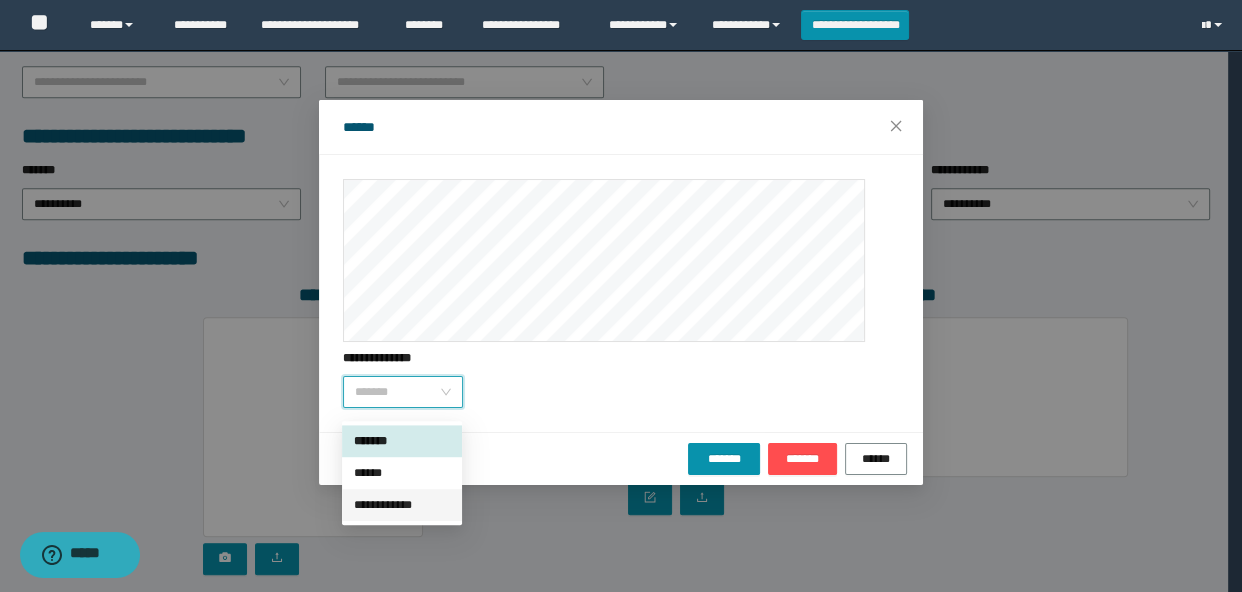 click on "**********" at bounding box center (402, 505) 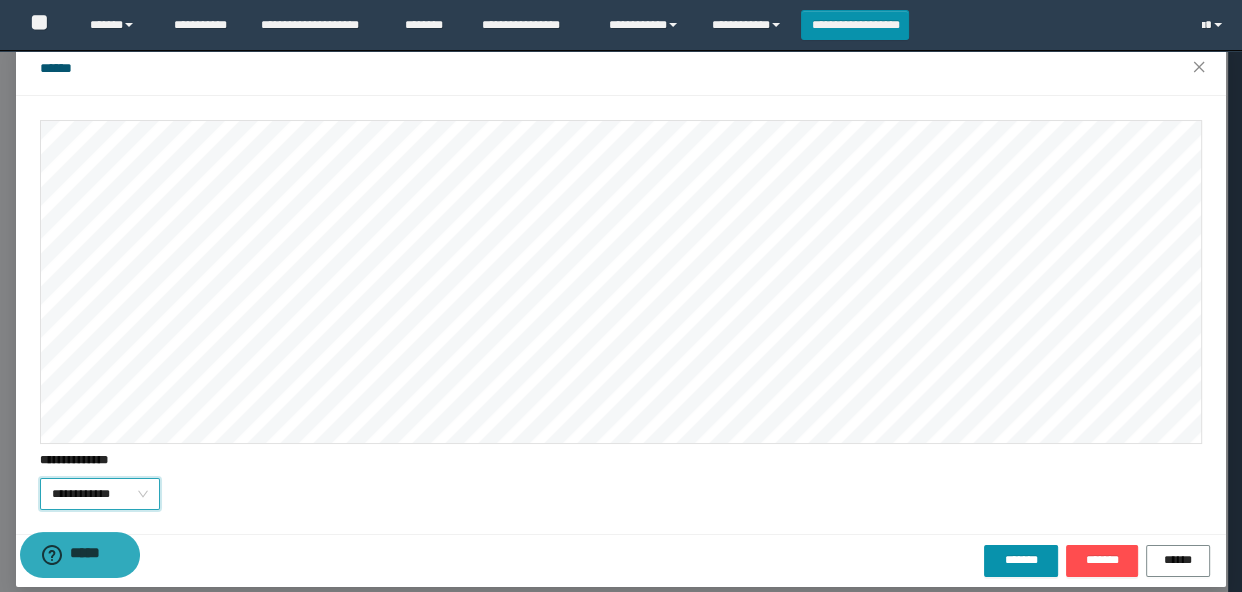 scroll, scrollTop: 76, scrollLeft: 0, axis: vertical 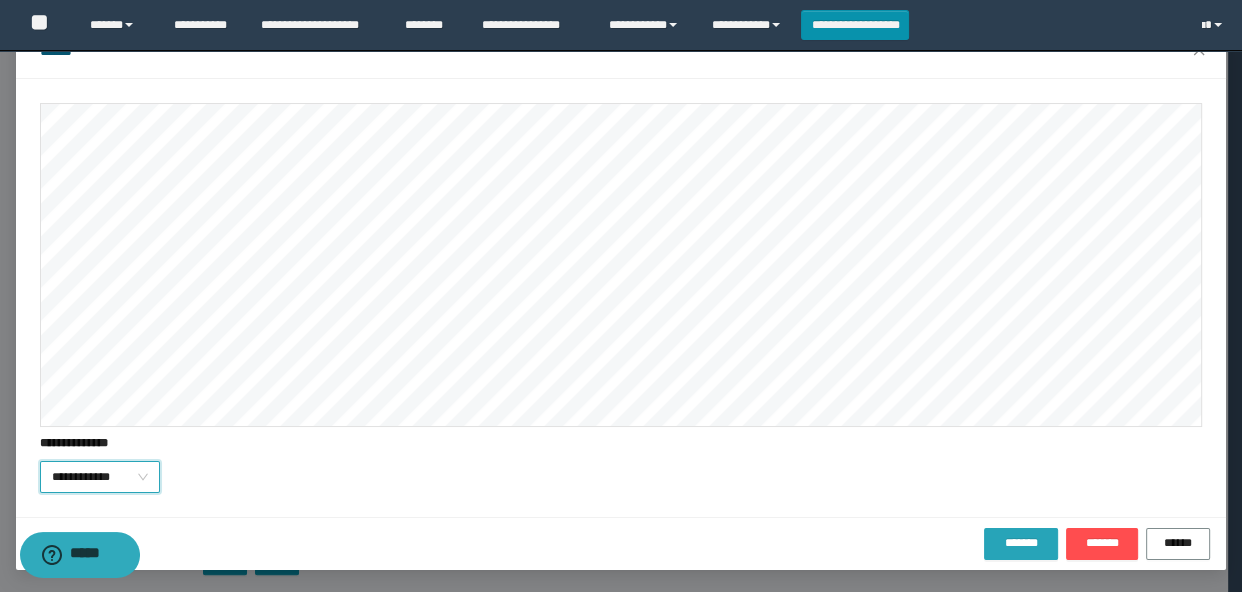 click on "*******" at bounding box center (1021, 543) 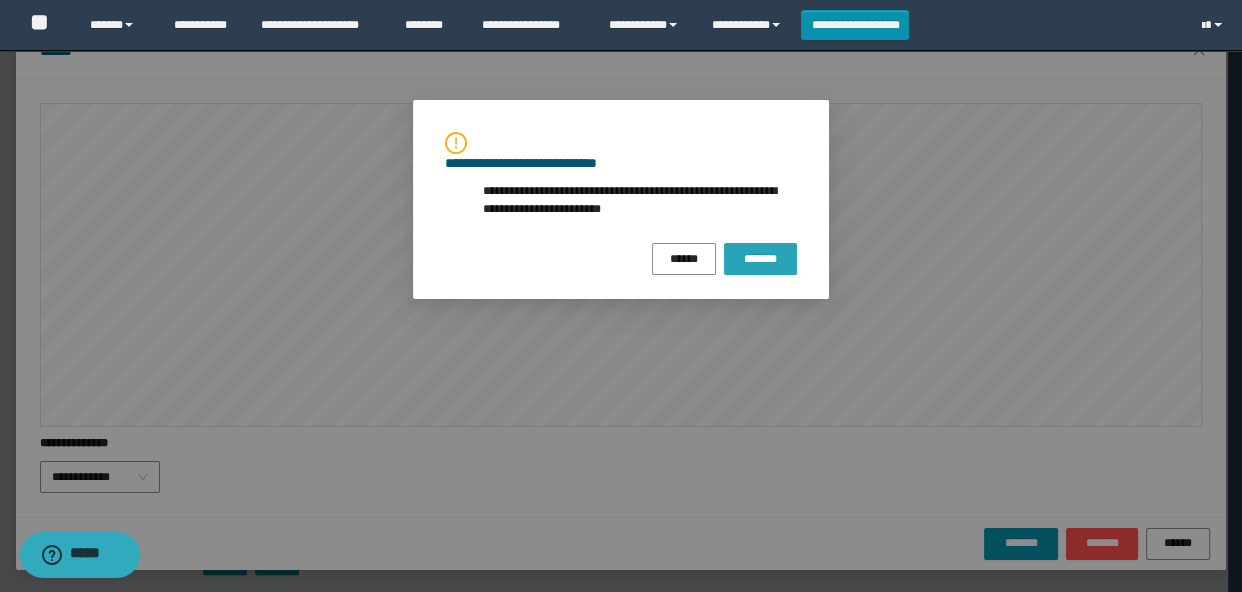 click on "*******" at bounding box center (760, 259) 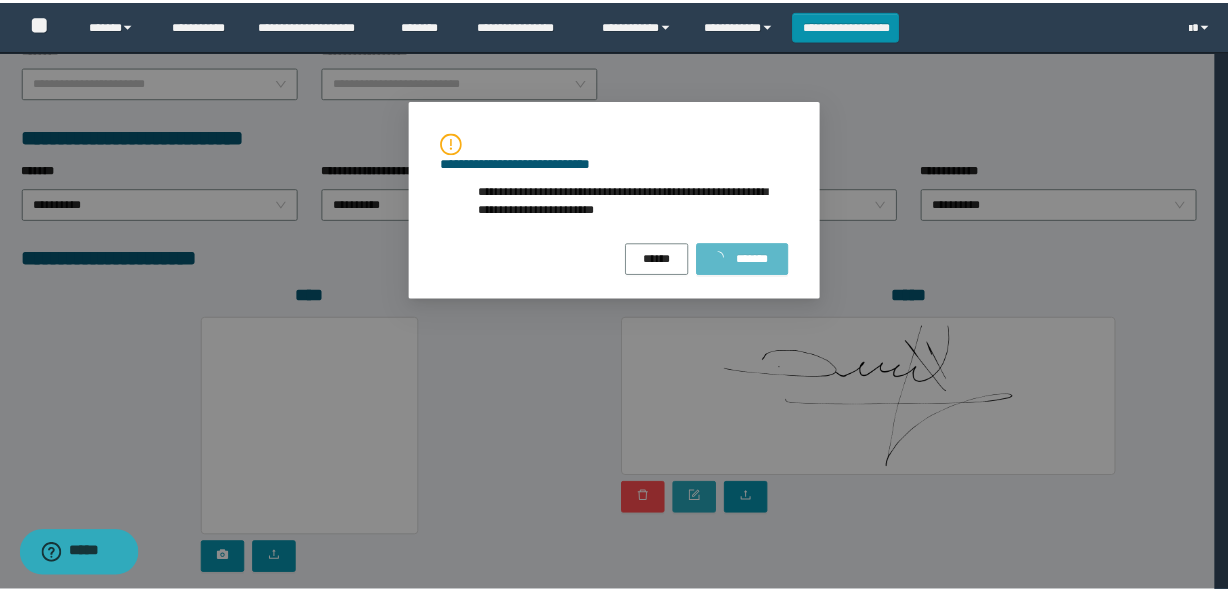 scroll, scrollTop: 0, scrollLeft: 0, axis: both 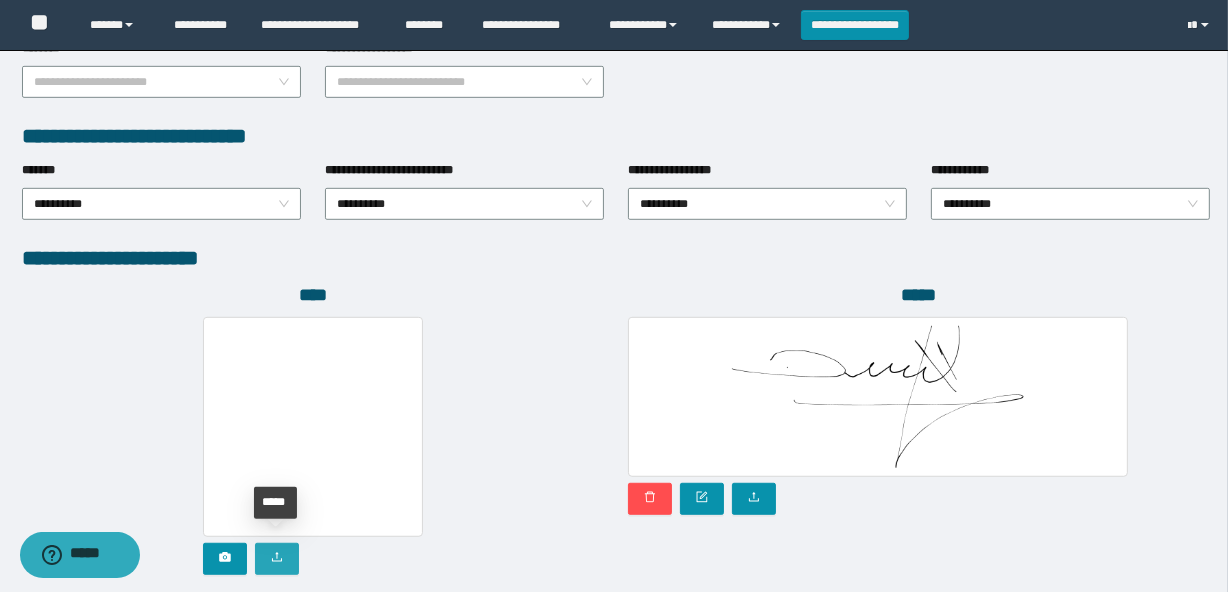 click at bounding box center (277, 559) 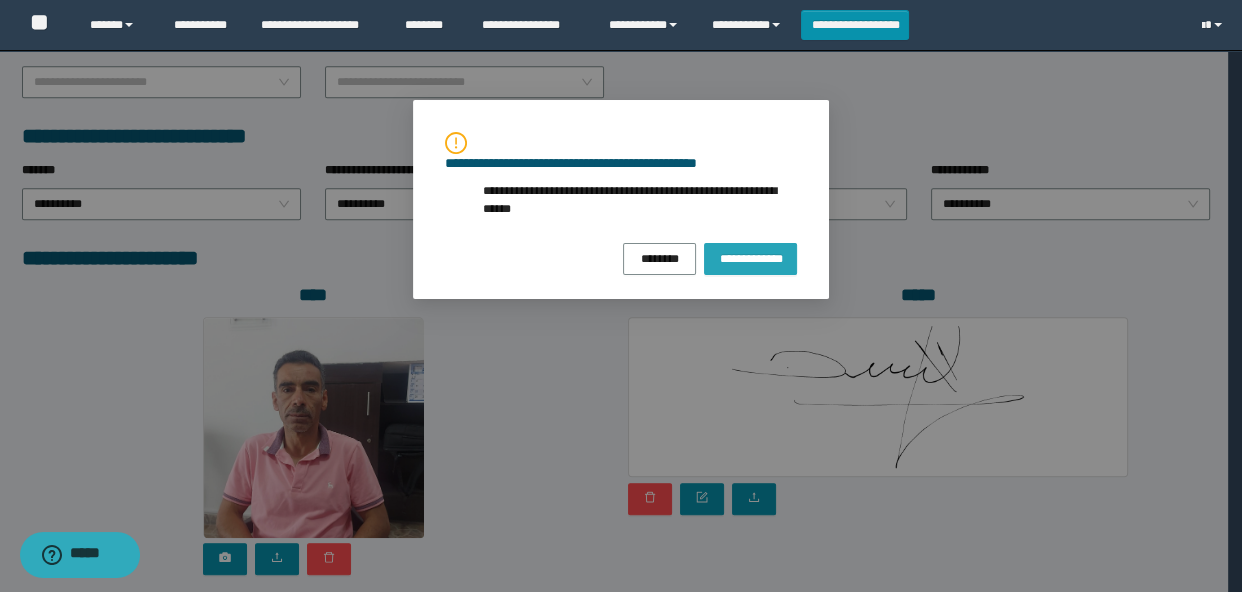 click on "**********" at bounding box center (750, 258) 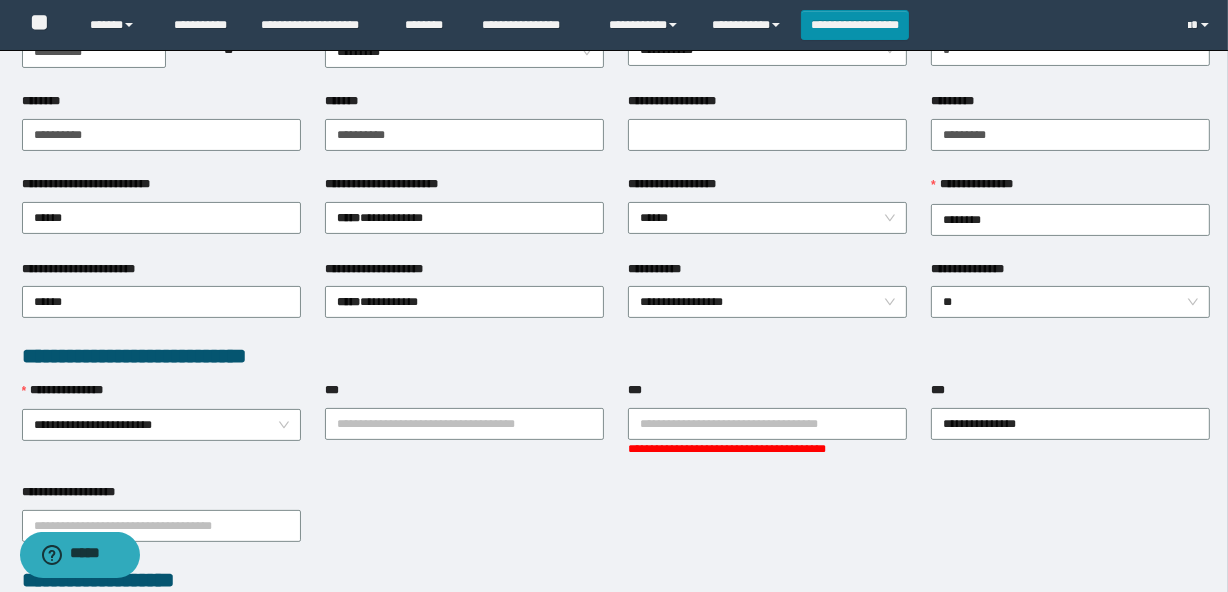 scroll, scrollTop: 0, scrollLeft: 0, axis: both 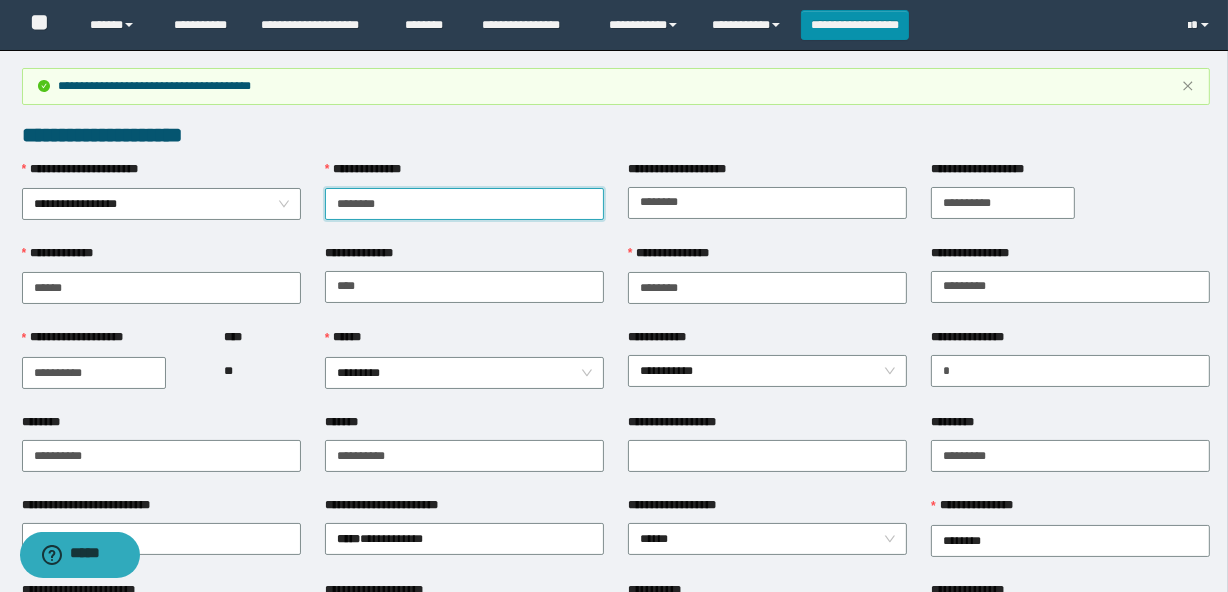 click on "********" at bounding box center (464, 204) 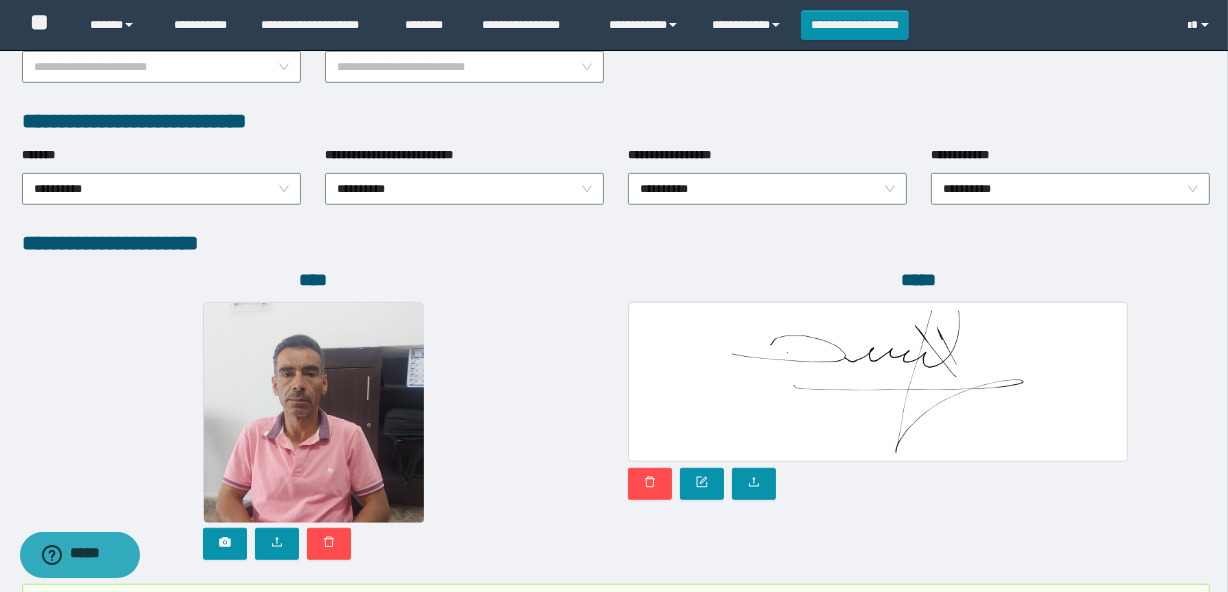 scroll, scrollTop: 1181, scrollLeft: 0, axis: vertical 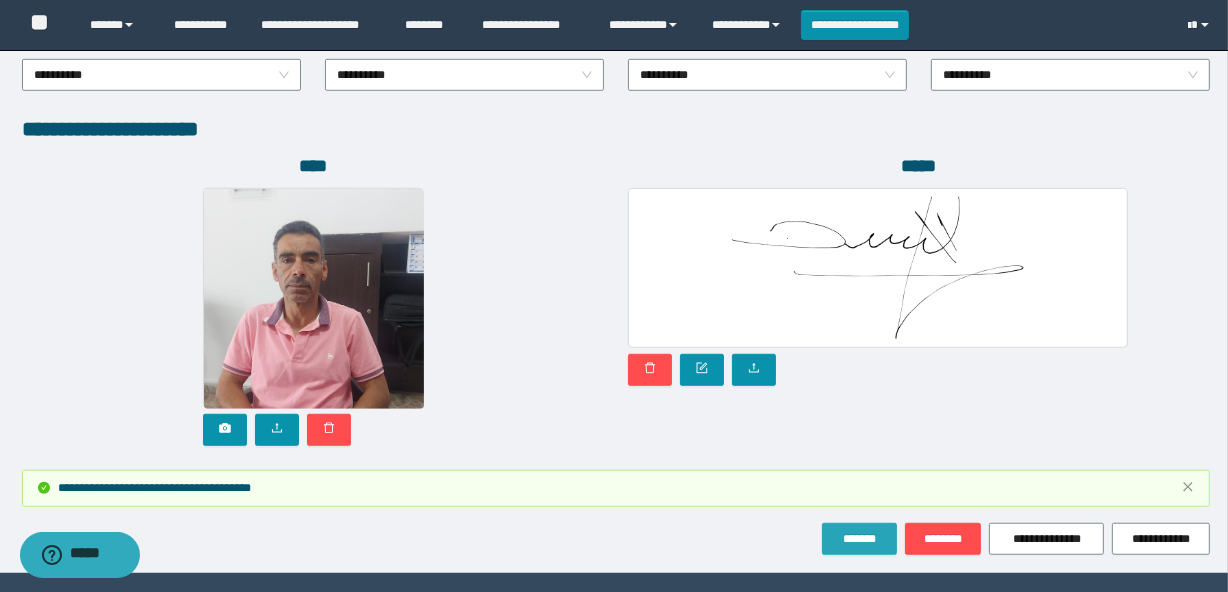click on "*******" at bounding box center [859, 539] 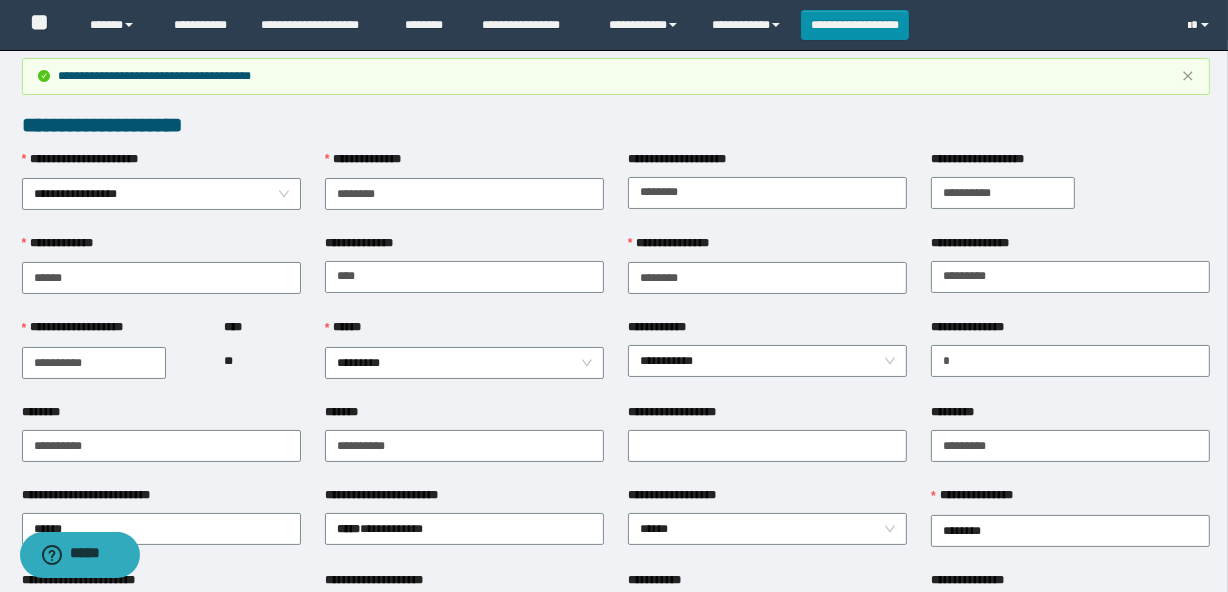 scroll, scrollTop: 0, scrollLeft: 0, axis: both 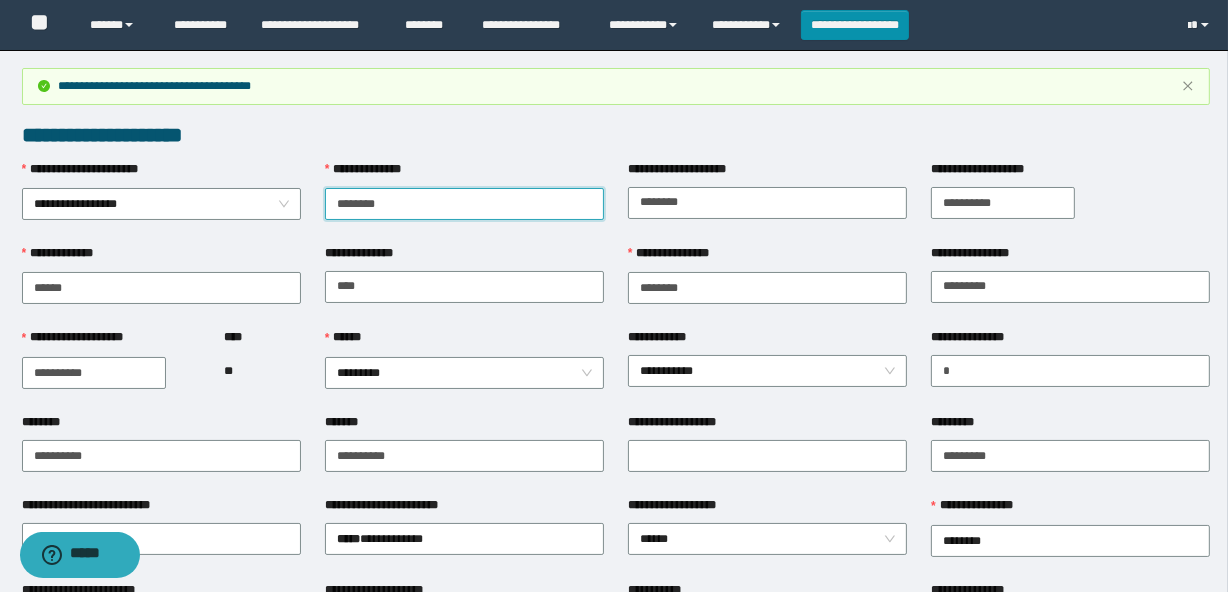 click on "********" at bounding box center (464, 204) 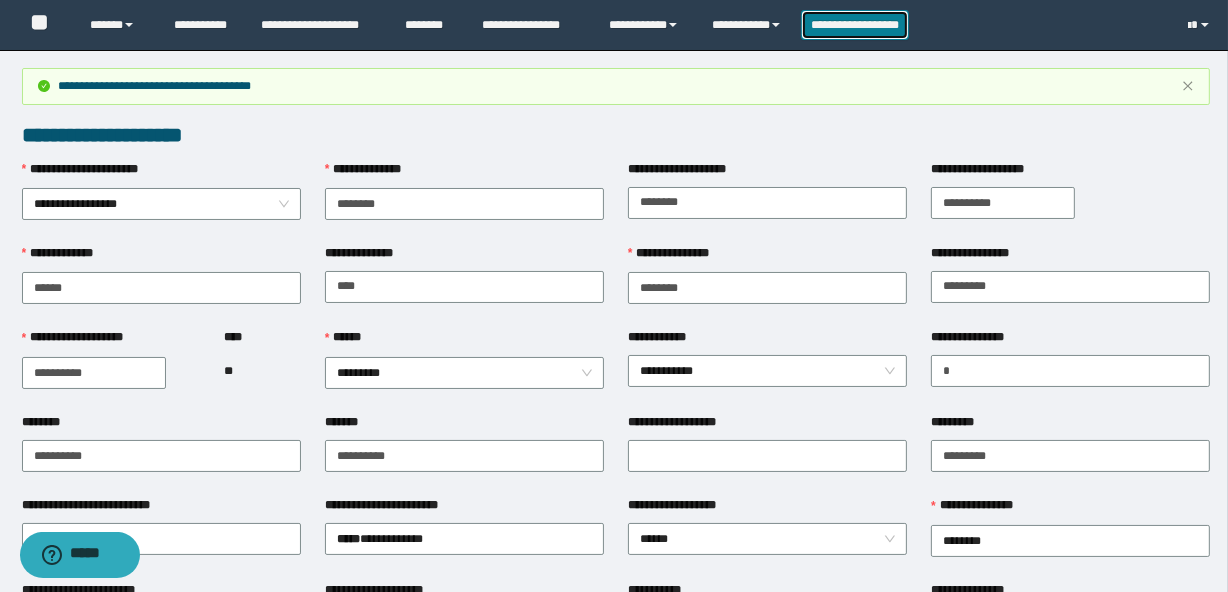click on "**********" at bounding box center [855, 25] 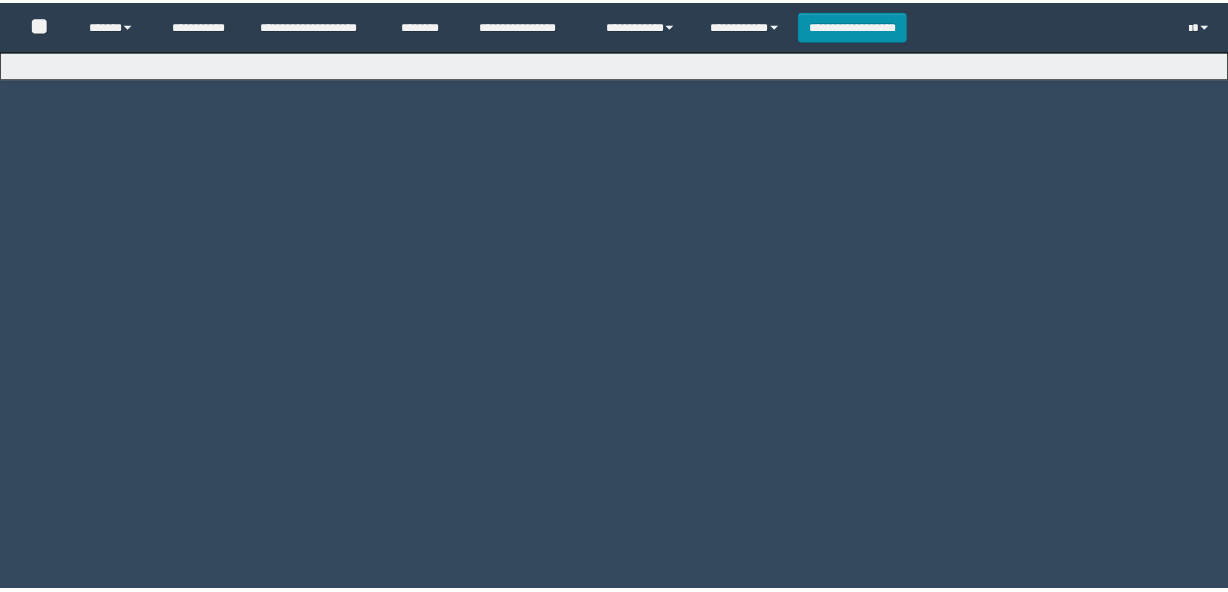scroll, scrollTop: 0, scrollLeft: 0, axis: both 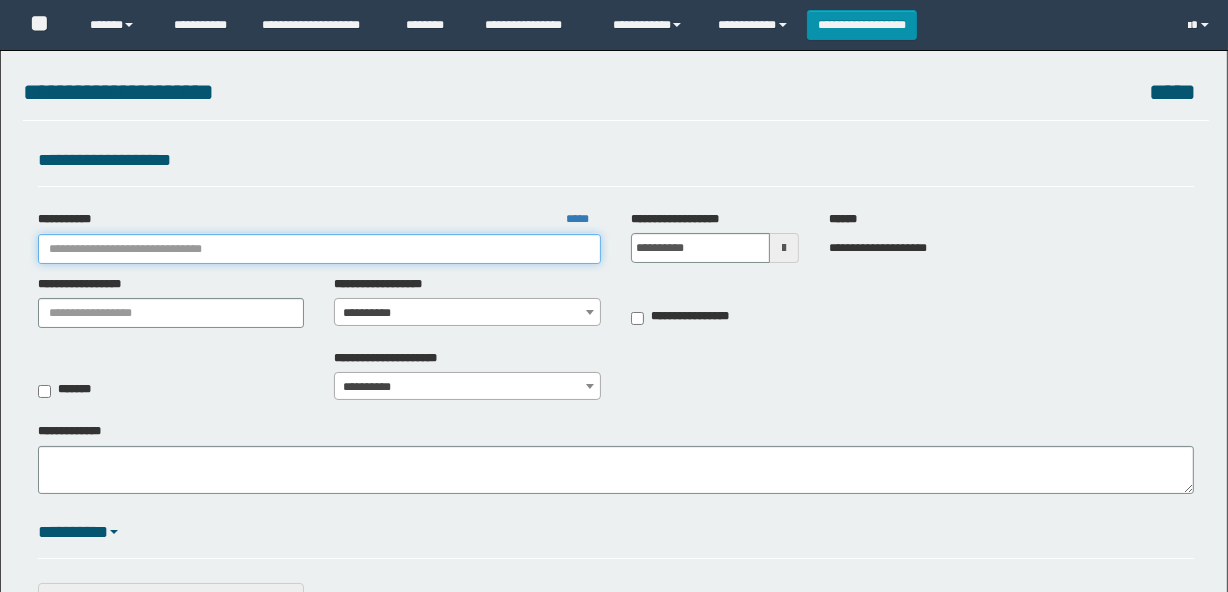 click on "**********" at bounding box center [319, 249] 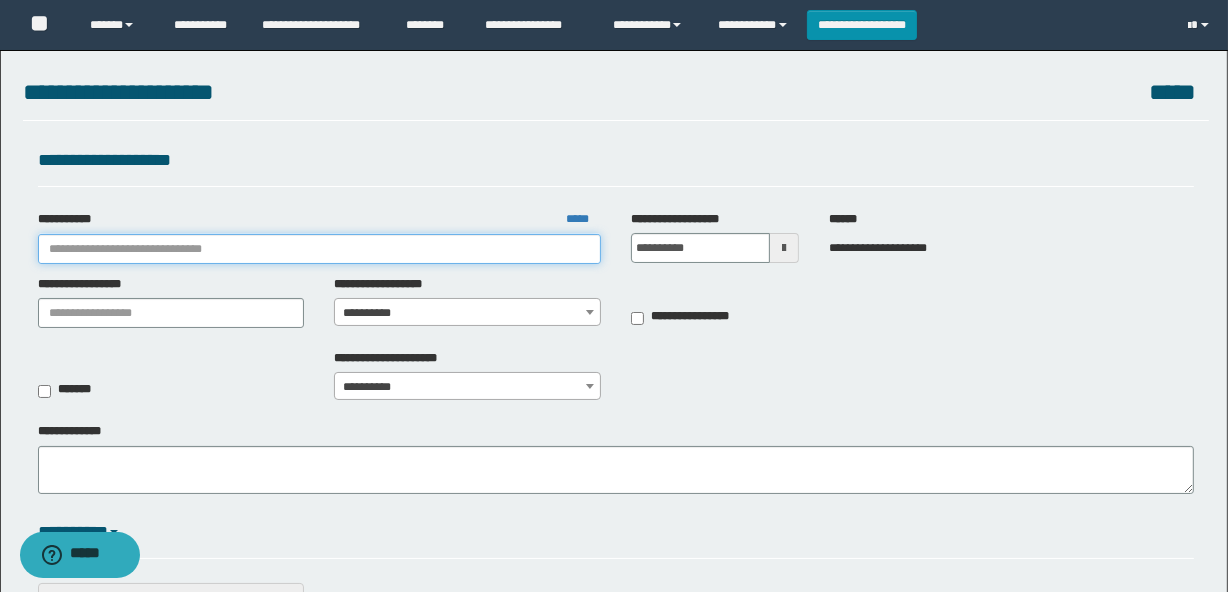 scroll, scrollTop: 0, scrollLeft: 0, axis: both 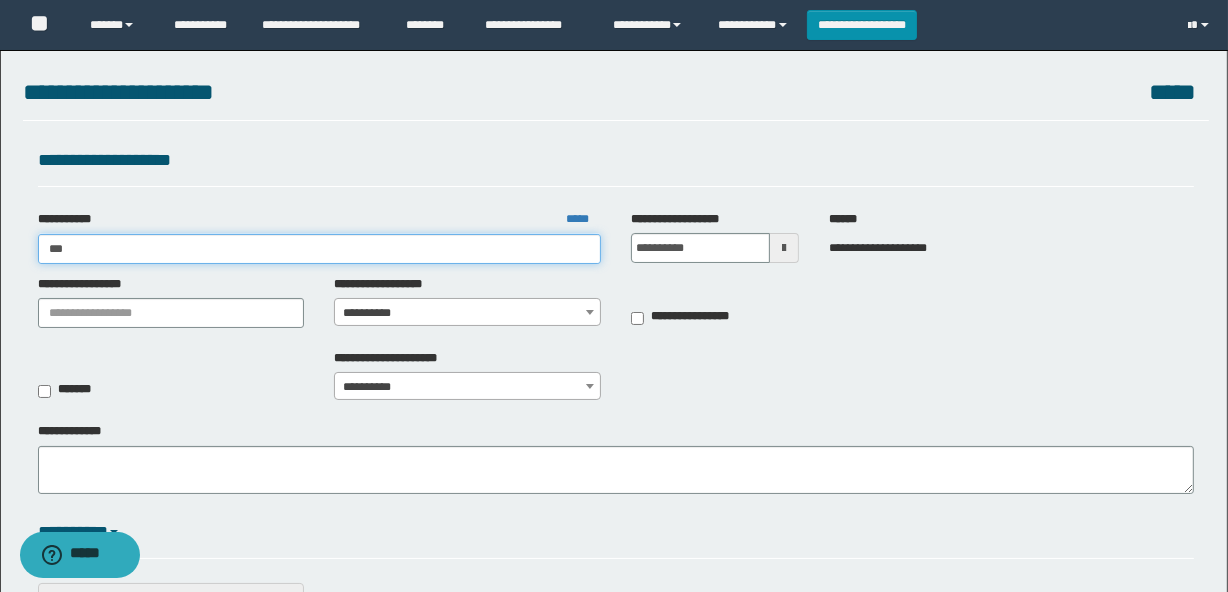 type on "****" 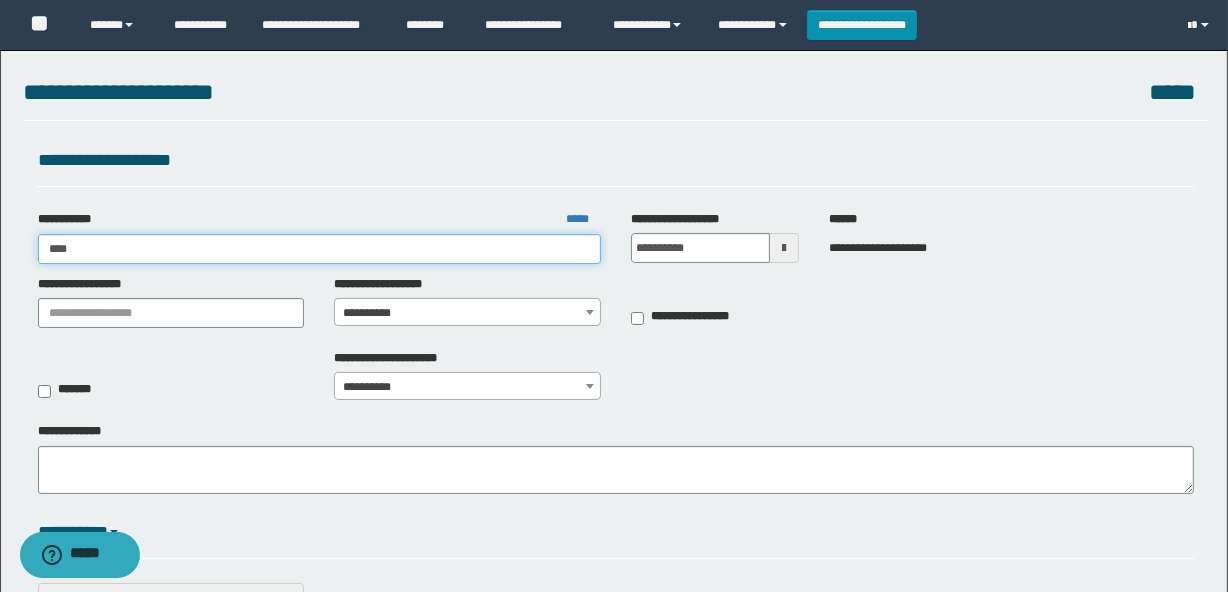 type on "****" 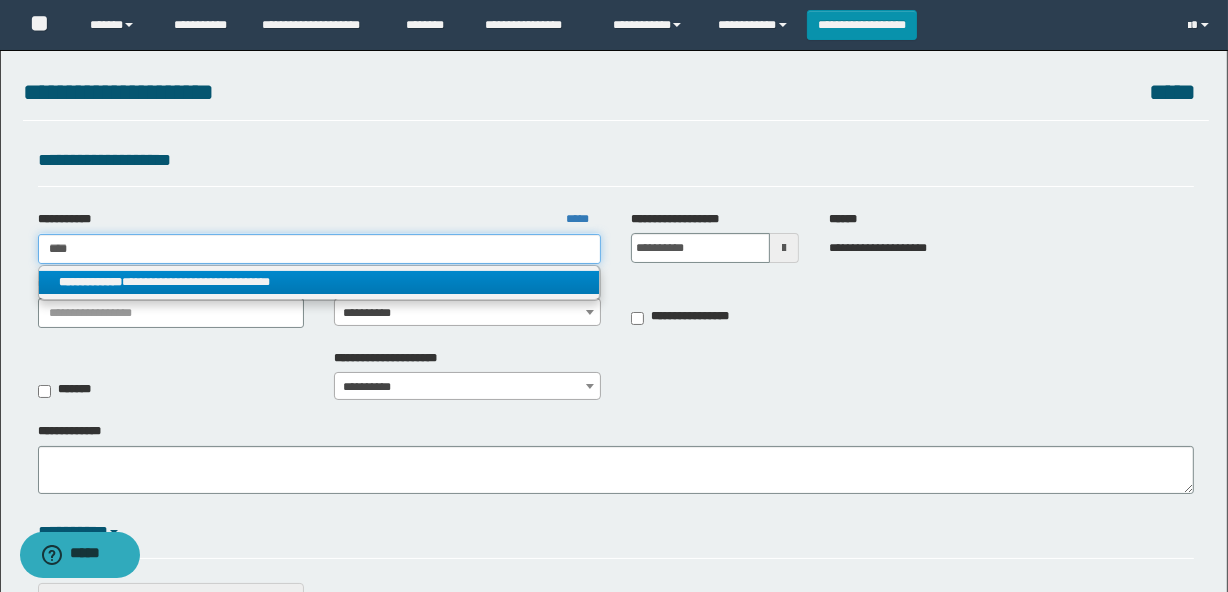 type on "****" 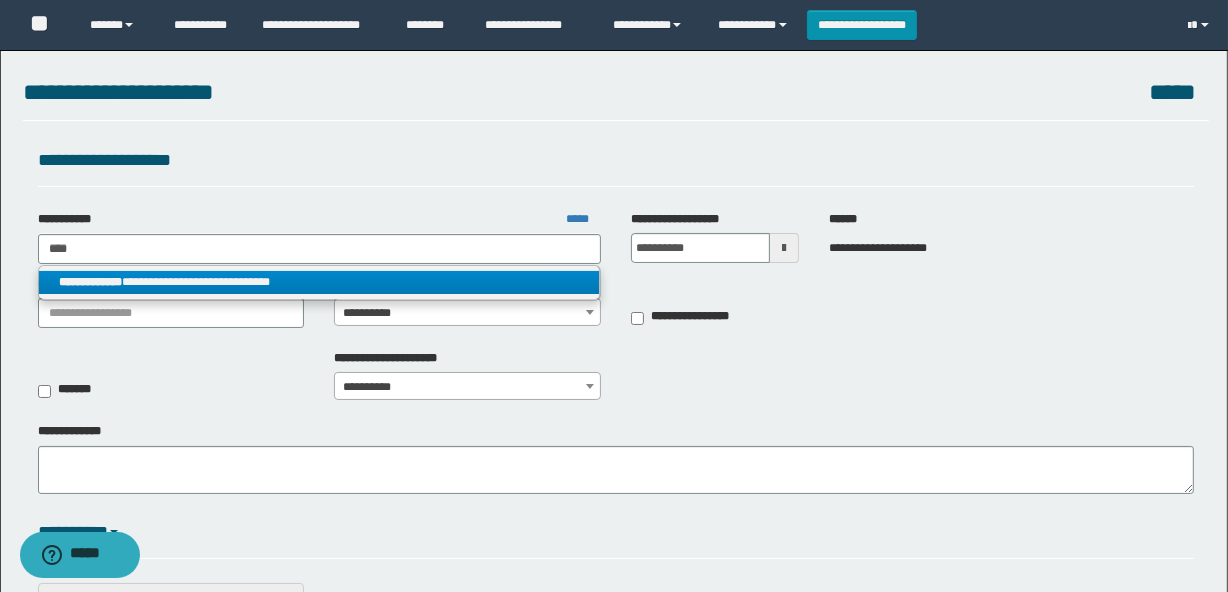 click on "**********" at bounding box center (319, 282) 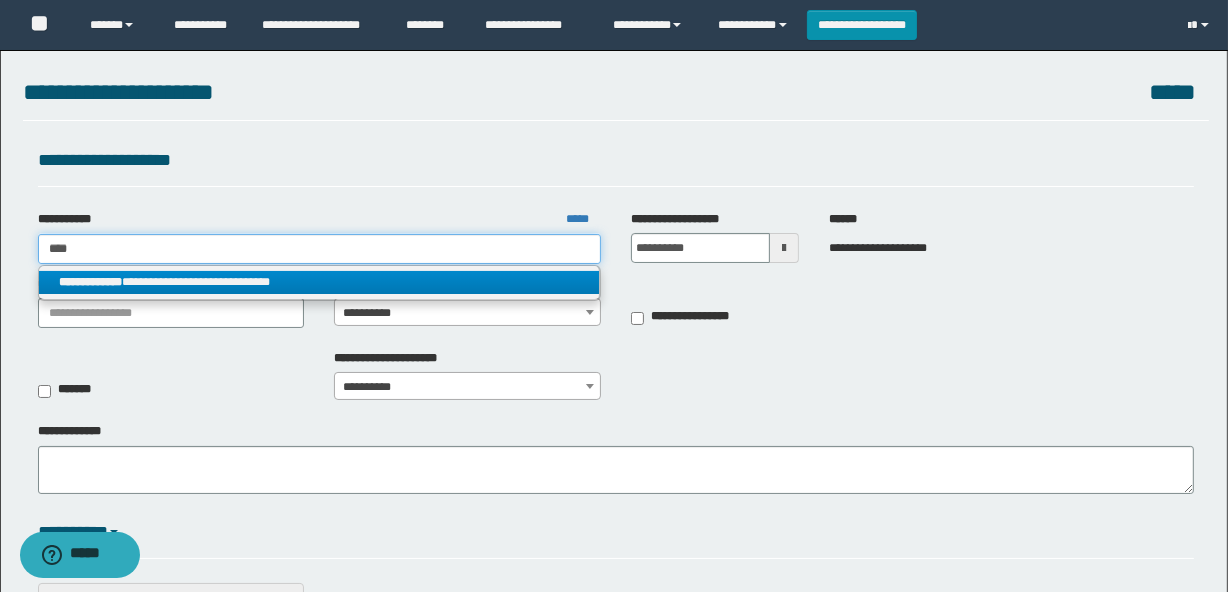 type 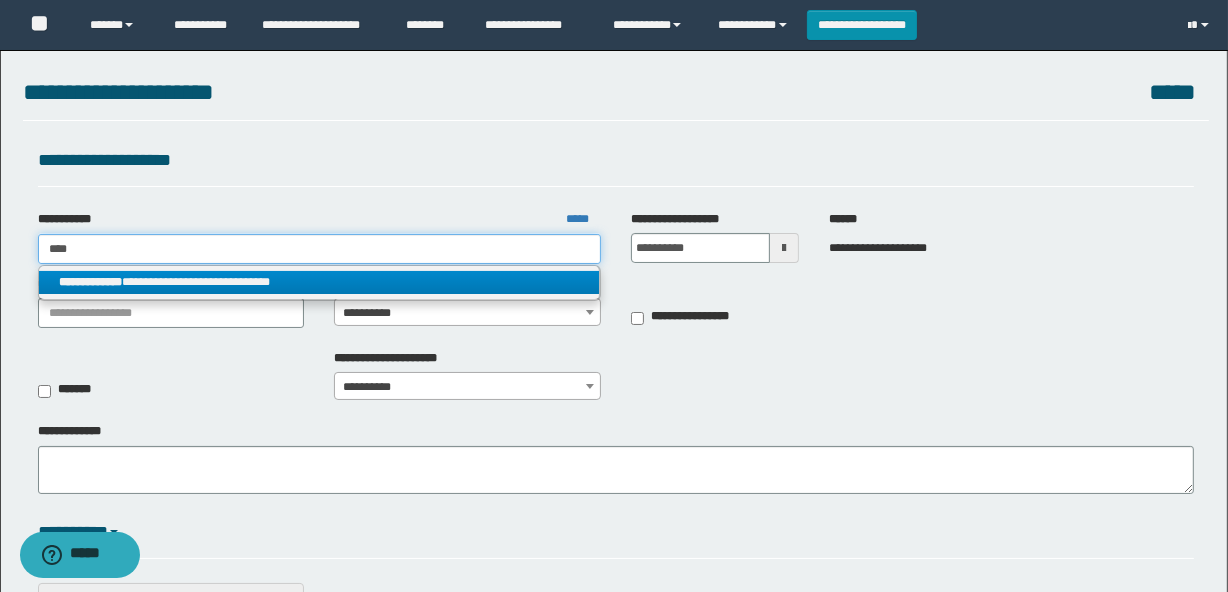 type on "**********" 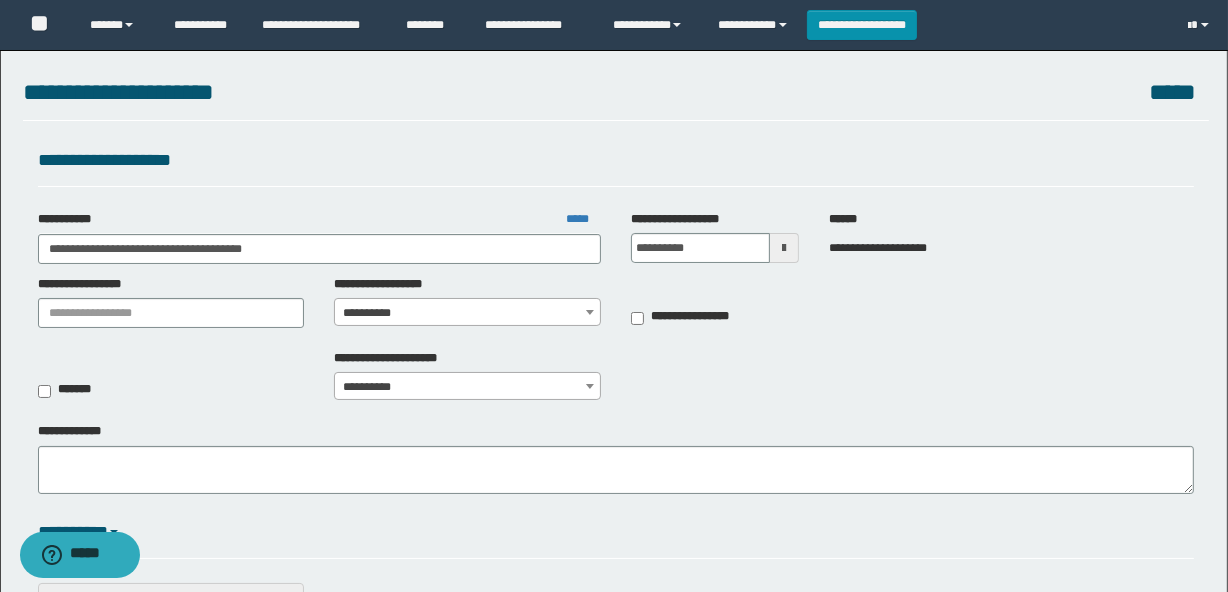 click on "**********" at bounding box center [467, 313] 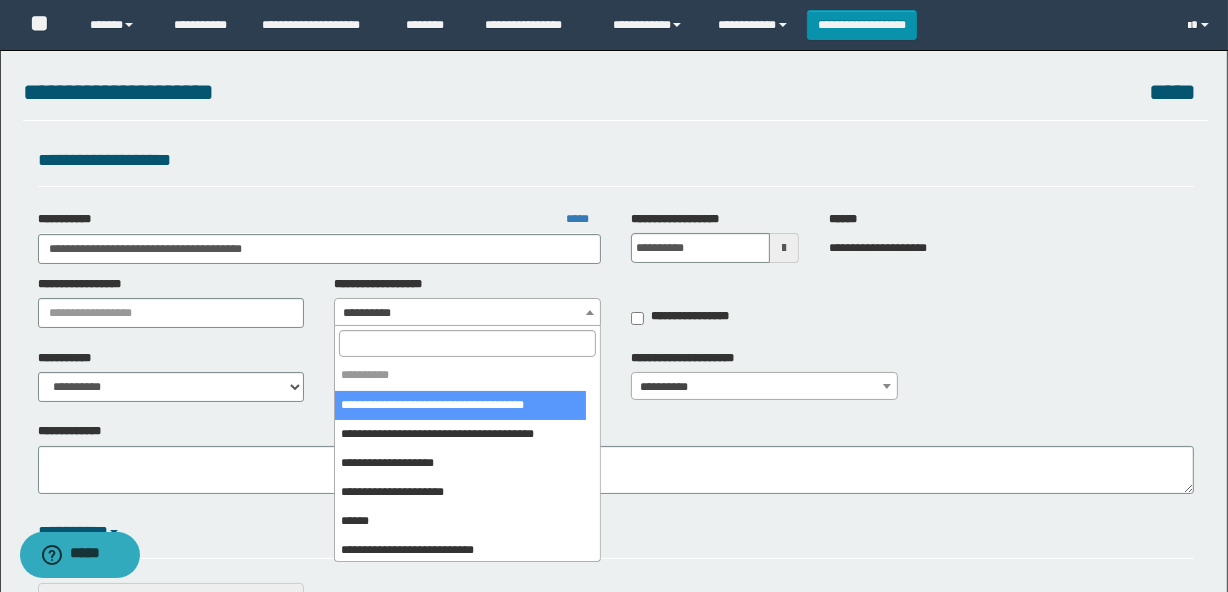 click at bounding box center [467, 343] 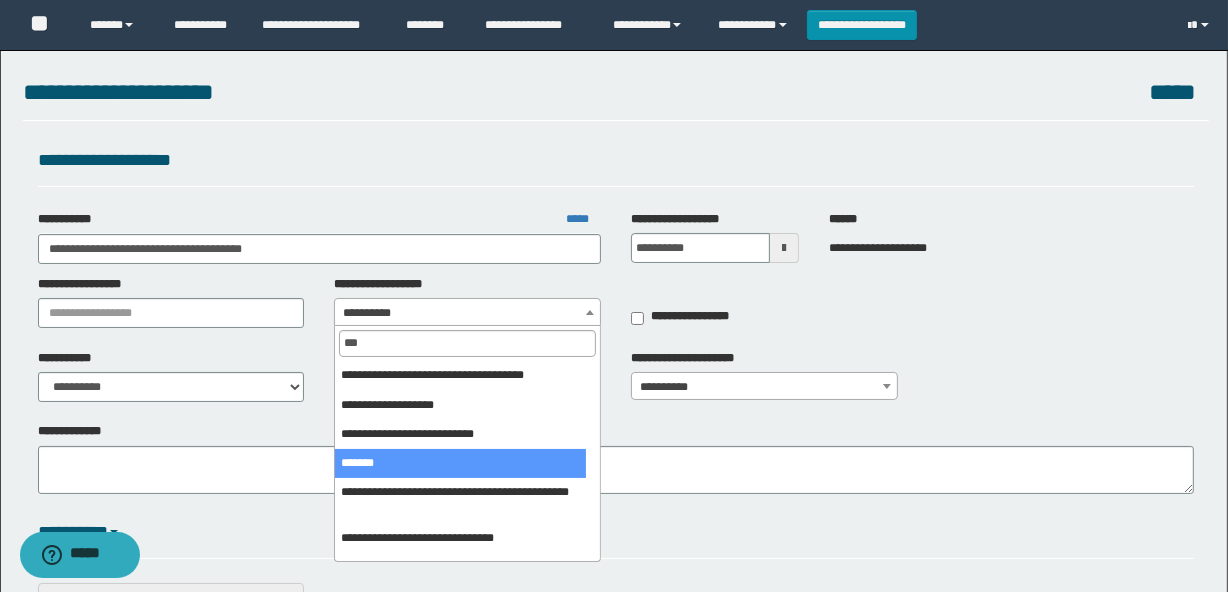 type on "***" 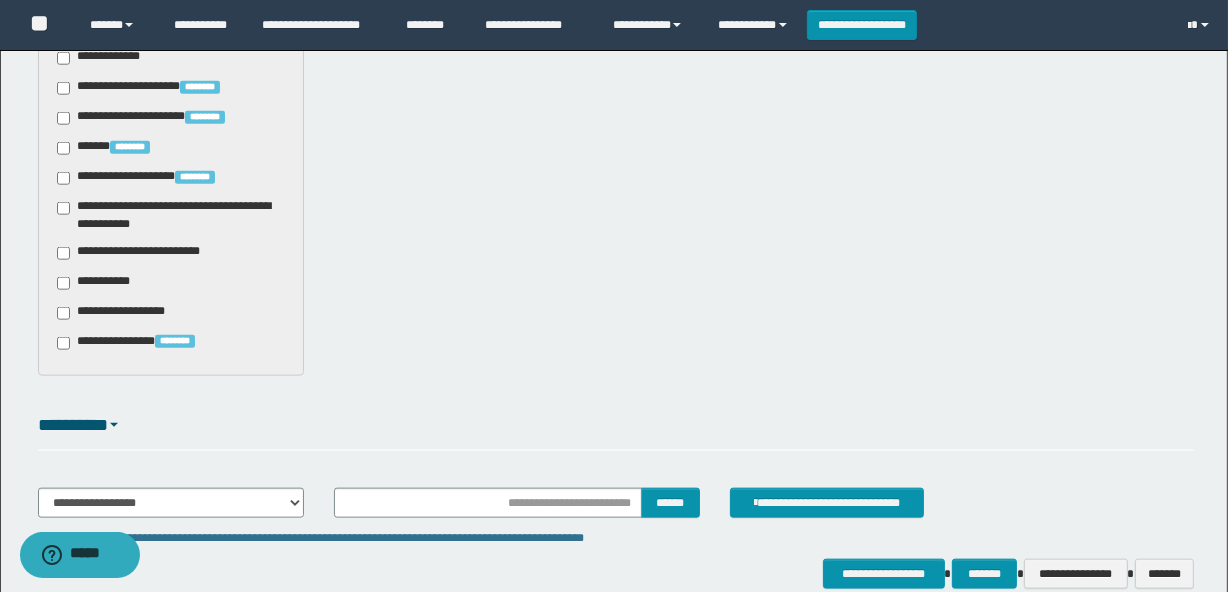 scroll, scrollTop: 2060, scrollLeft: 0, axis: vertical 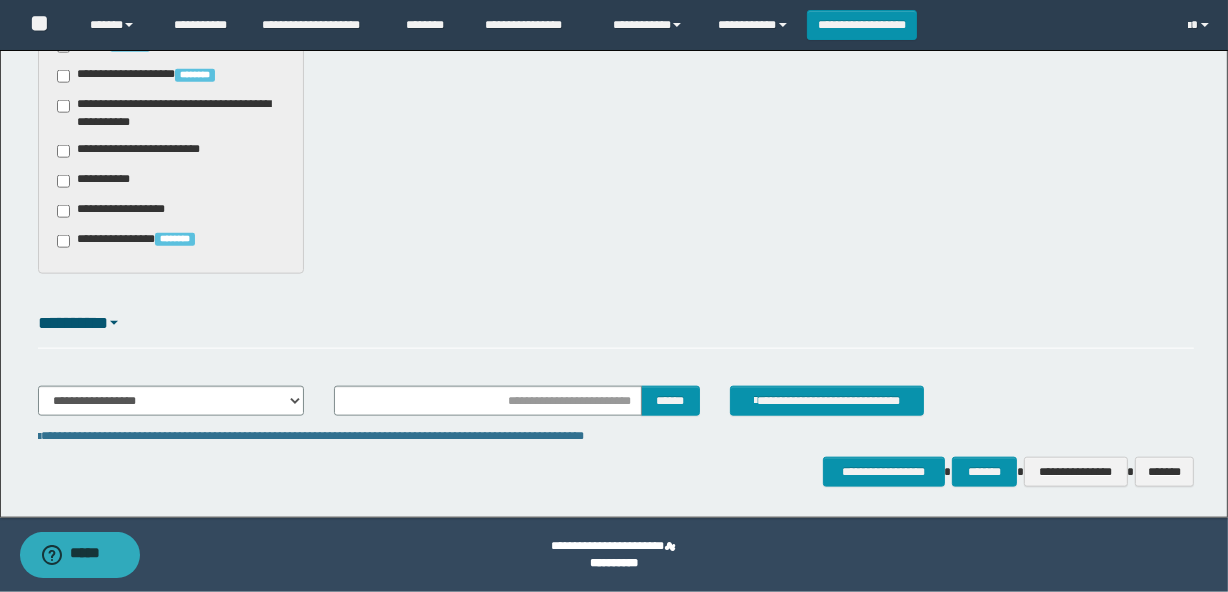 click on "**********" at bounding box center (143, 151) 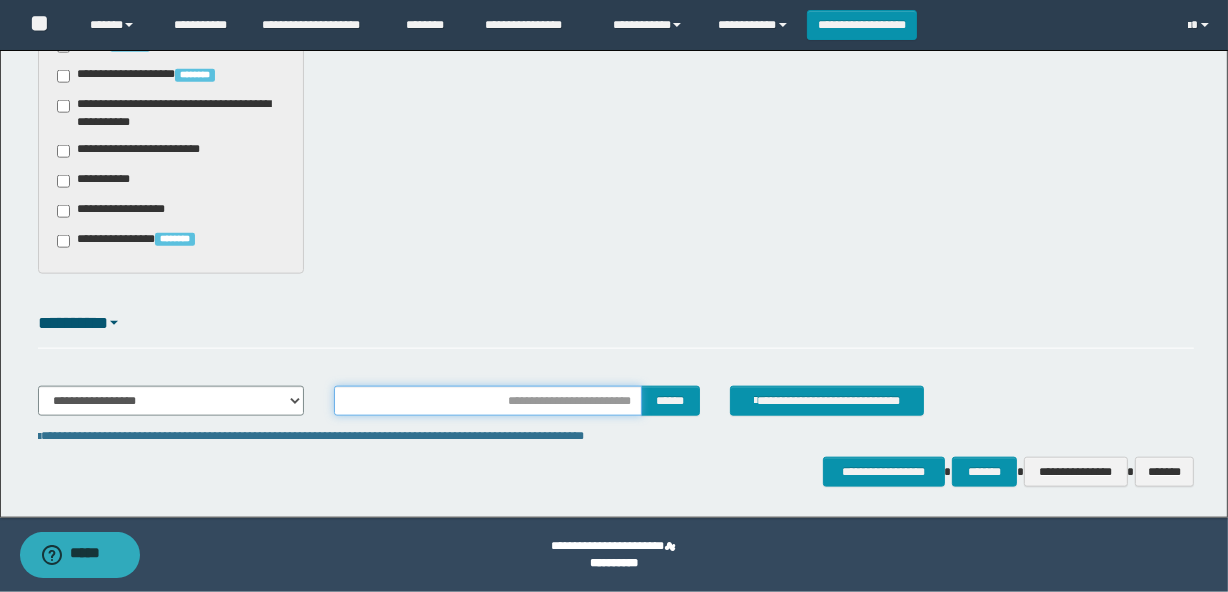 click at bounding box center (487, 401) 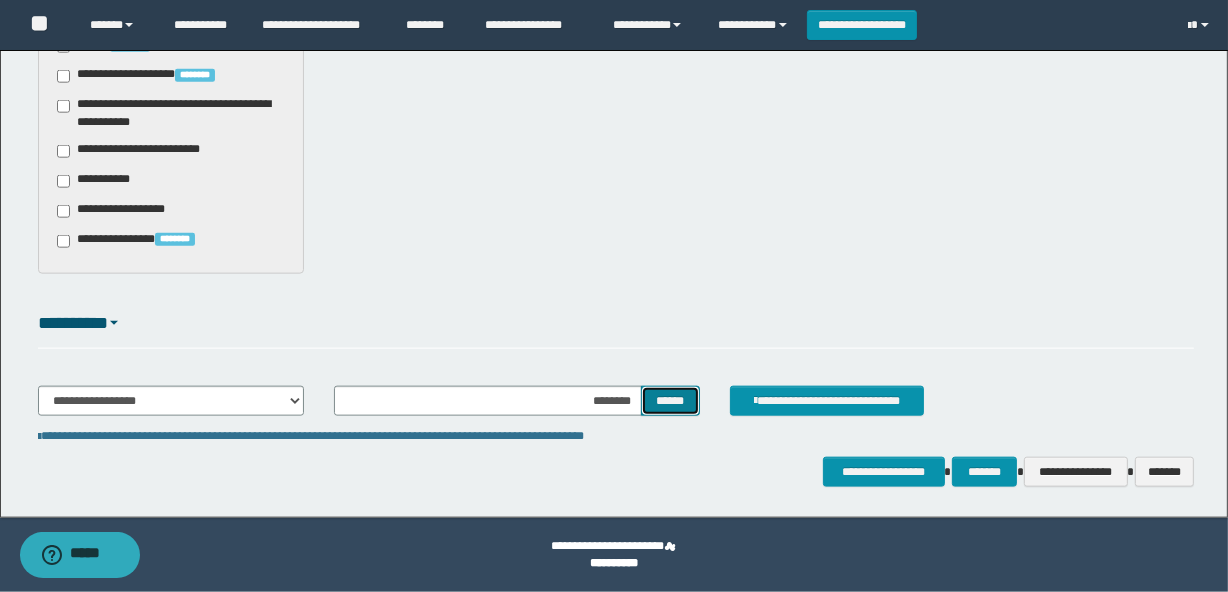 click on "******" at bounding box center [670, 401] 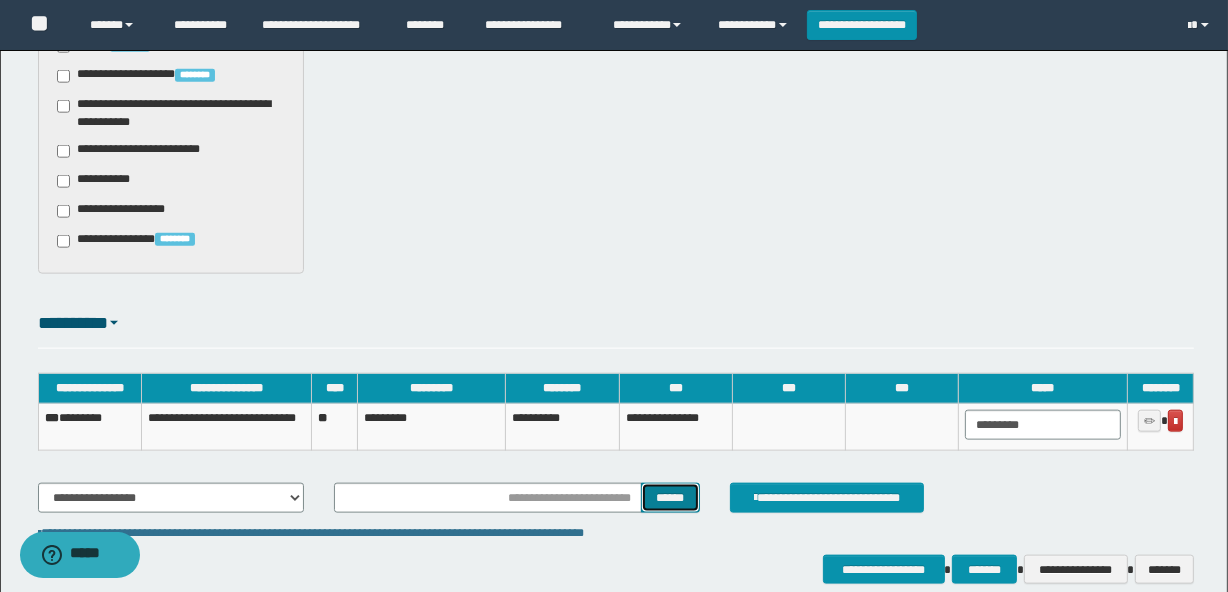 scroll, scrollTop: 2150, scrollLeft: 0, axis: vertical 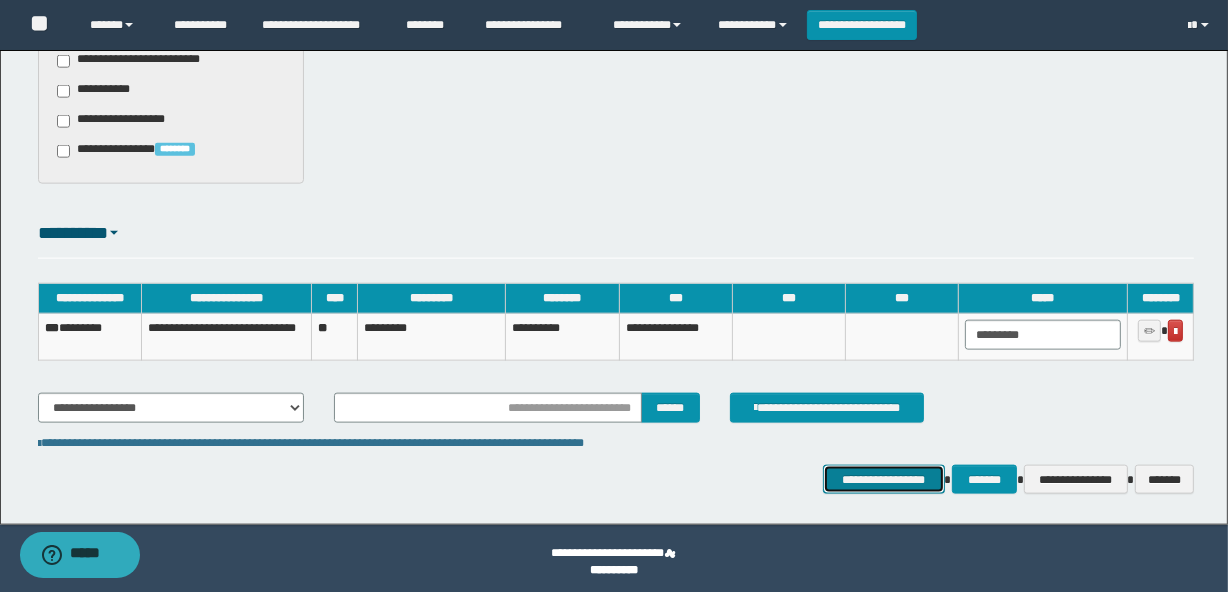 click on "**********" at bounding box center (884, 480) 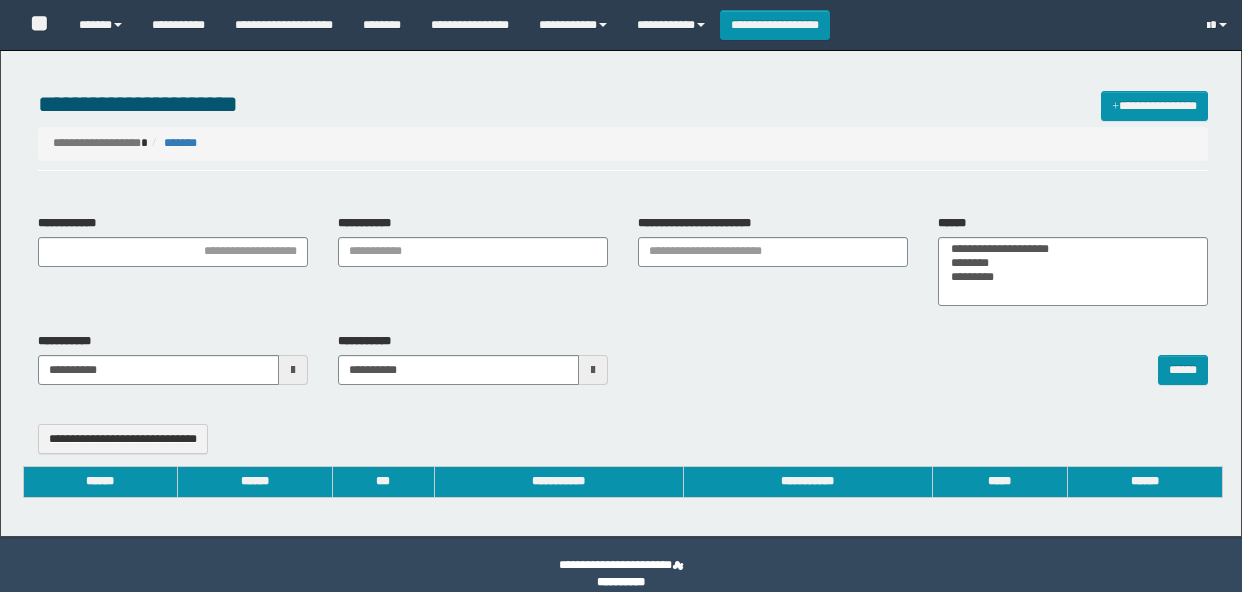 select 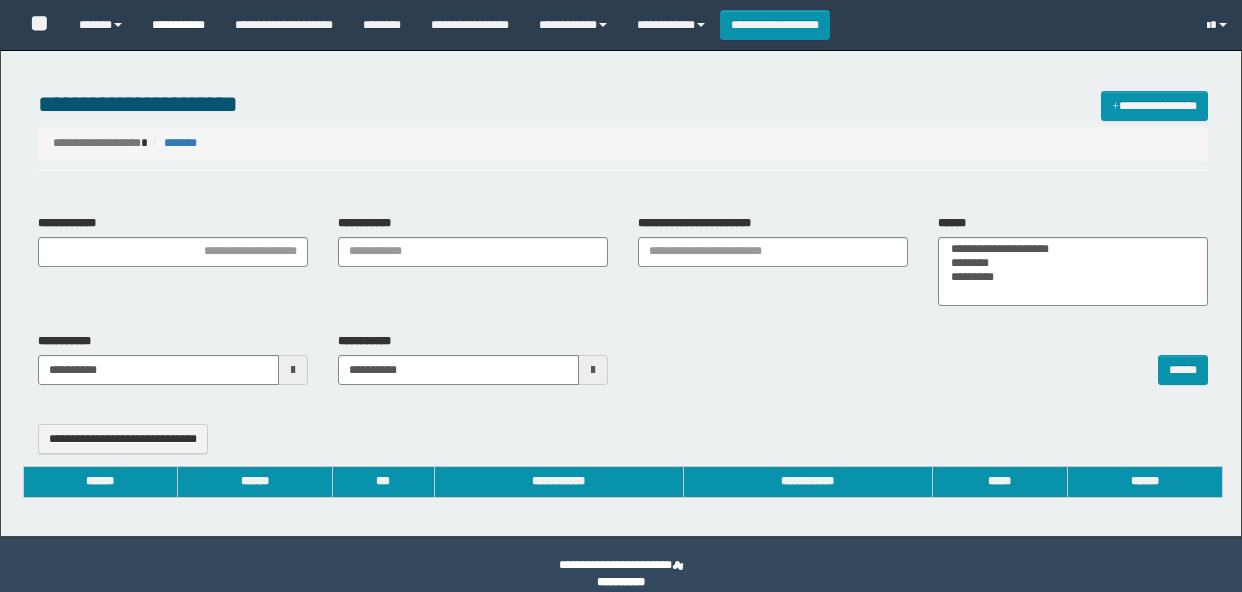 type on "**********" 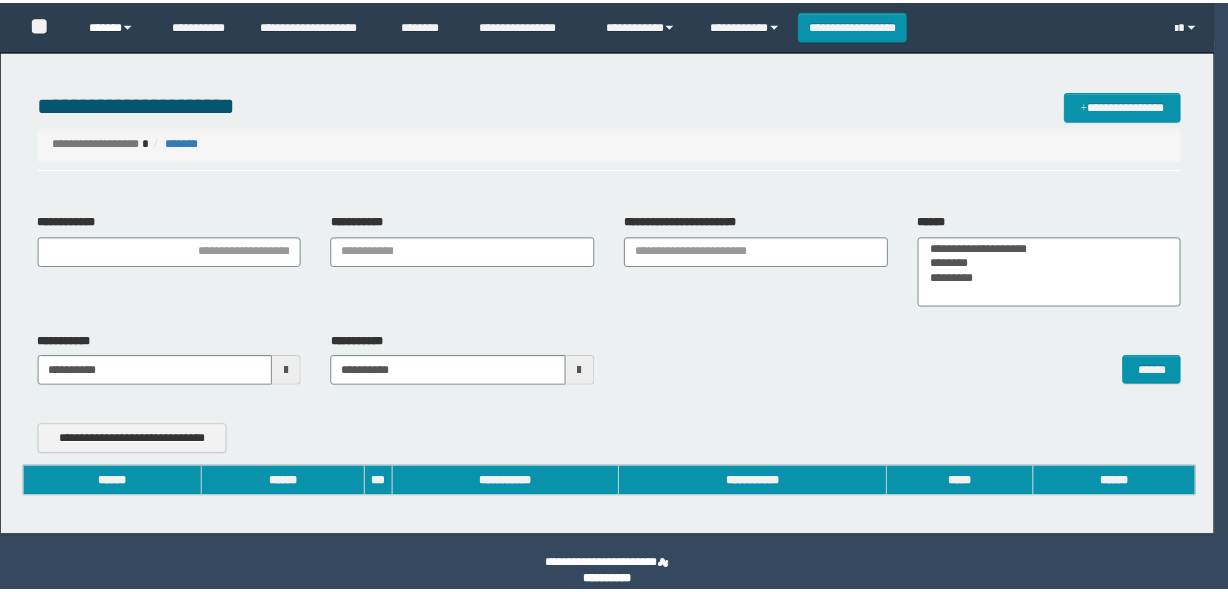 scroll, scrollTop: 0, scrollLeft: 0, axis: both 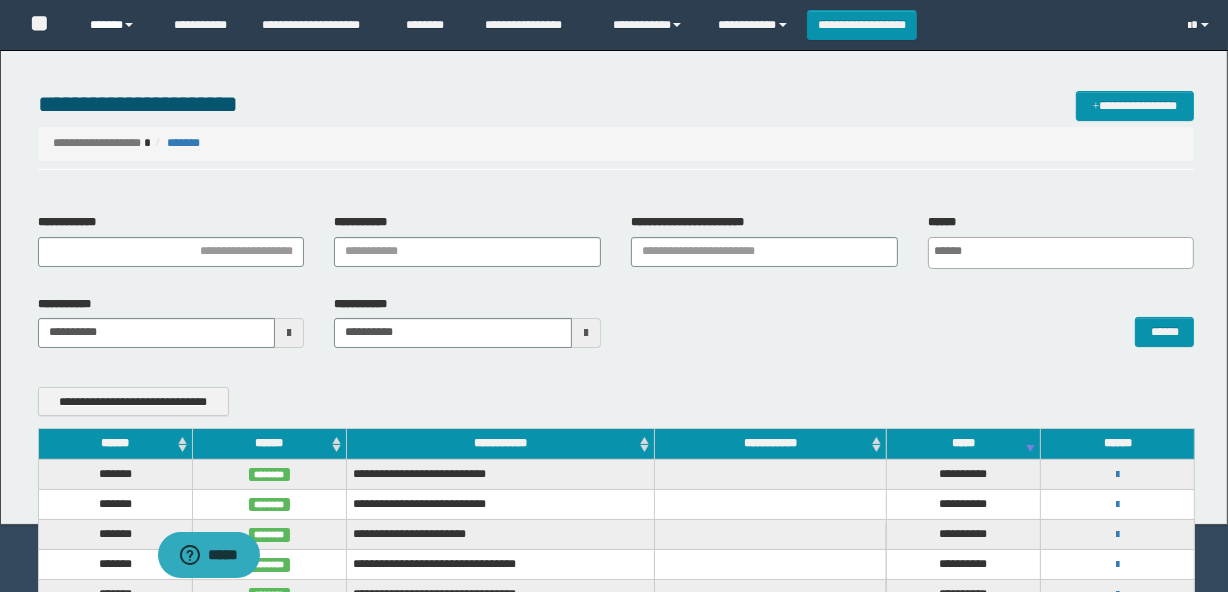 click at bounding box center [129, 25] 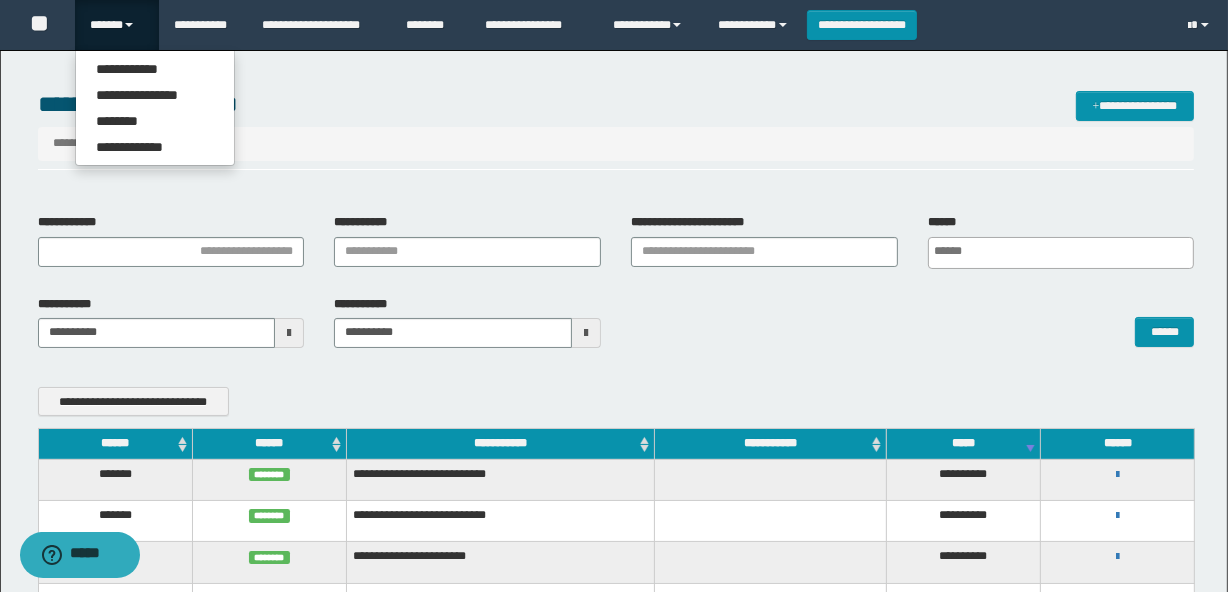 scroll, scrollTop: 0, scrollLeft: 0, axis: both 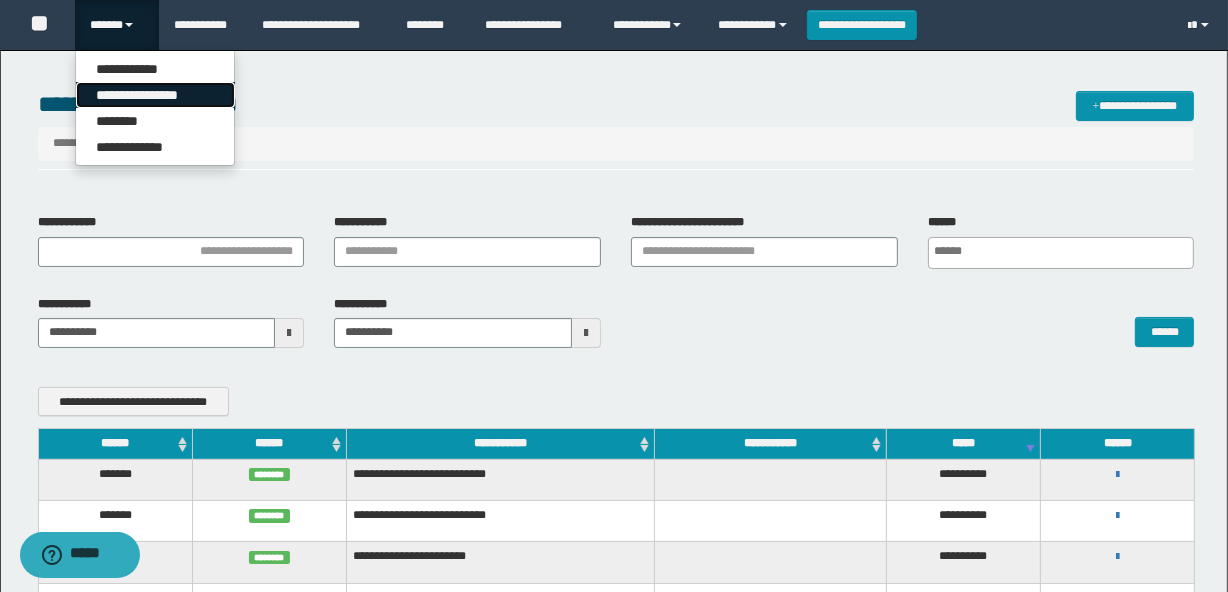 click on "**********" at bounding box center [155, 95] 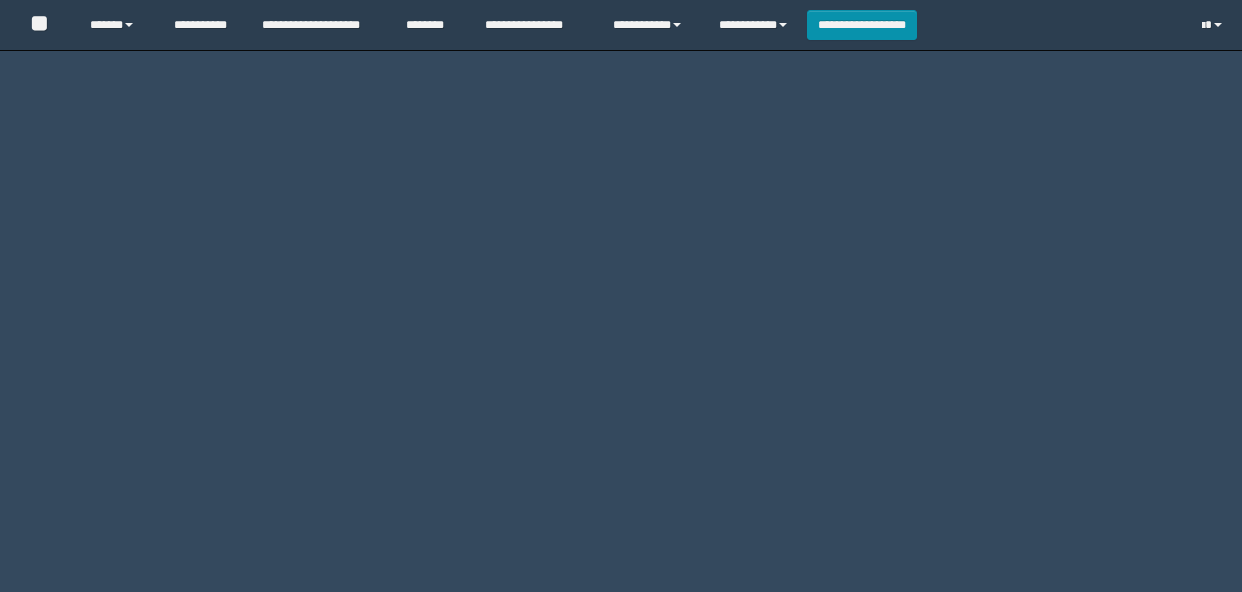 scroll, scrollTop: 0, scrollLeft: 0, axis: both 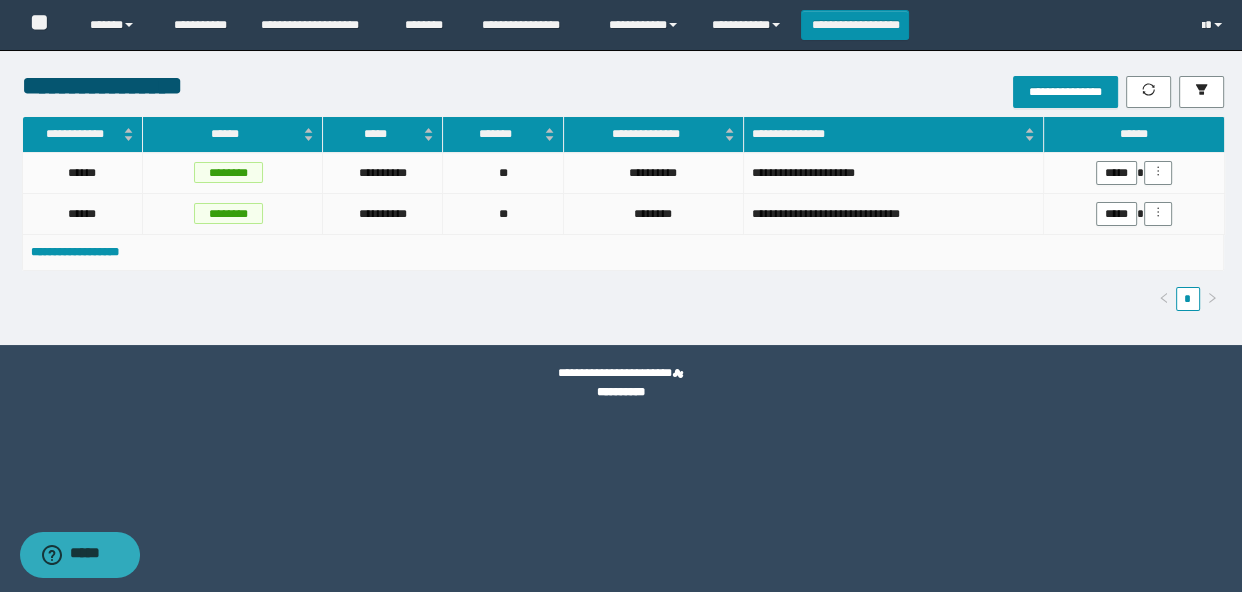 click on "*****" at bounding box center (1134, 214) 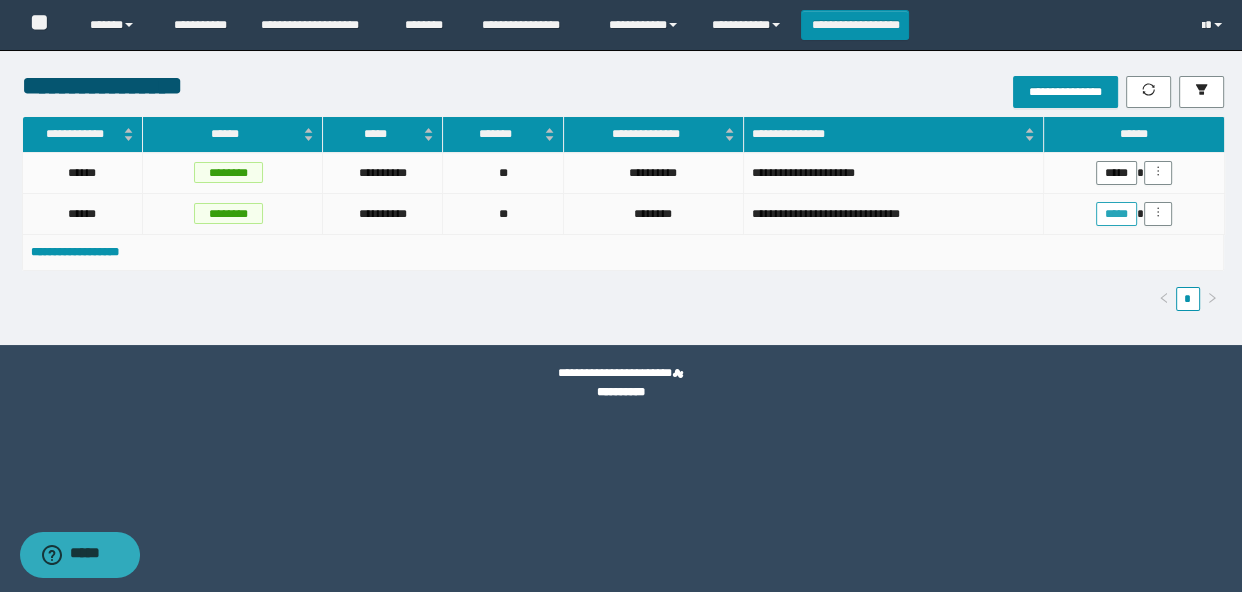 click on "*****" at bounding box center (1116, 214) 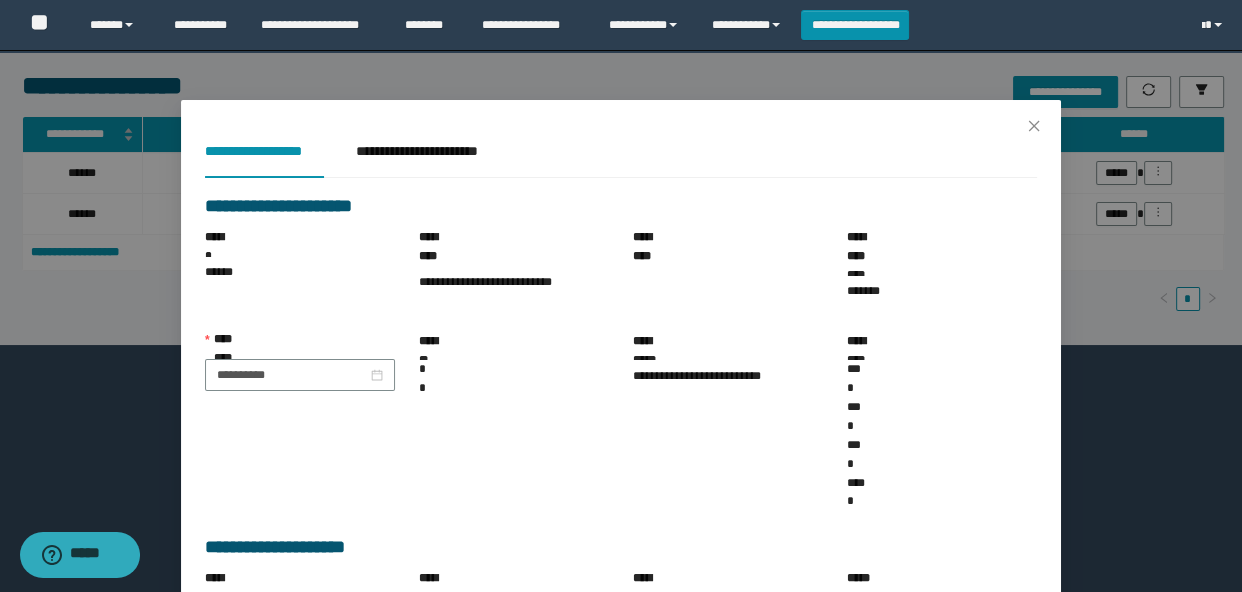 scroll, scrollTop: 187, scrollLeft: 0, axis: vertical 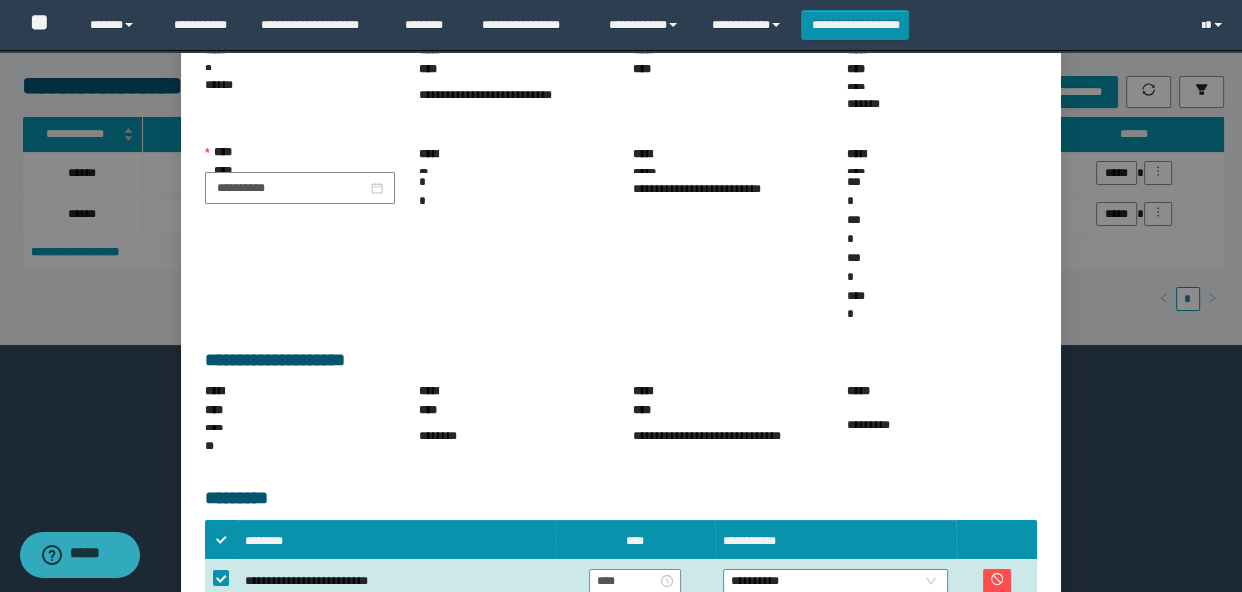 click on "**********" at bounding box center (836, 581) 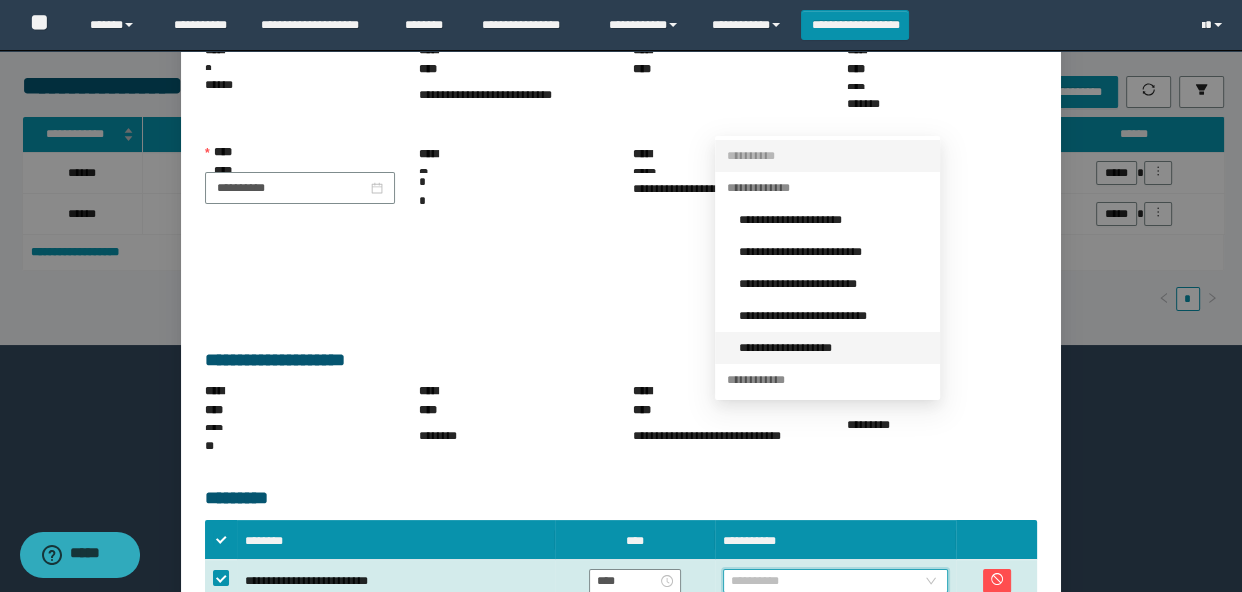 click on "**********" at bounding box center (833, 348) 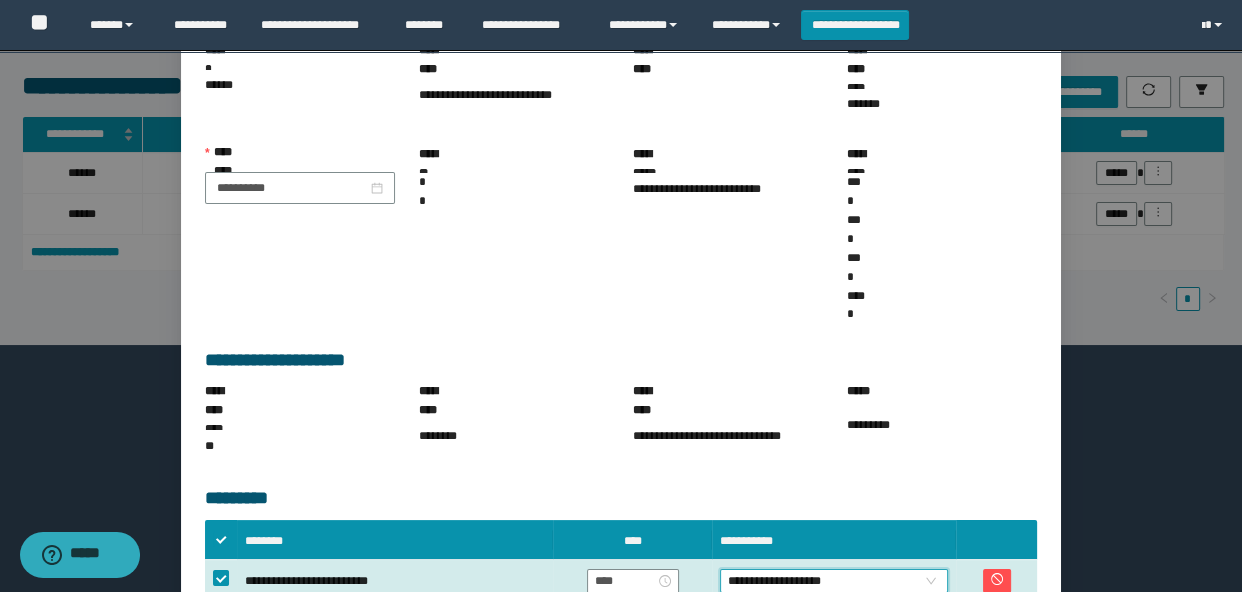 click on "**********" at bounding box center (915, 709) 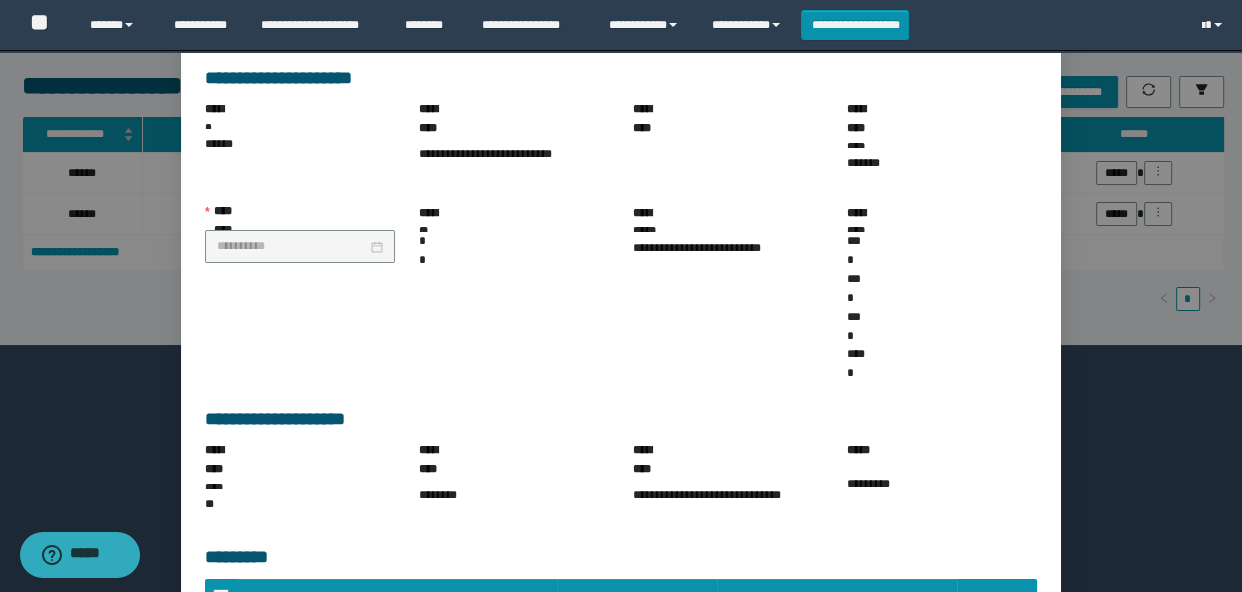 scroll, scrollTop: 182, scrollLeft: 0, axis: vertical 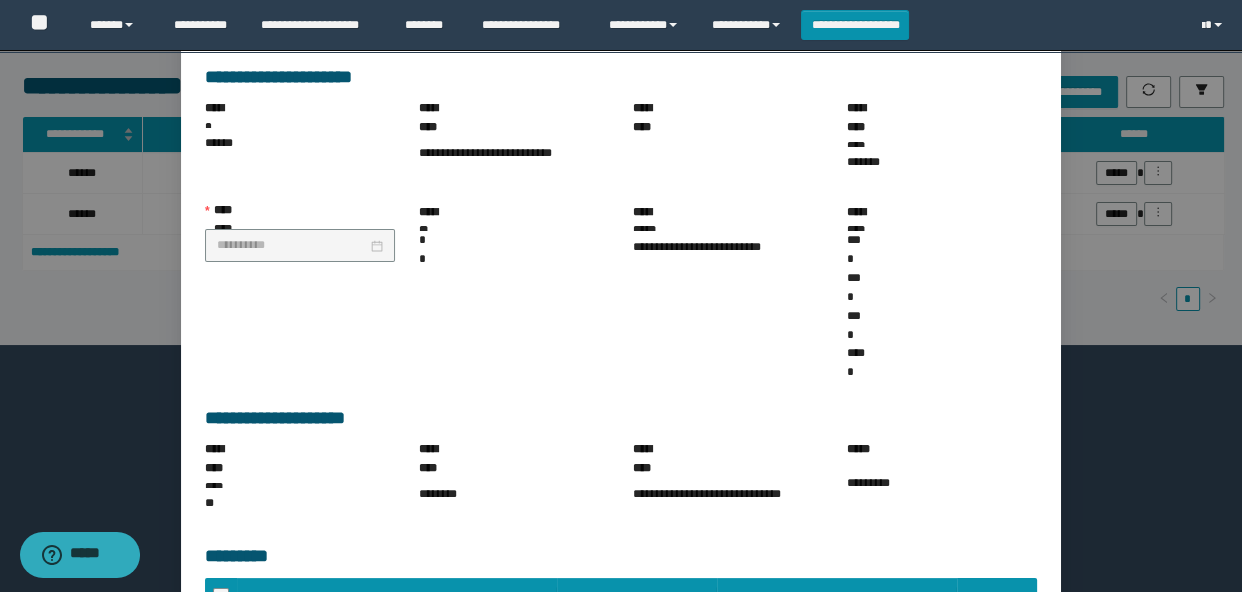 click on "******" at bounding box center (1025, 701) 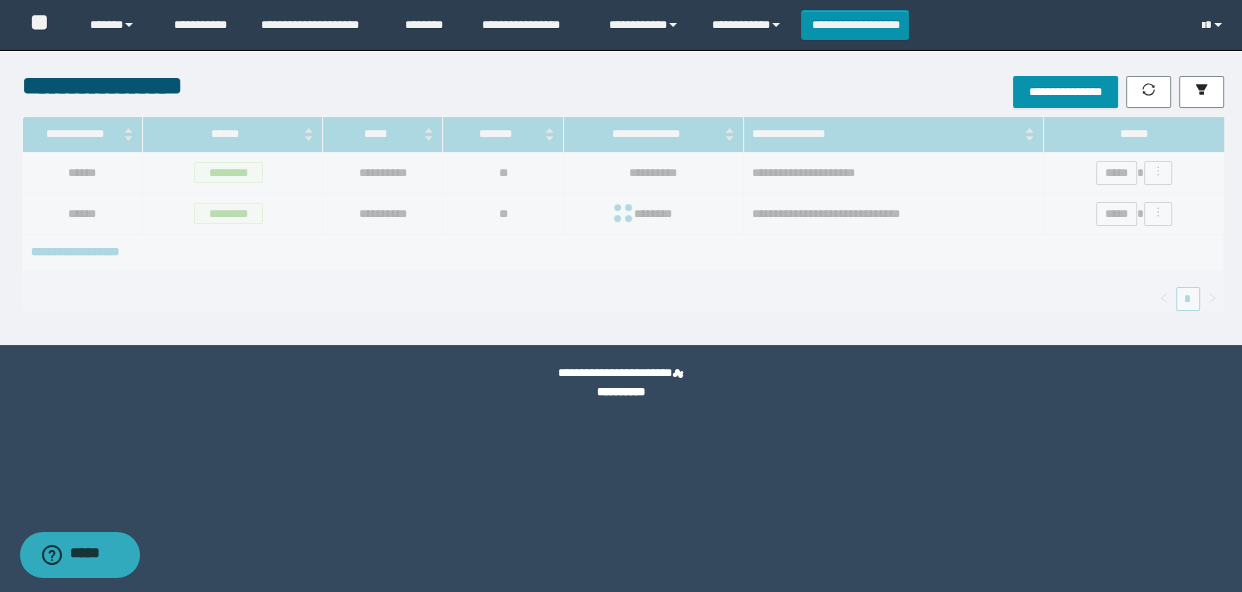 scroll, scrollTop: 82, scrollLeft: 0, axis: vertical 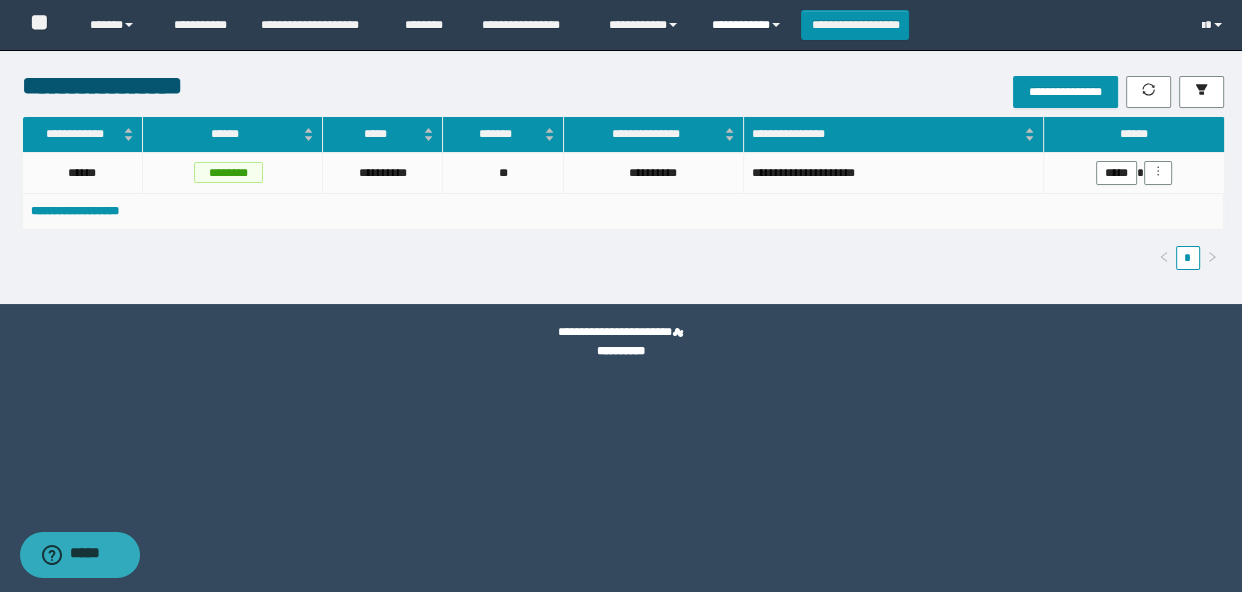 click on "**********" at bounding box center [749, 25] 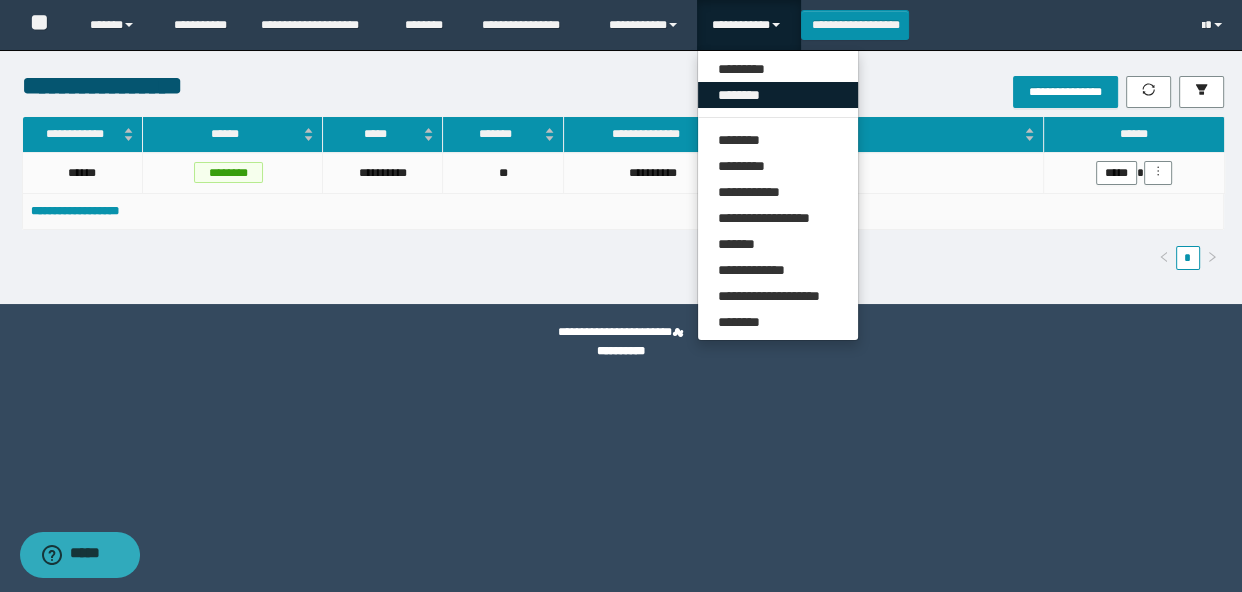 click on "********" at bounding box center [778, 95] 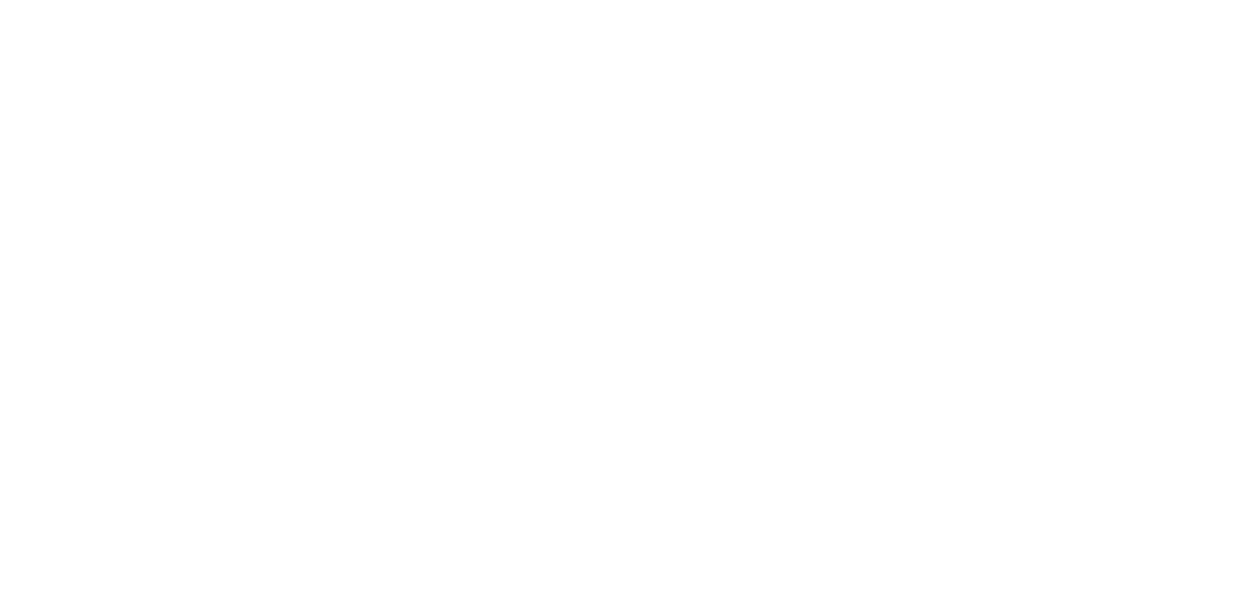 scroll, scrollTop: 0, scrollLeft: 0, axis: both 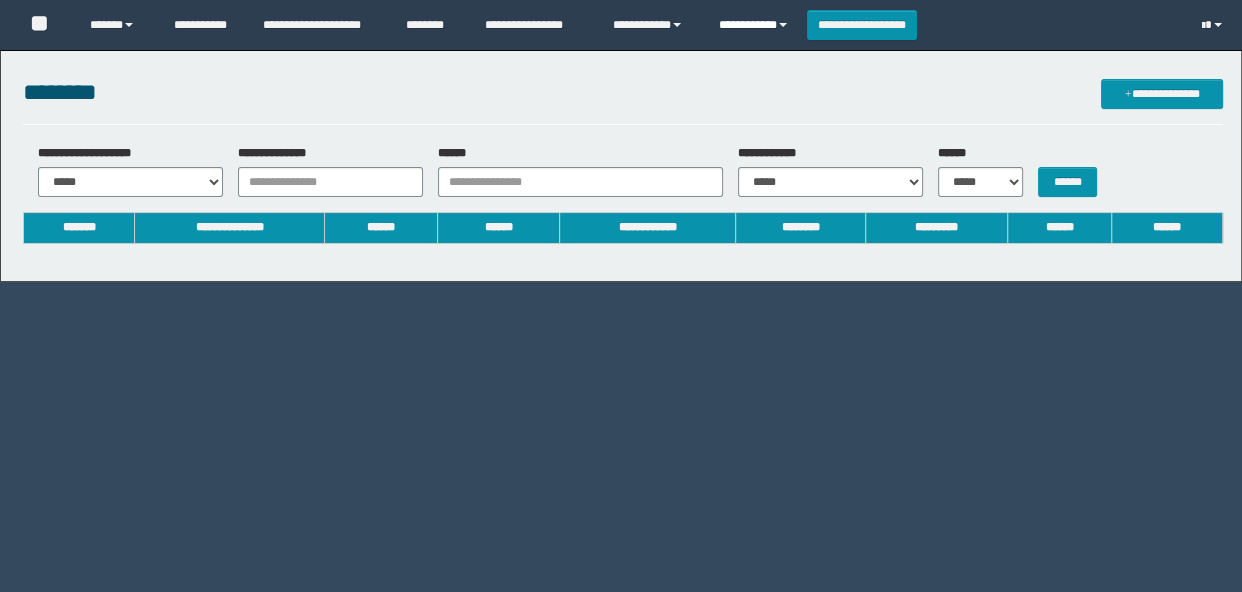 click on "**********" at bounding box center (755, 25) 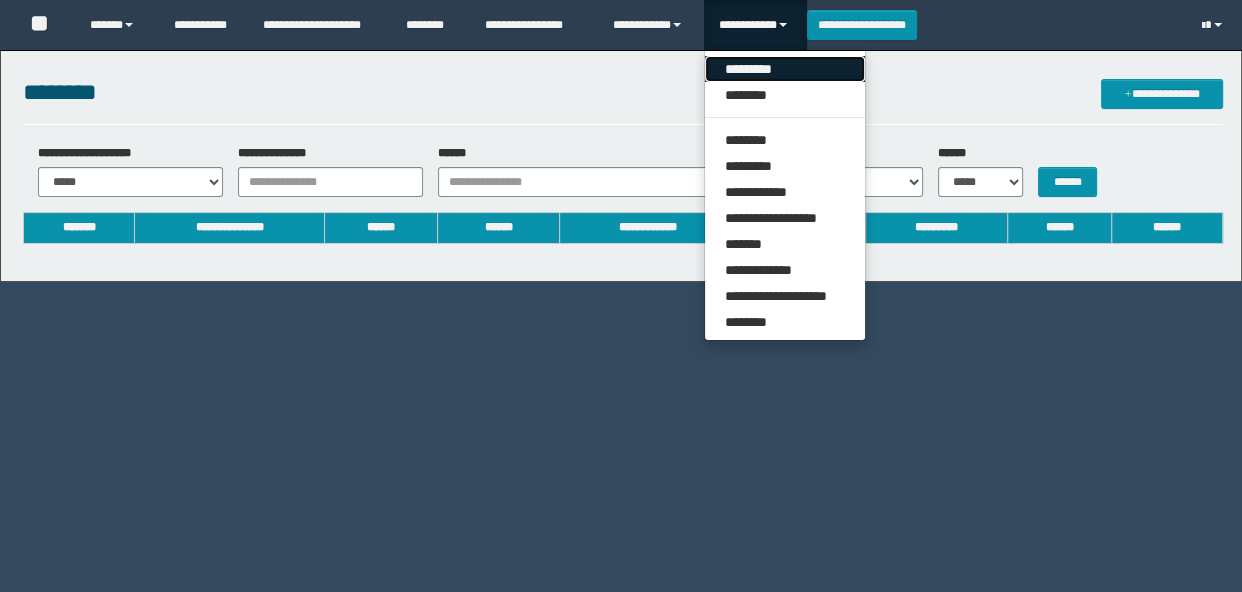 click on "*********" at bounding box center [785, 69] 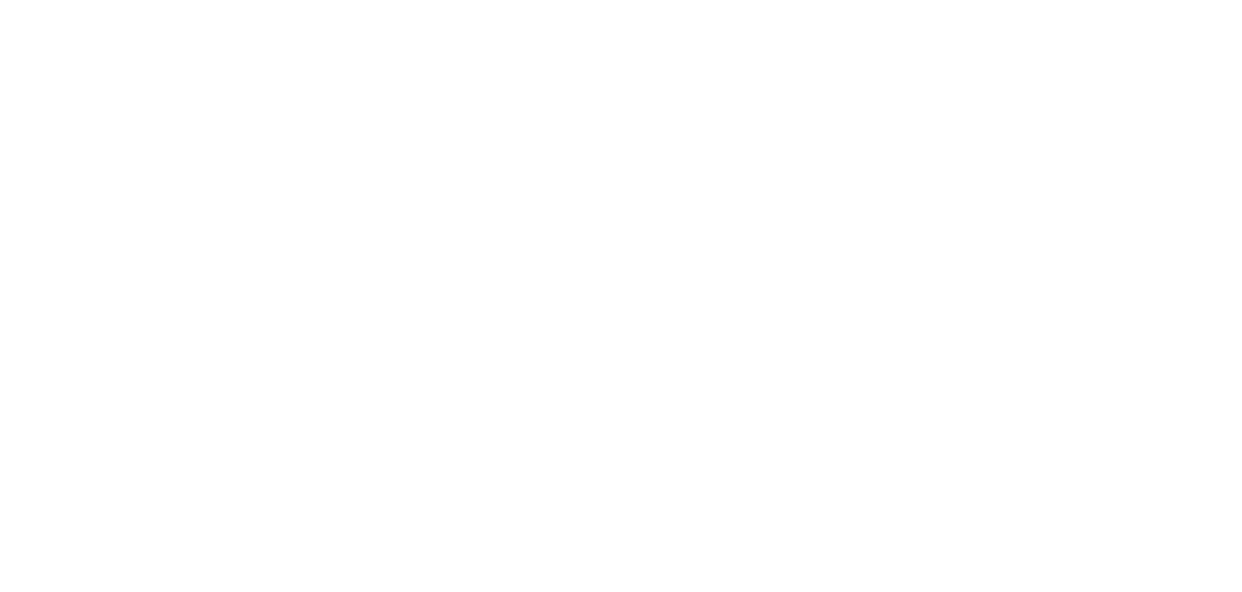 scroll, scrollTop: 0, scrollLeft: 0, axis: both 